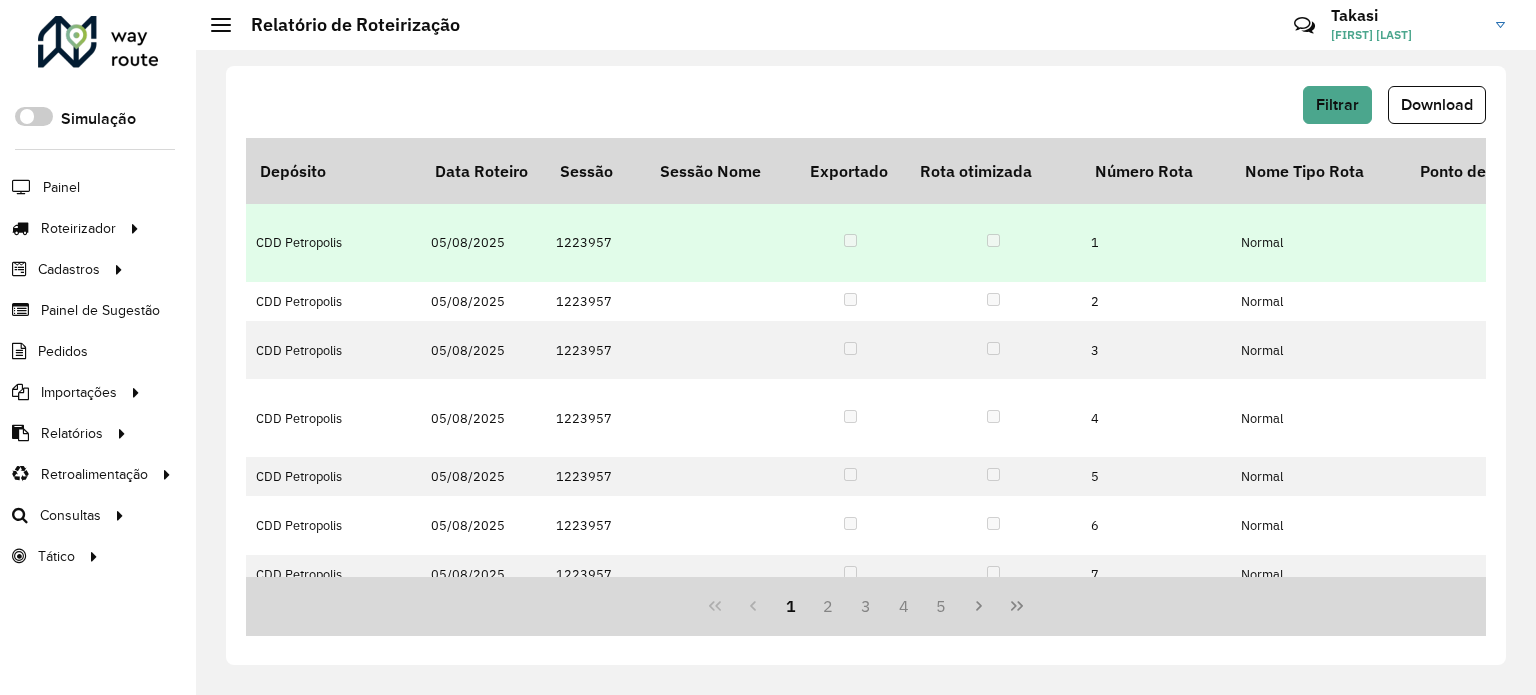 scroll, scrollTop: 0, scrollLeft: 0, axis: both 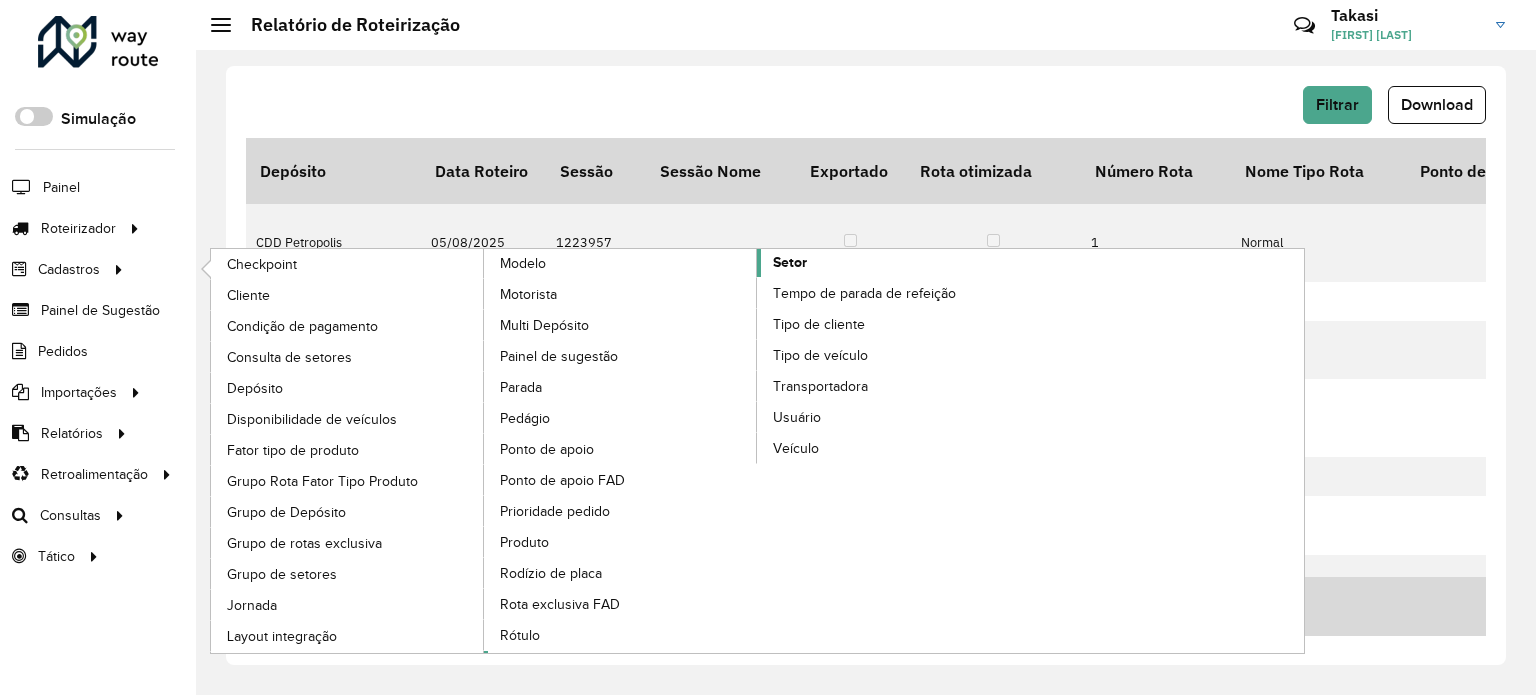 click on "Setor" 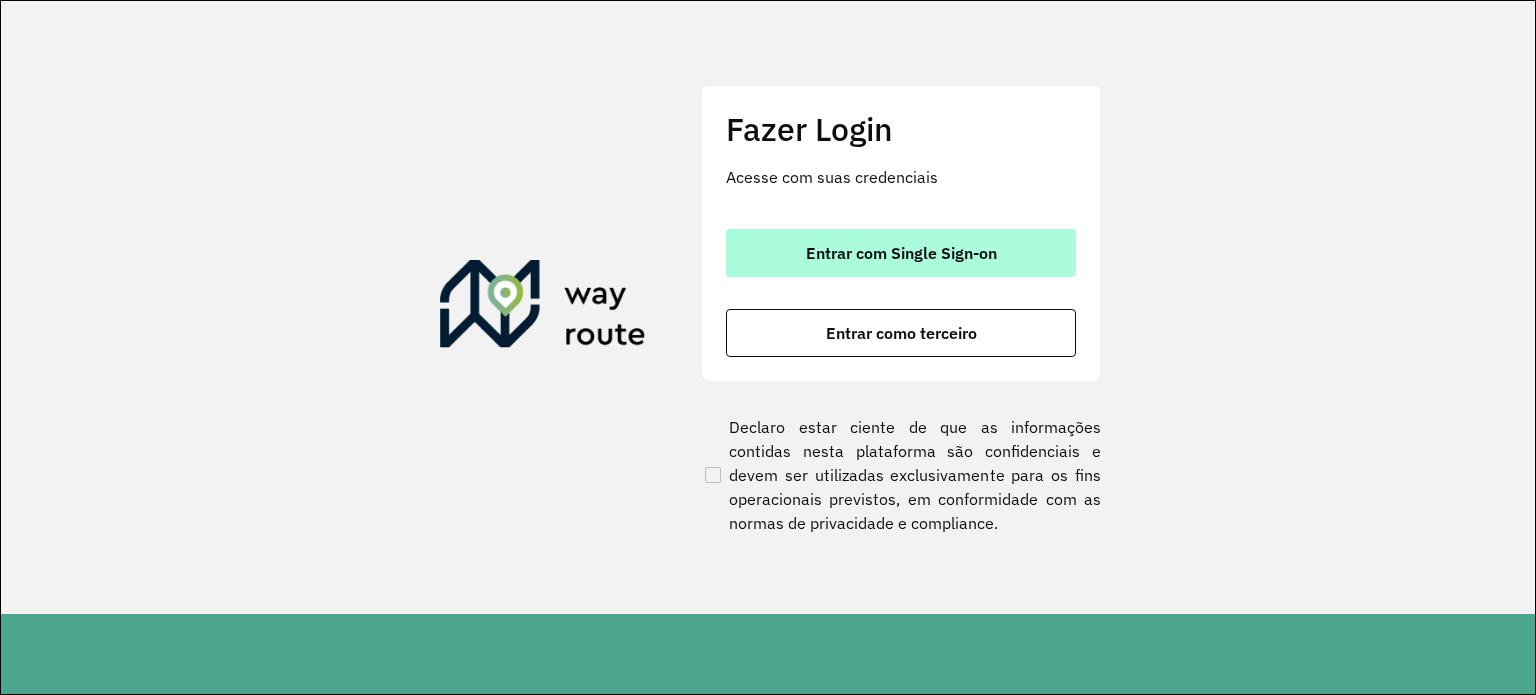 click on "Entrar com Single Sign-on" at bounding box center (901, 253) 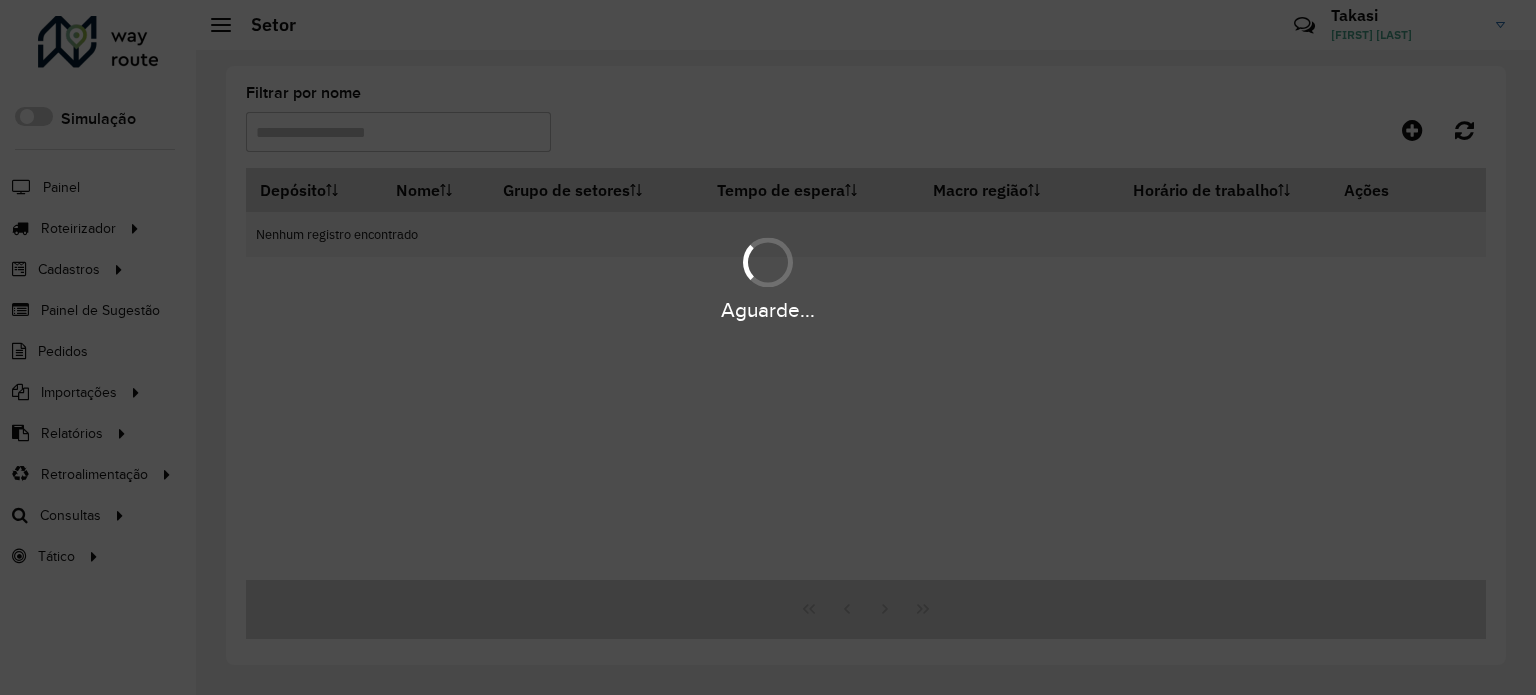 scroll, scrollTop: 0, scrollLeft: 0, axis: both 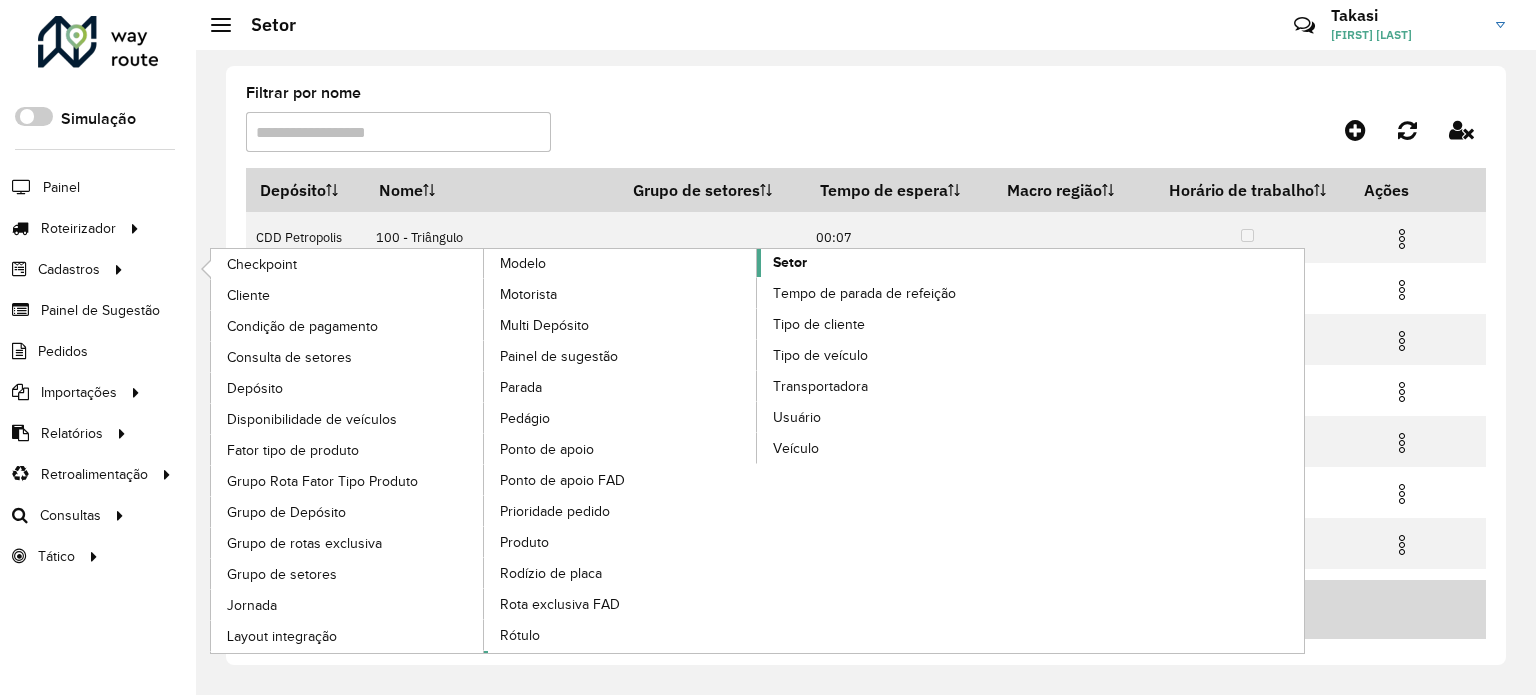 click on "Setor" 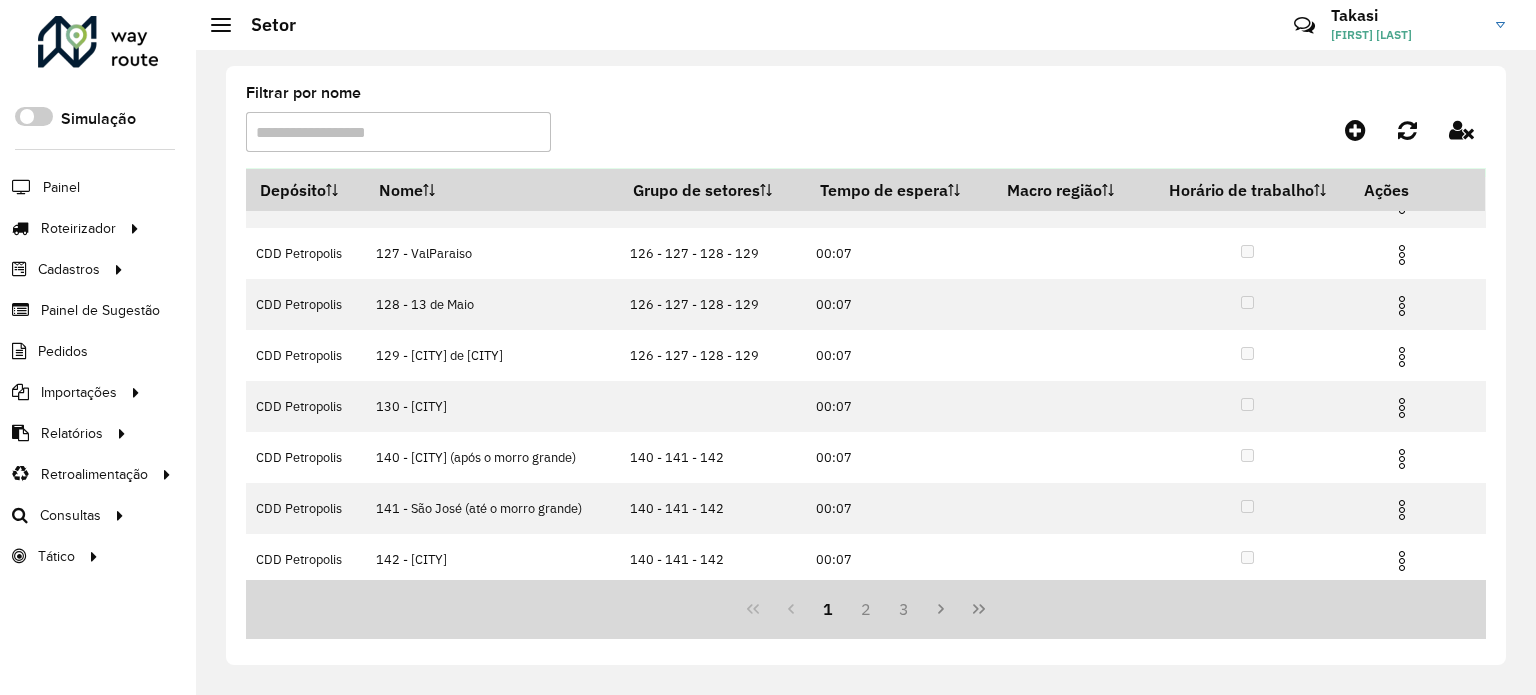 scroll, scrollTop: 240, scrollLeft: 0, axis: vertical 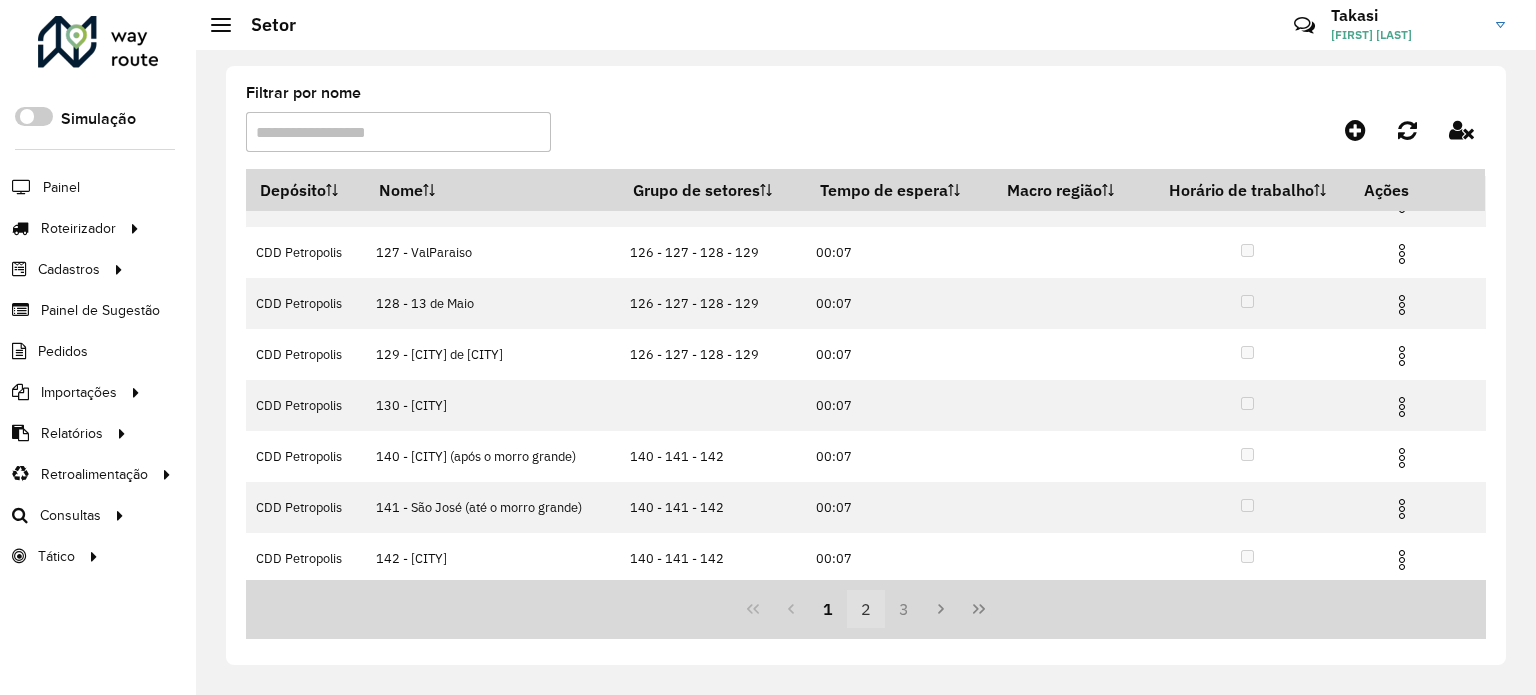 click on "2" at bounding box center [866, 609] 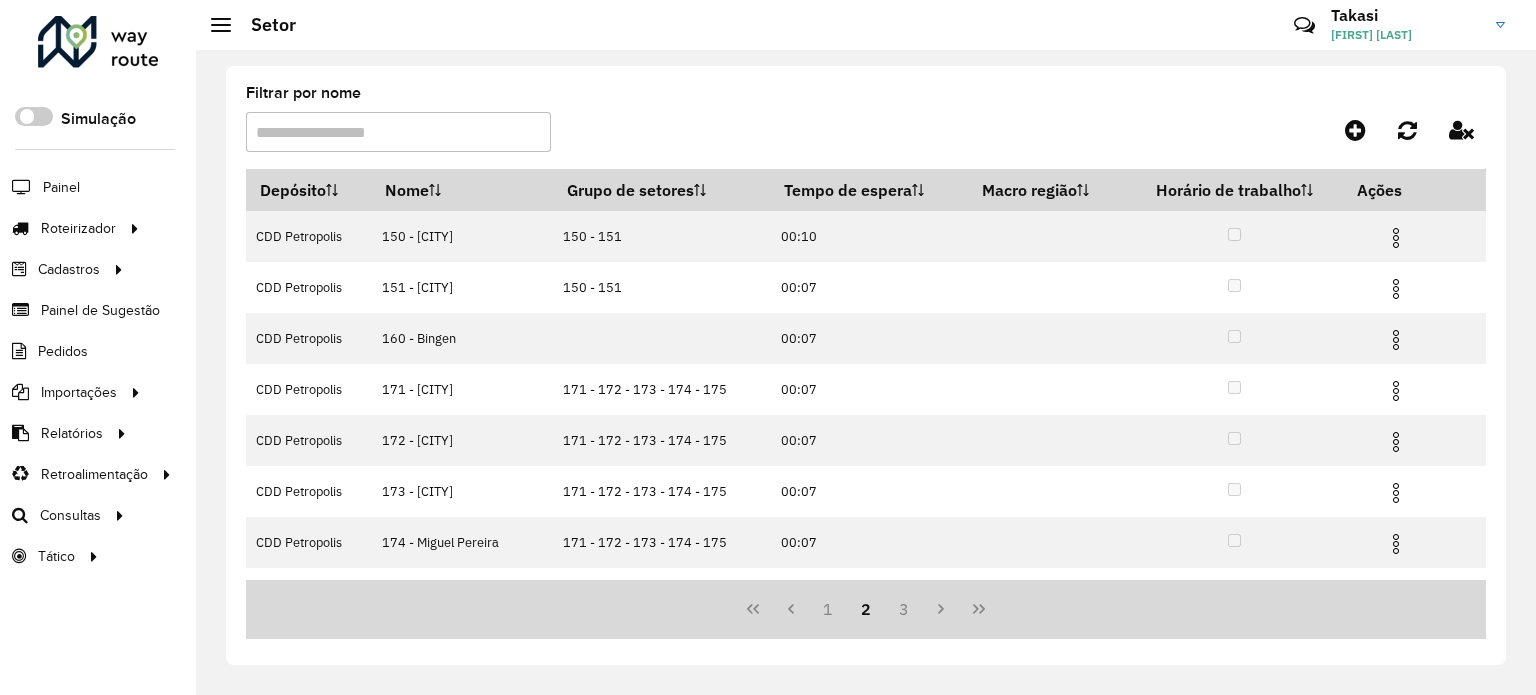 scroll, scrollTop: 0, scrollLeft: 0, axis: both 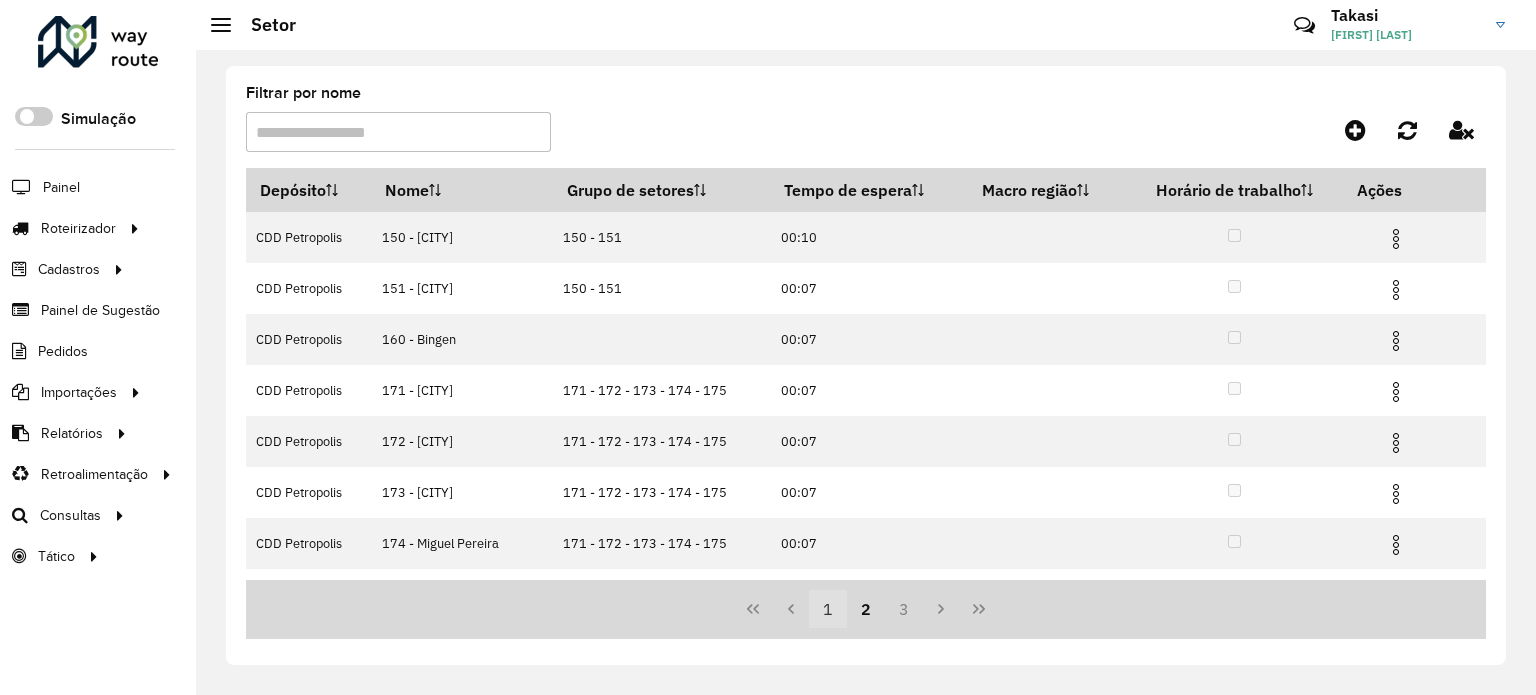 click on "1" at bounding box center (828, 609) 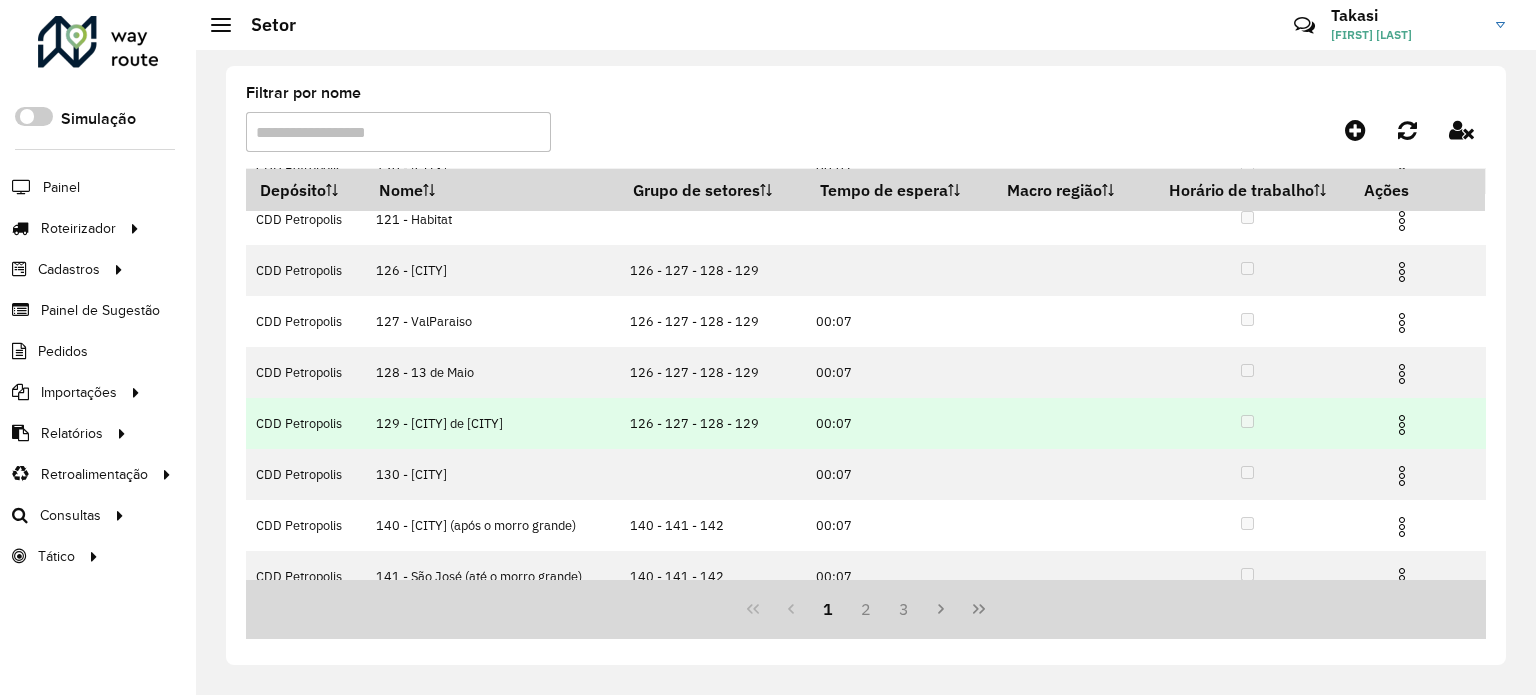 scroll, scrollTop: 140, scrollLeft: 0, axis: vertical 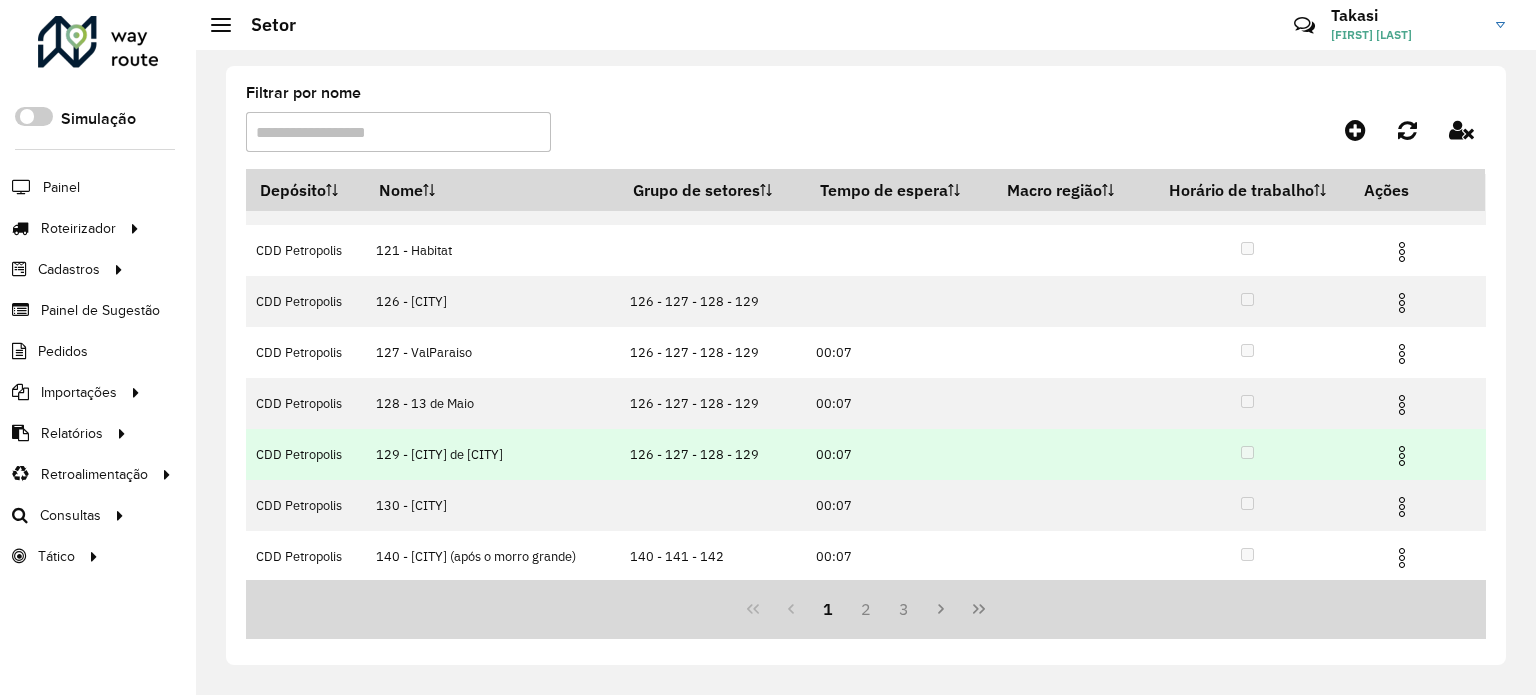 click at bounding box center (1402, 456) 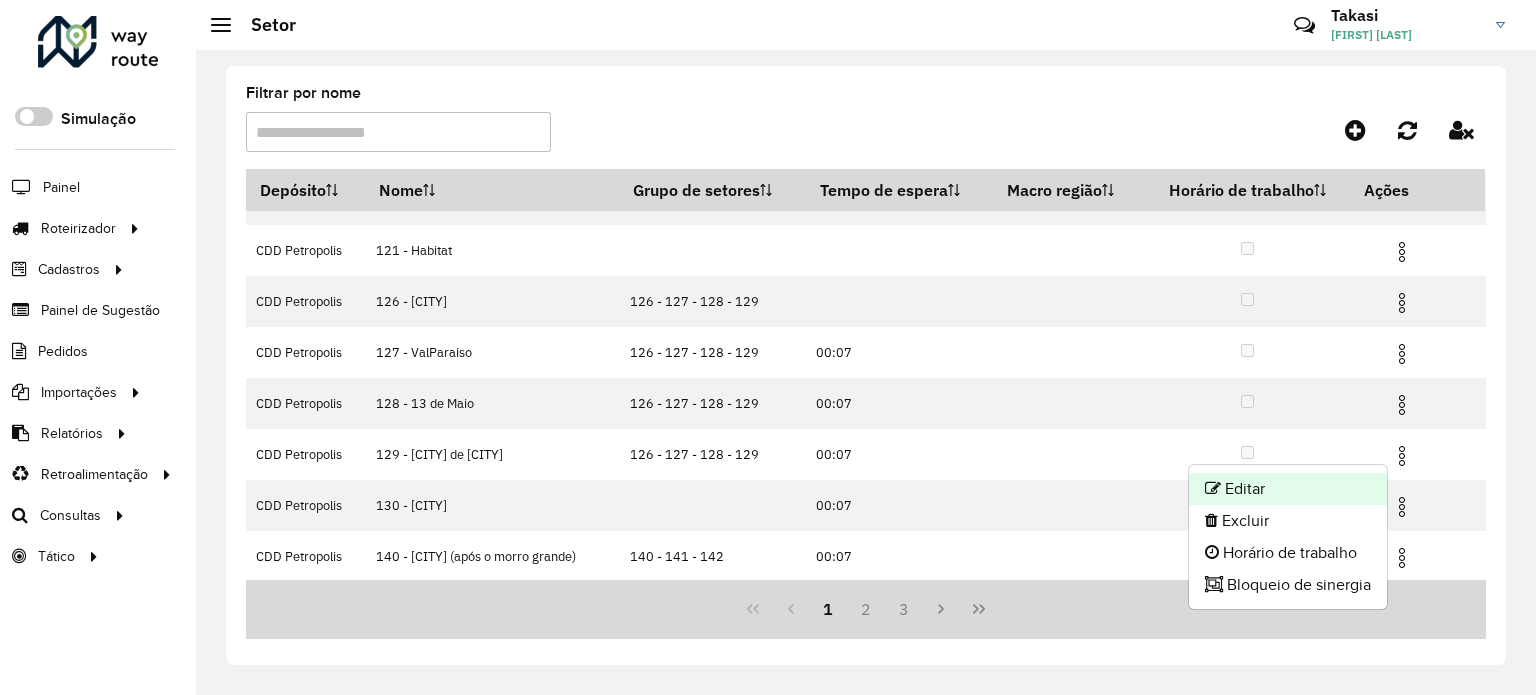 click on "Editar" 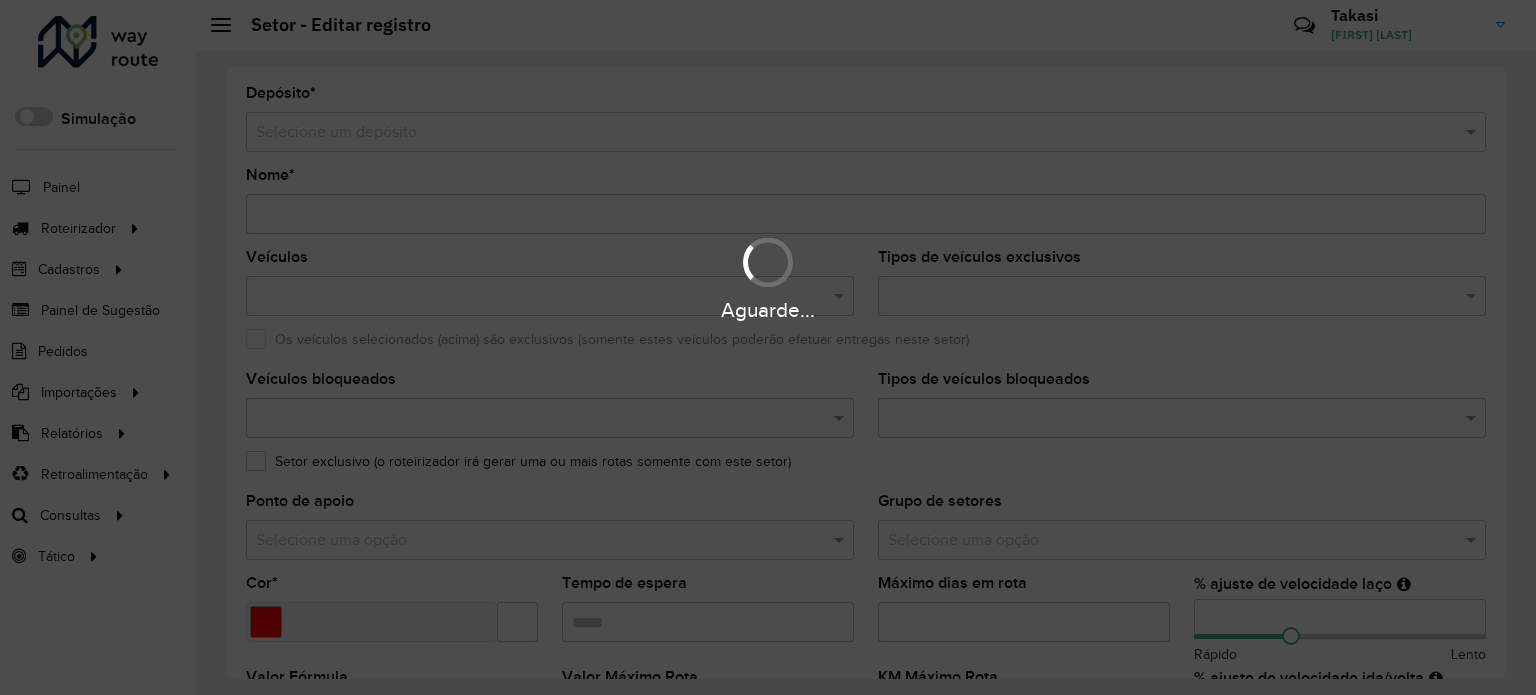 type on "**********" 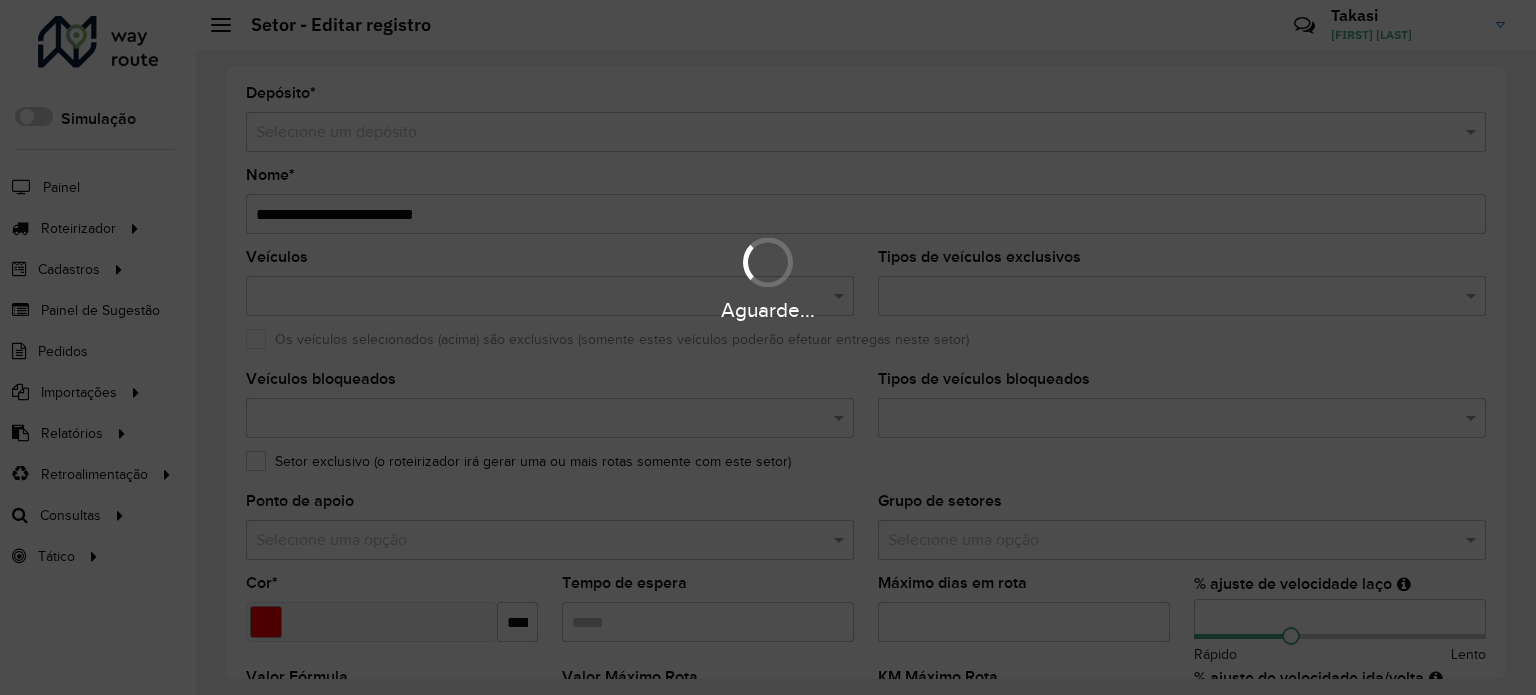 type on "*****" 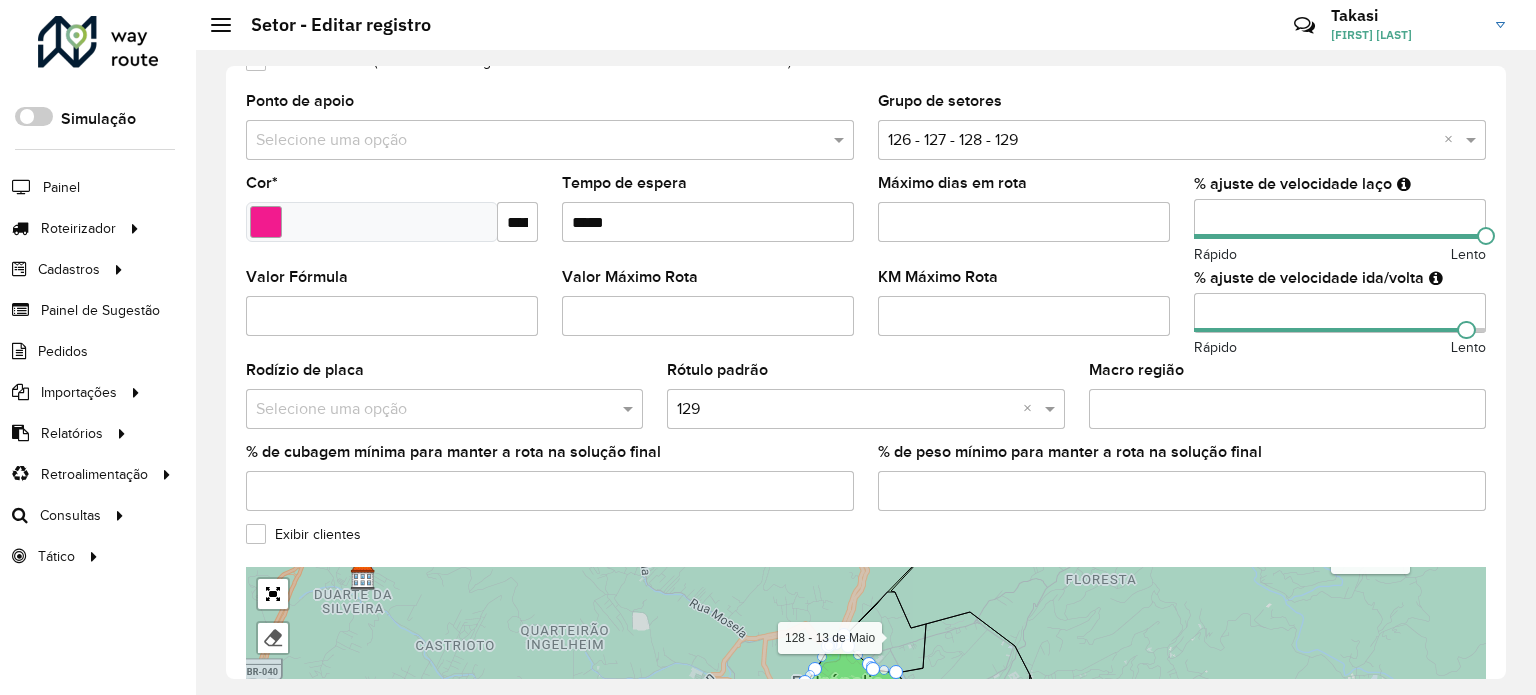 scroll, scrollTop: 0, scrollLeft: 0, axis: both 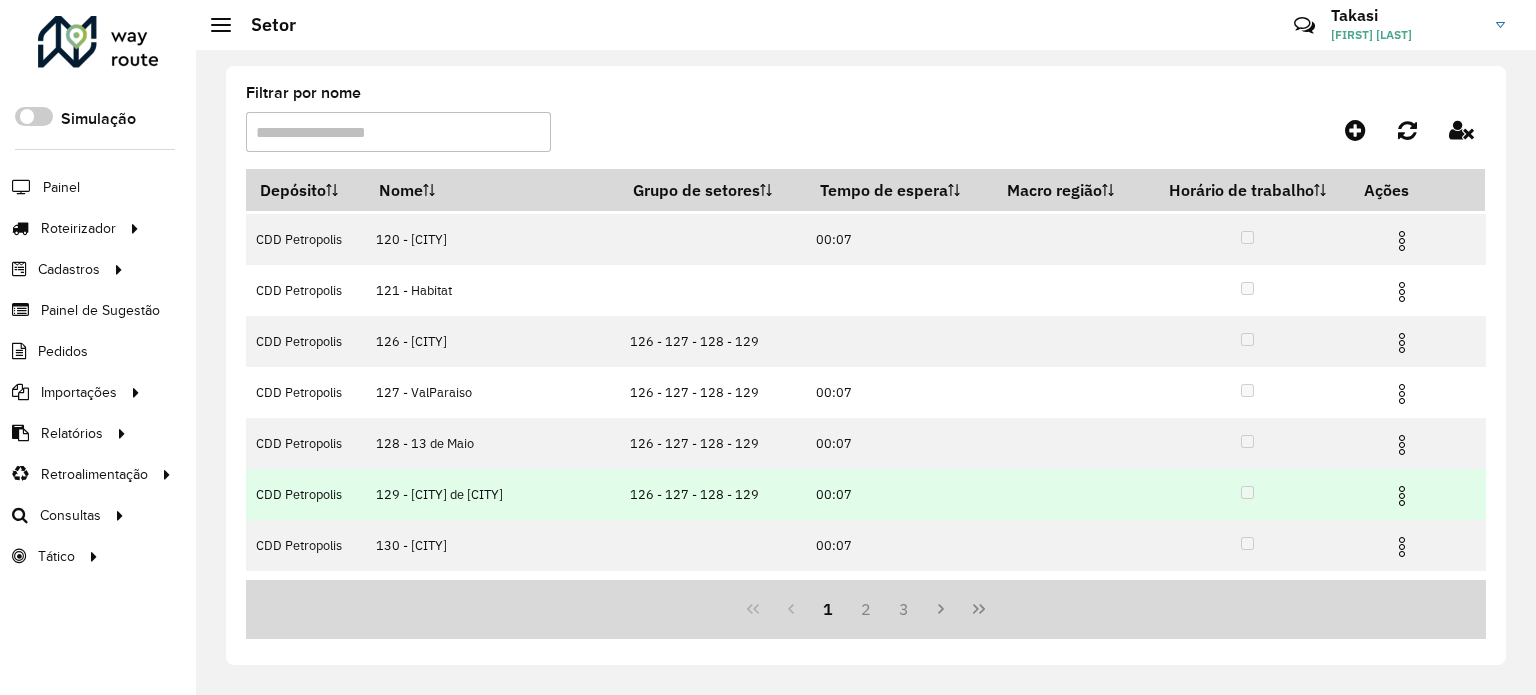 click at bounding box center [1402, 496] 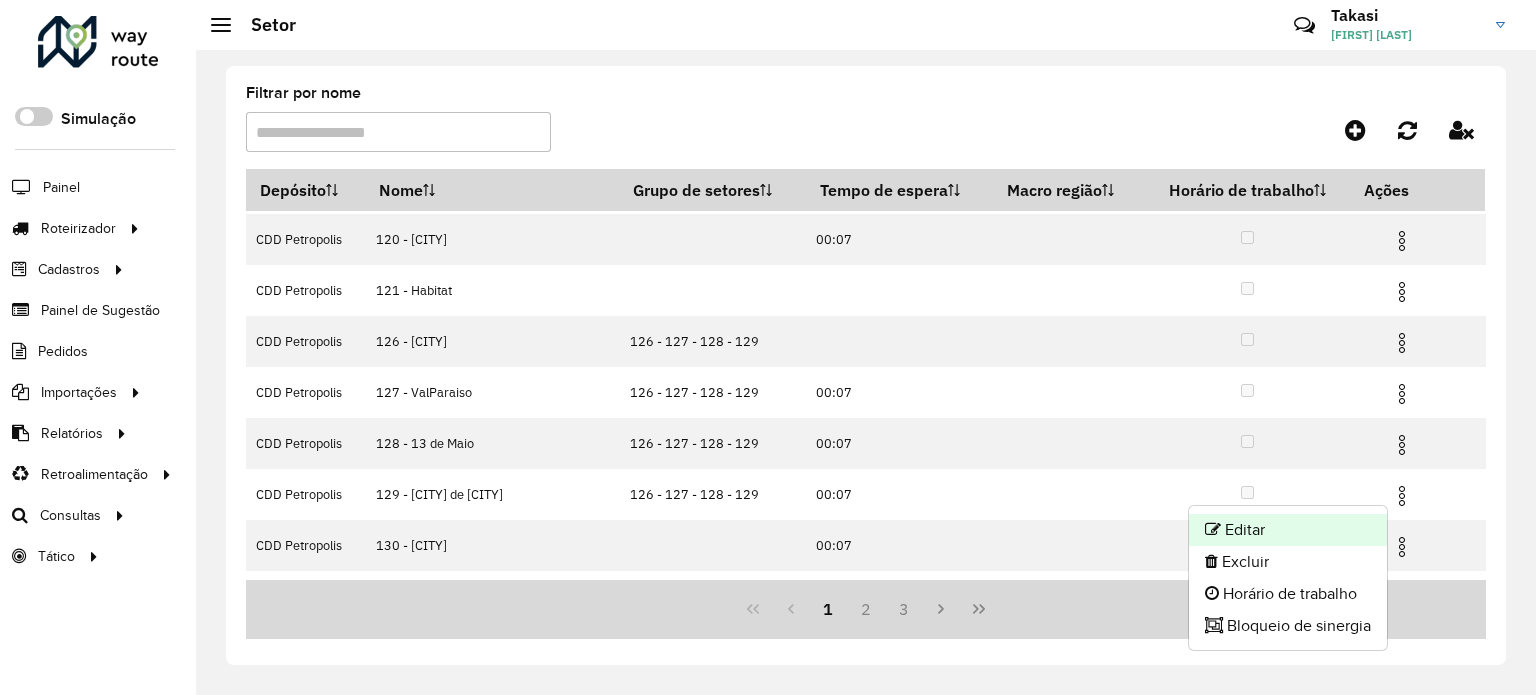 click on "Editar" 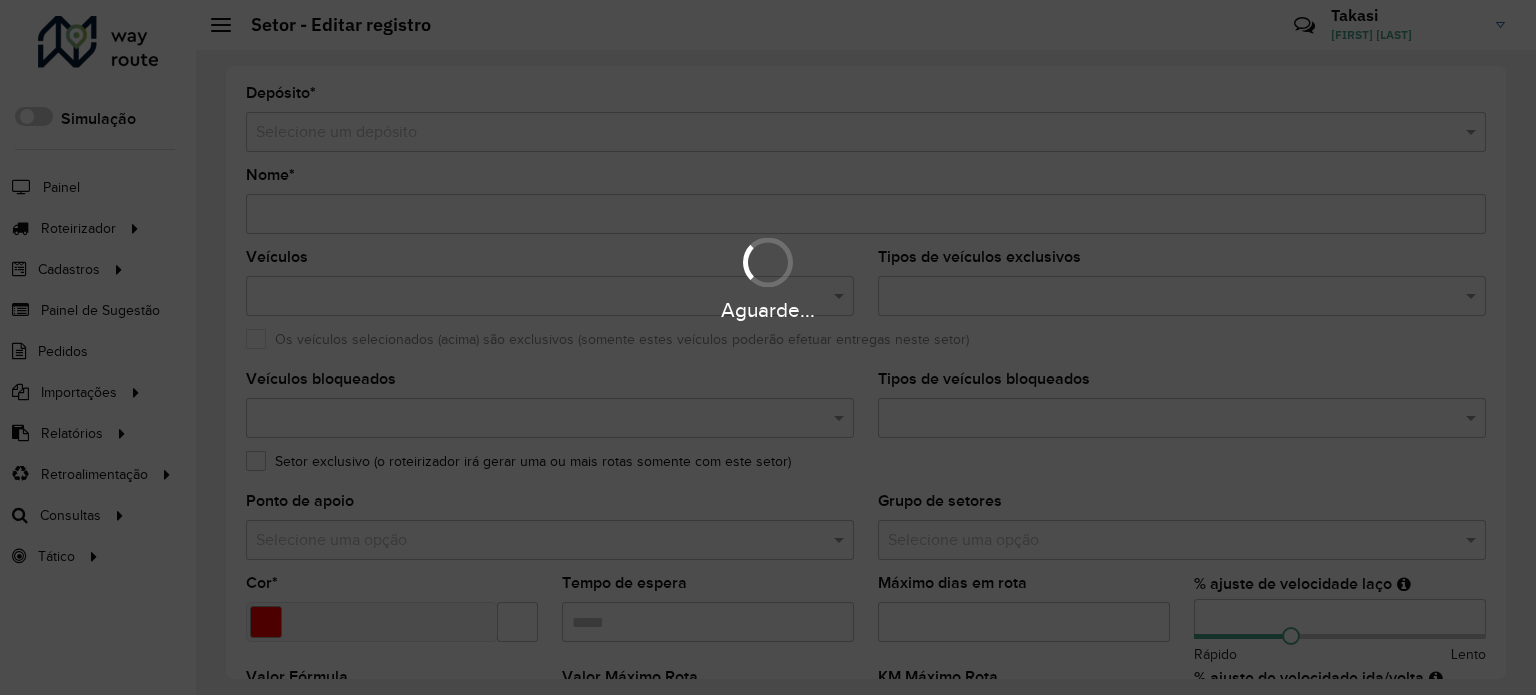 type on "**********" 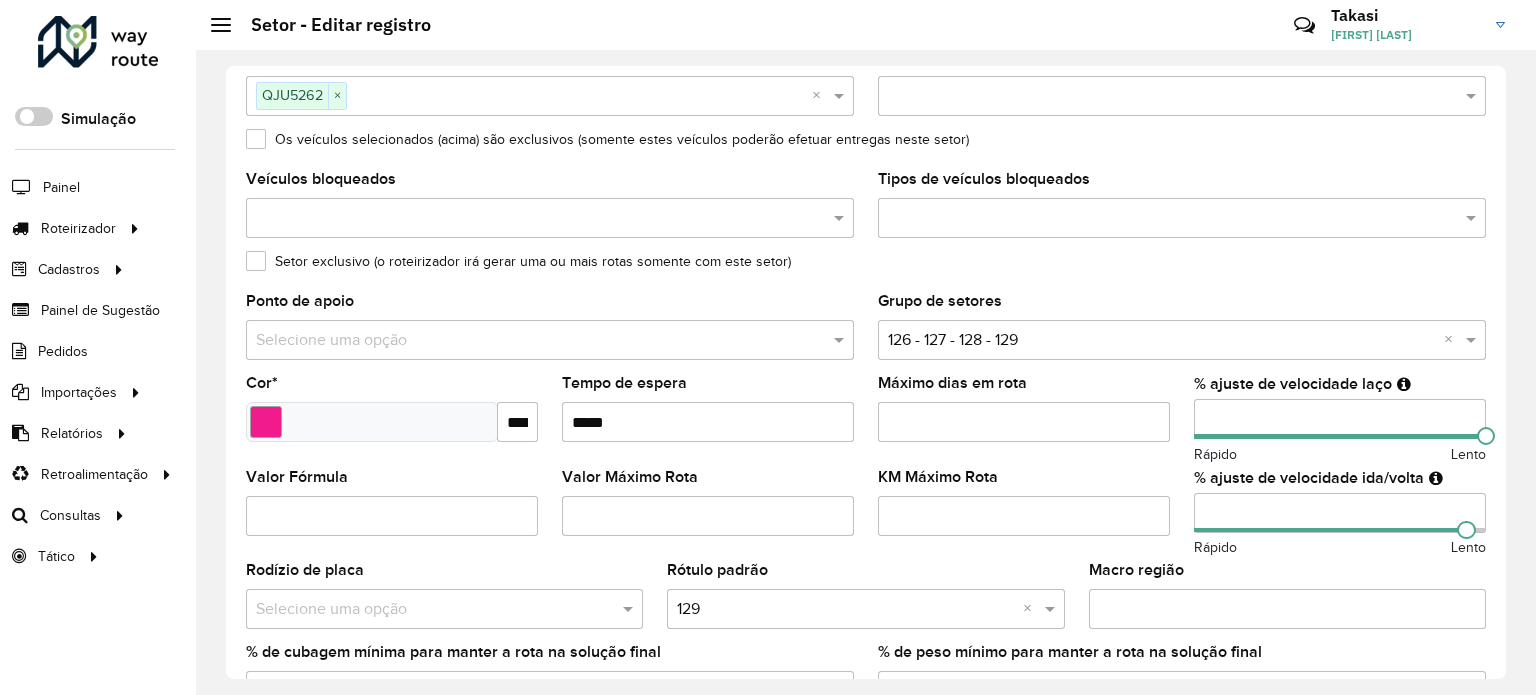 scroll, scrollTop: 0, scrollLeft: 0, axis: both 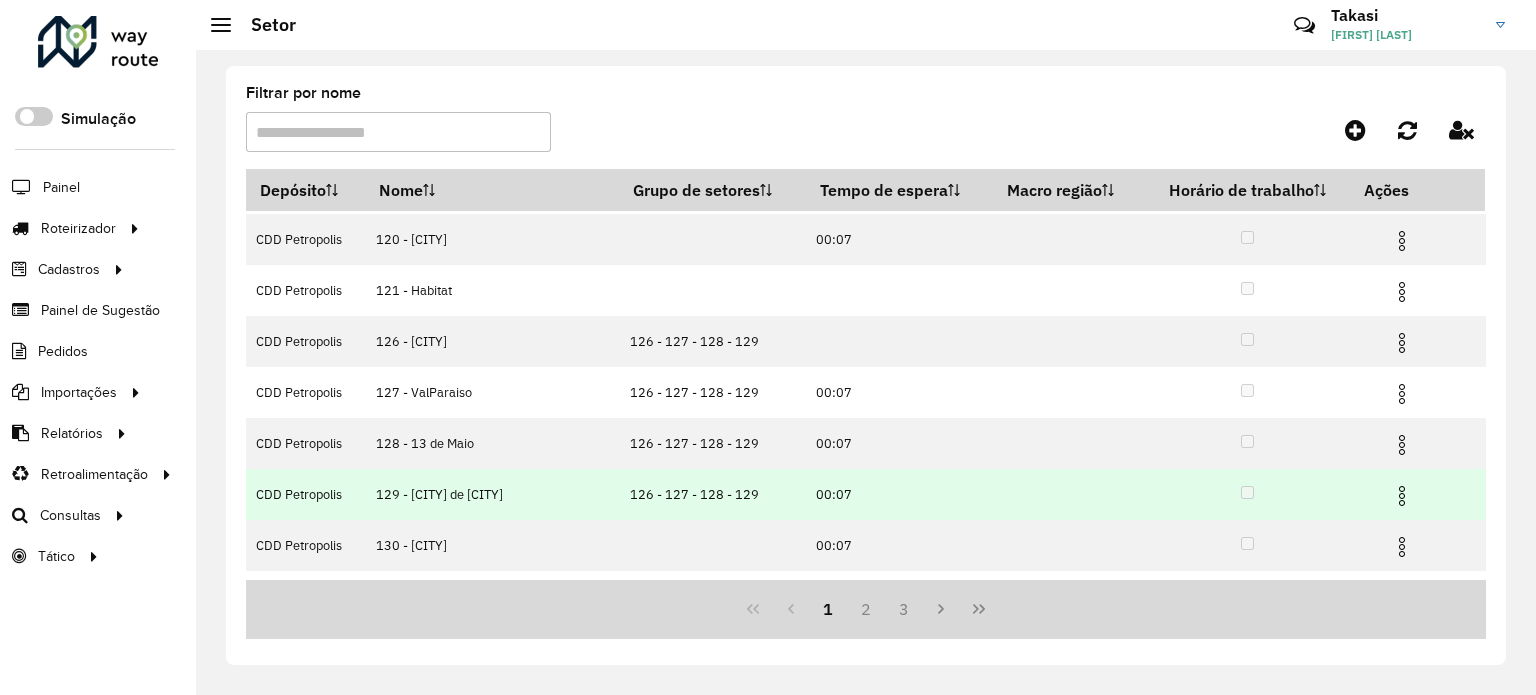 click at bounding box center (1402, 496) 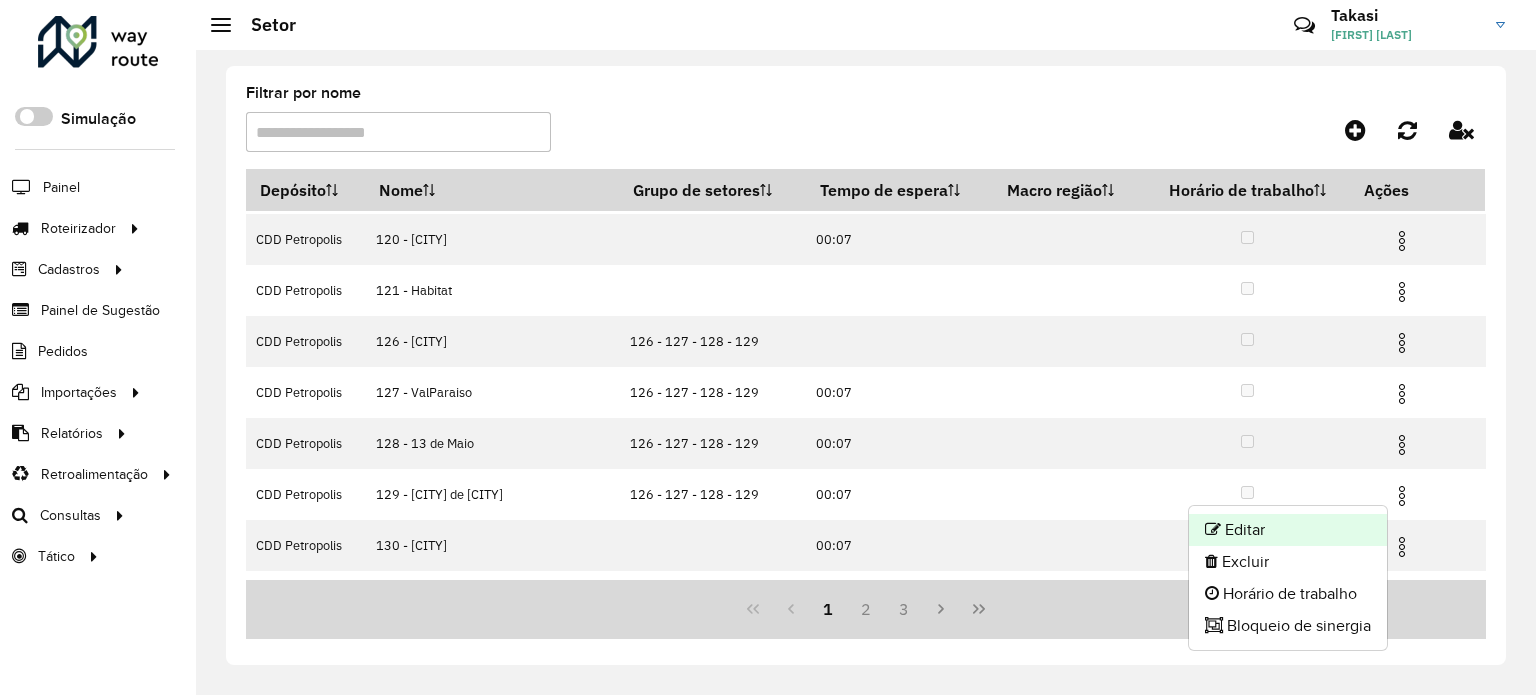 click on "Editar" 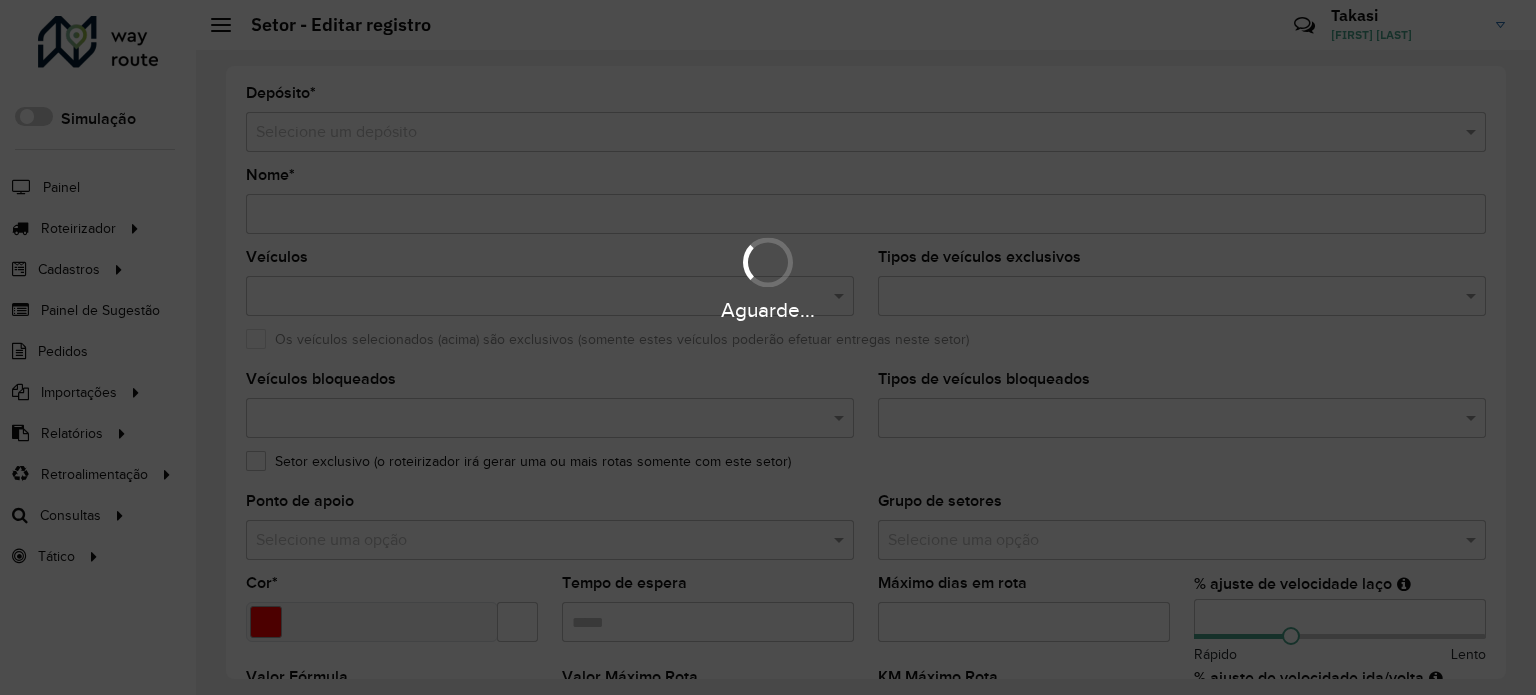 type on "**********" 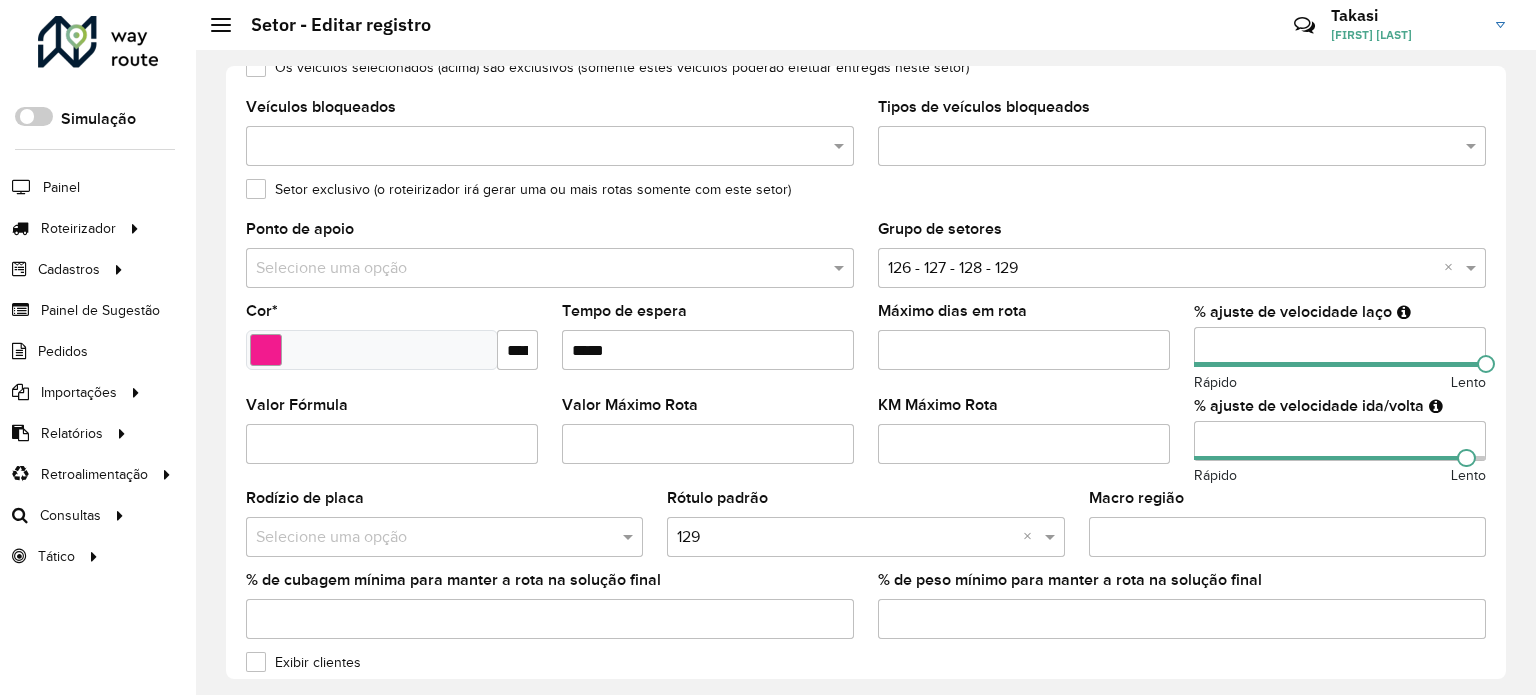 scroll, scrollTop: 0, scrollLeft: 0, axis: both 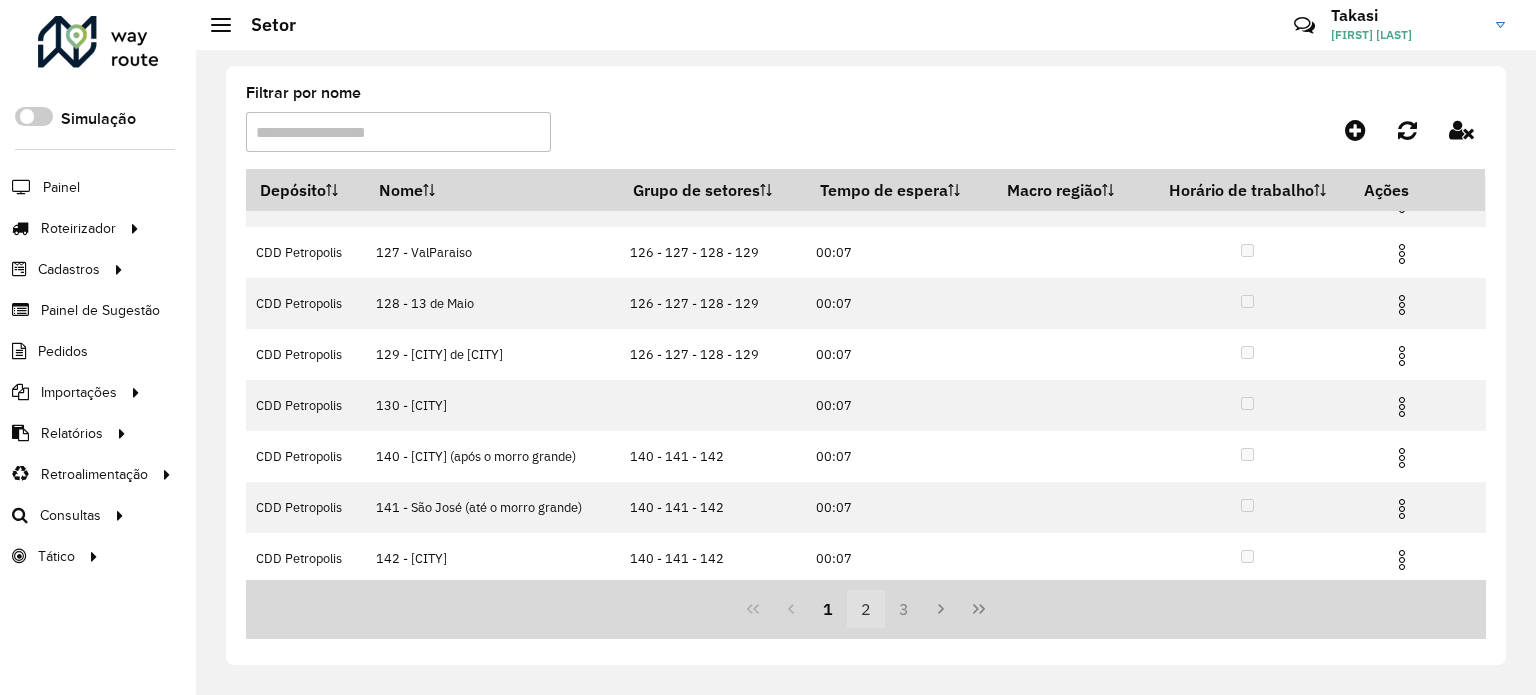 click on "2" at bounding box center [866, 609] 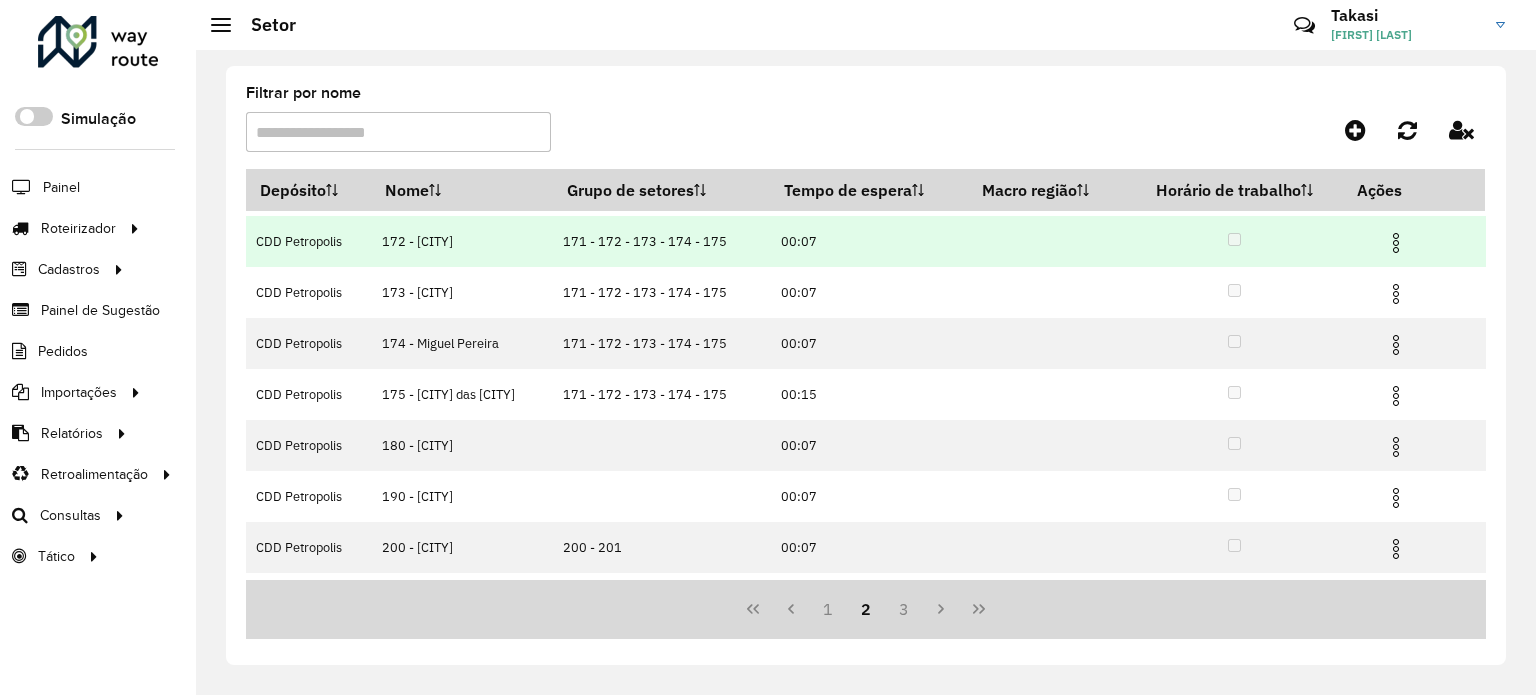 scroll, scrollTop: 240, scrollLeft: 0, axis: vertical 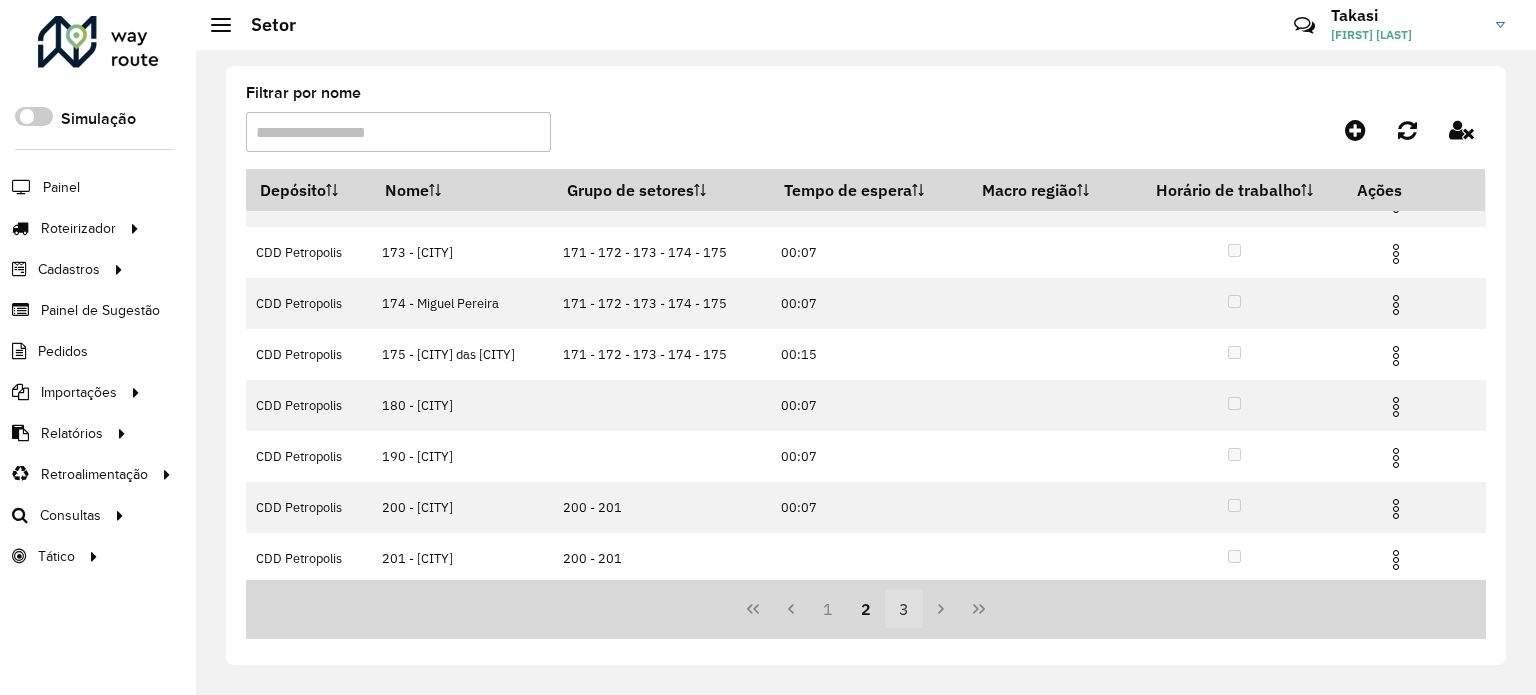 click on "3" at bounding box center (904, 609) 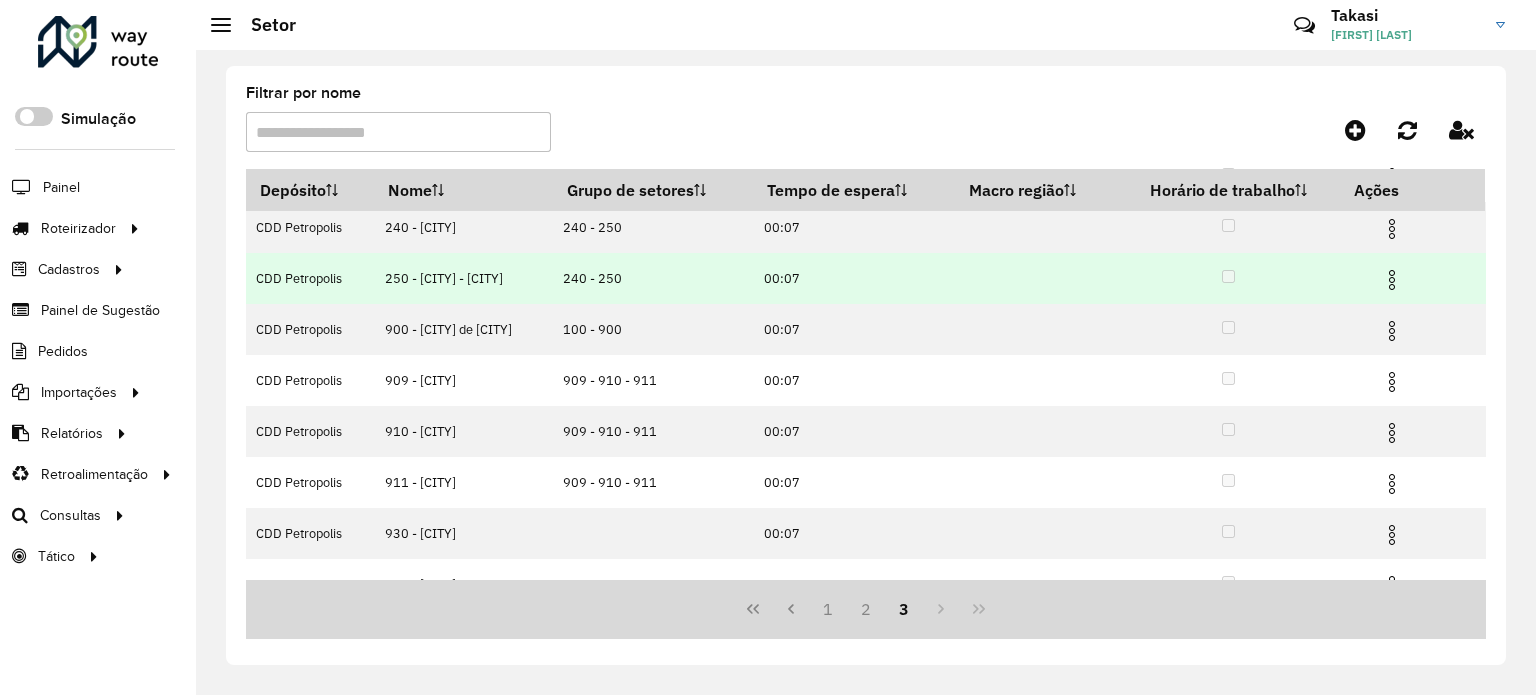 scroll, scrollTop: 139, scrollLeft: 0, axis: vertical 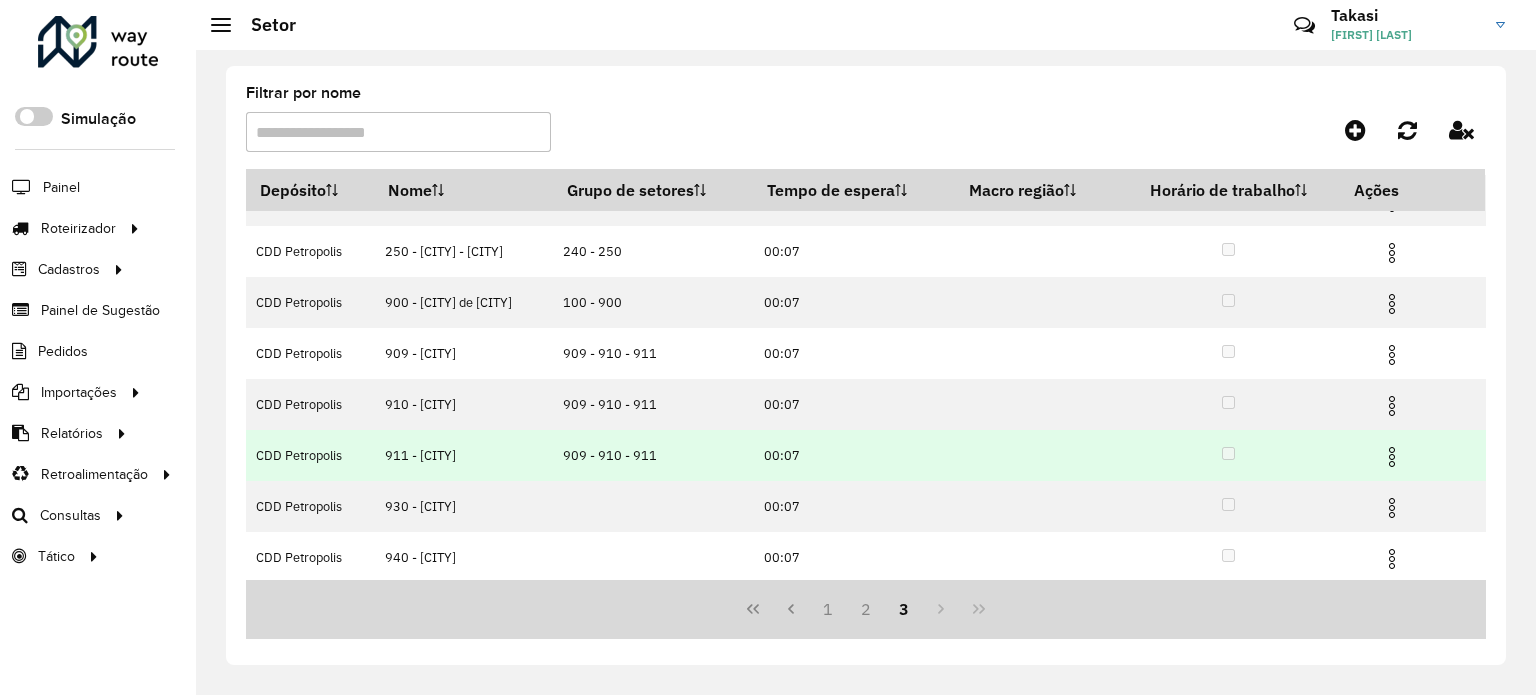 click at bounding box center (1392, 457) 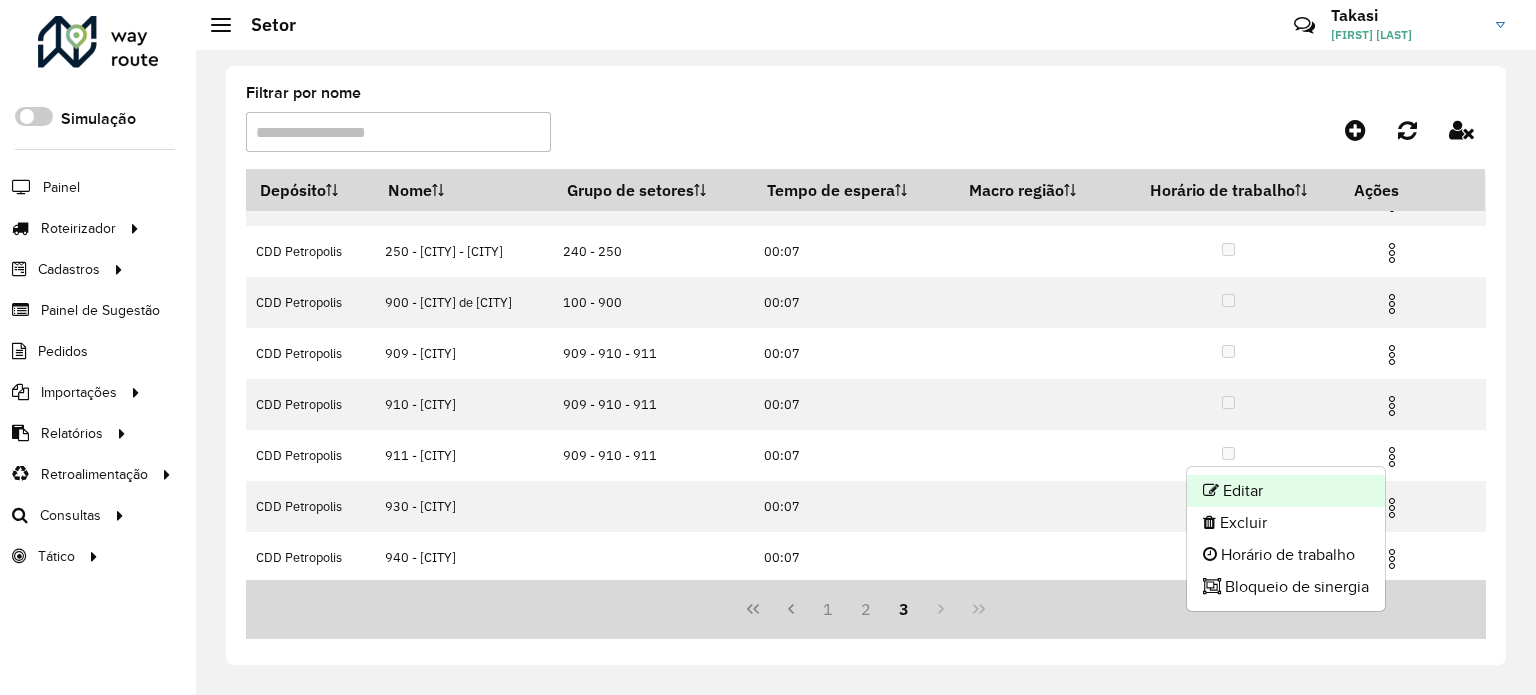 click on "Editar" 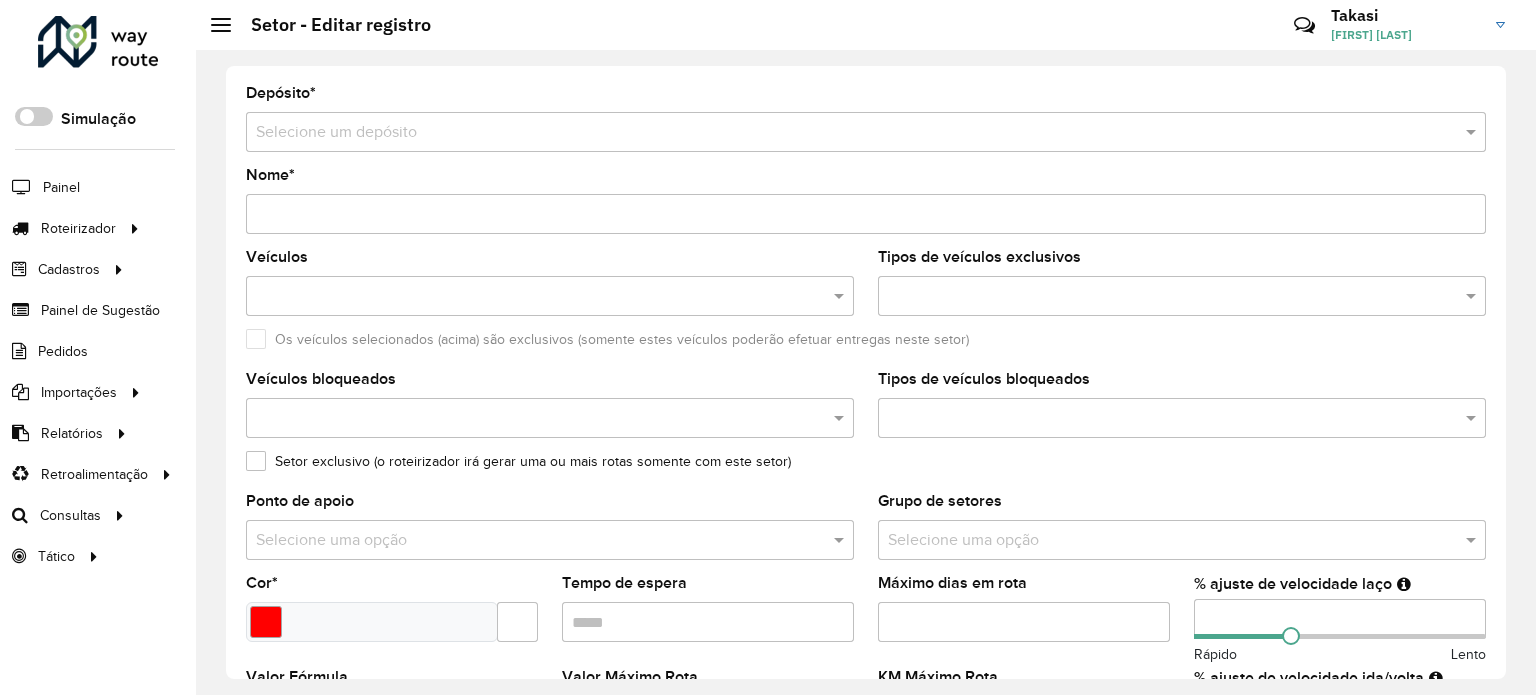 type on "**********" 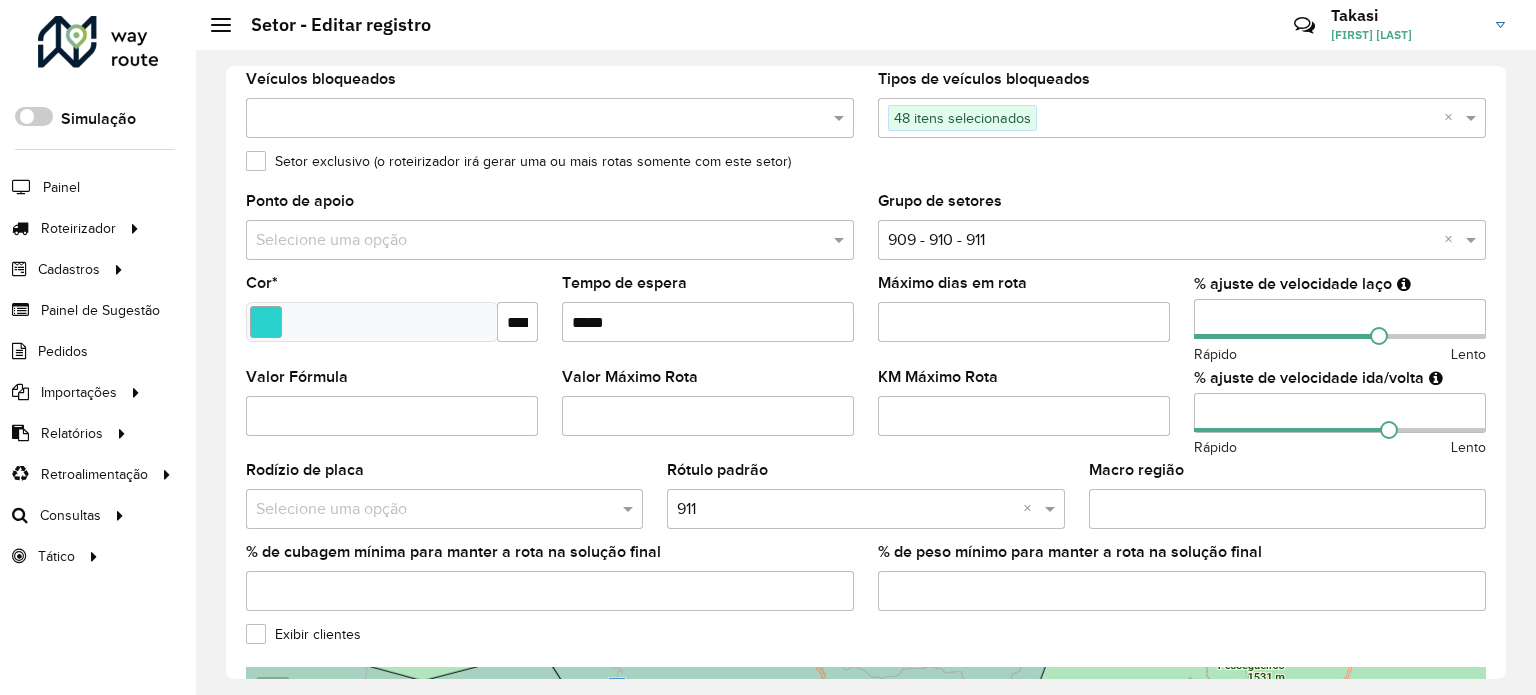 scroll, scrollTop: 200, scrollLeft: 0, axis: vertical 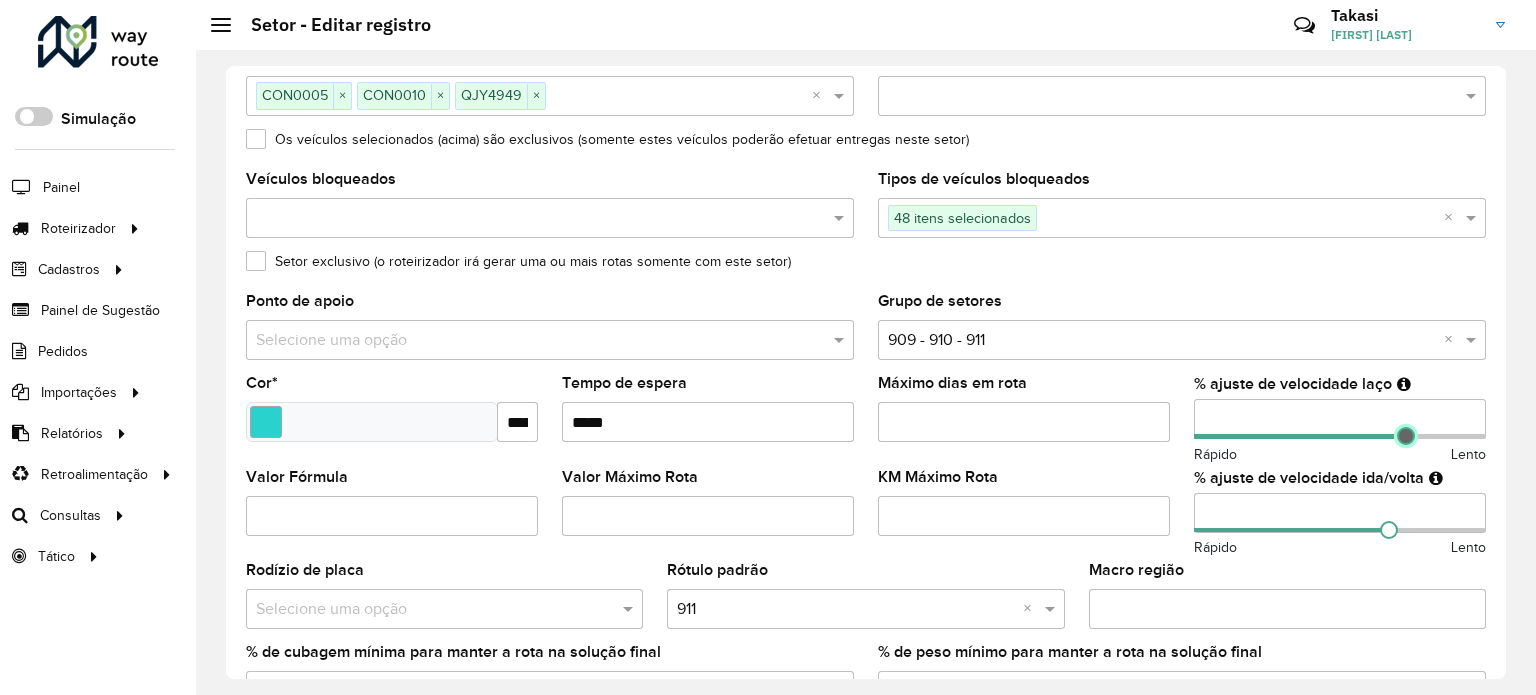 type on "***" 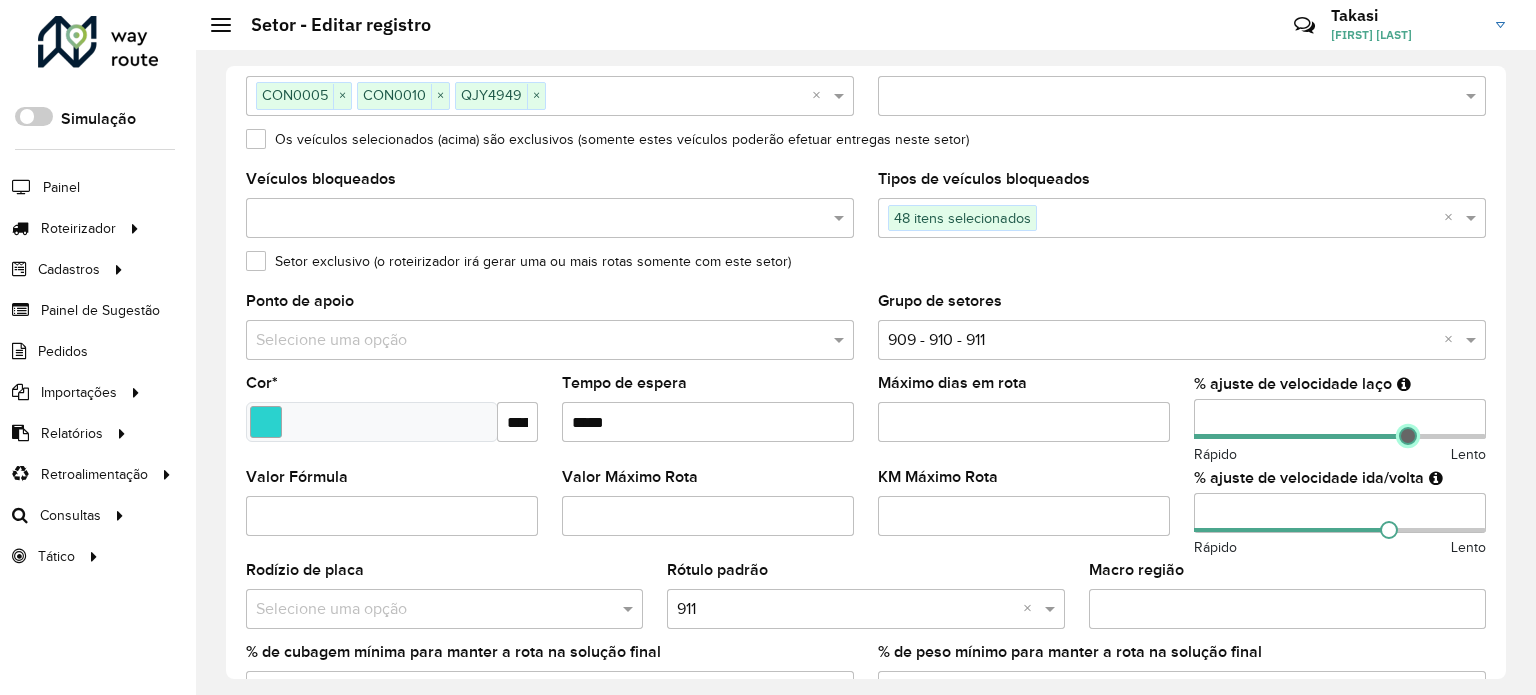 drag, startPoint x: 1379, startPoint y: 433, endPoint x: 1404, endPoint y: 433, distance: 25 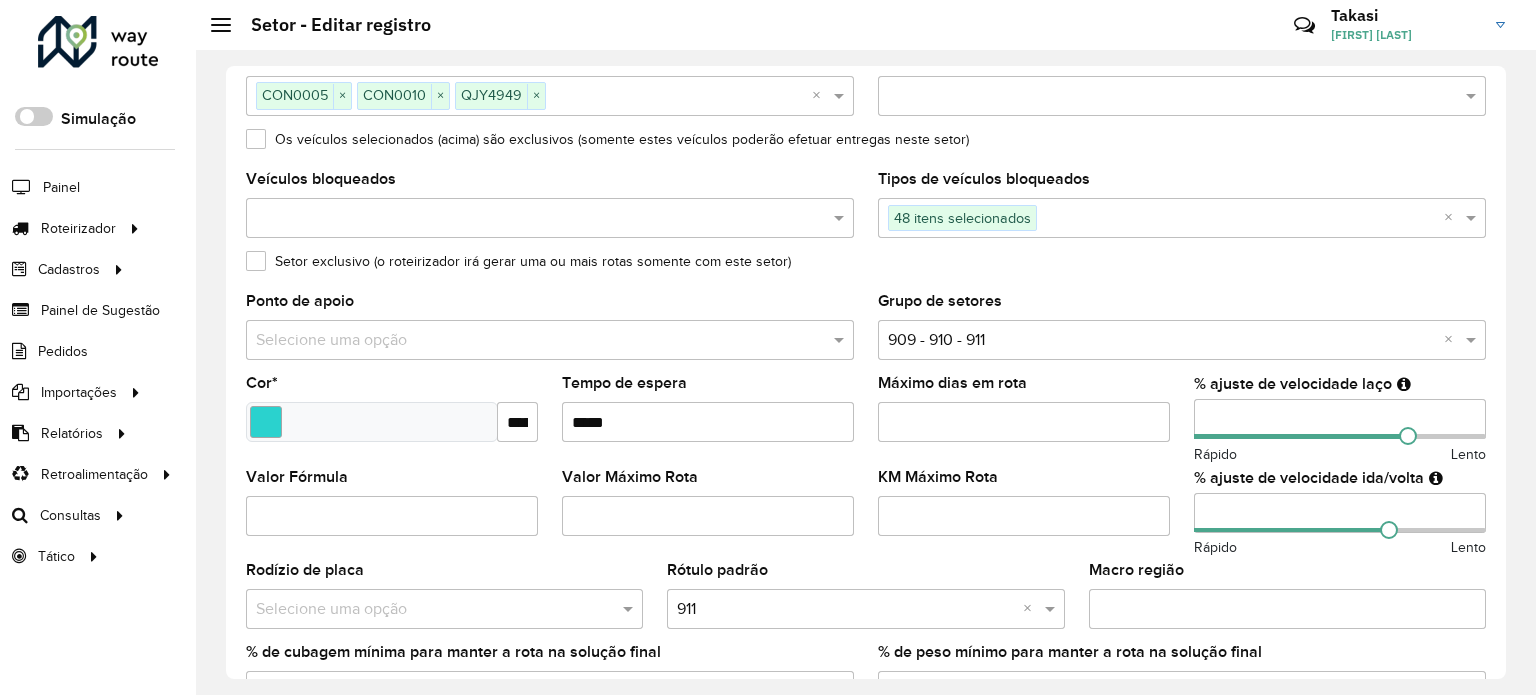 click on "Rápido" 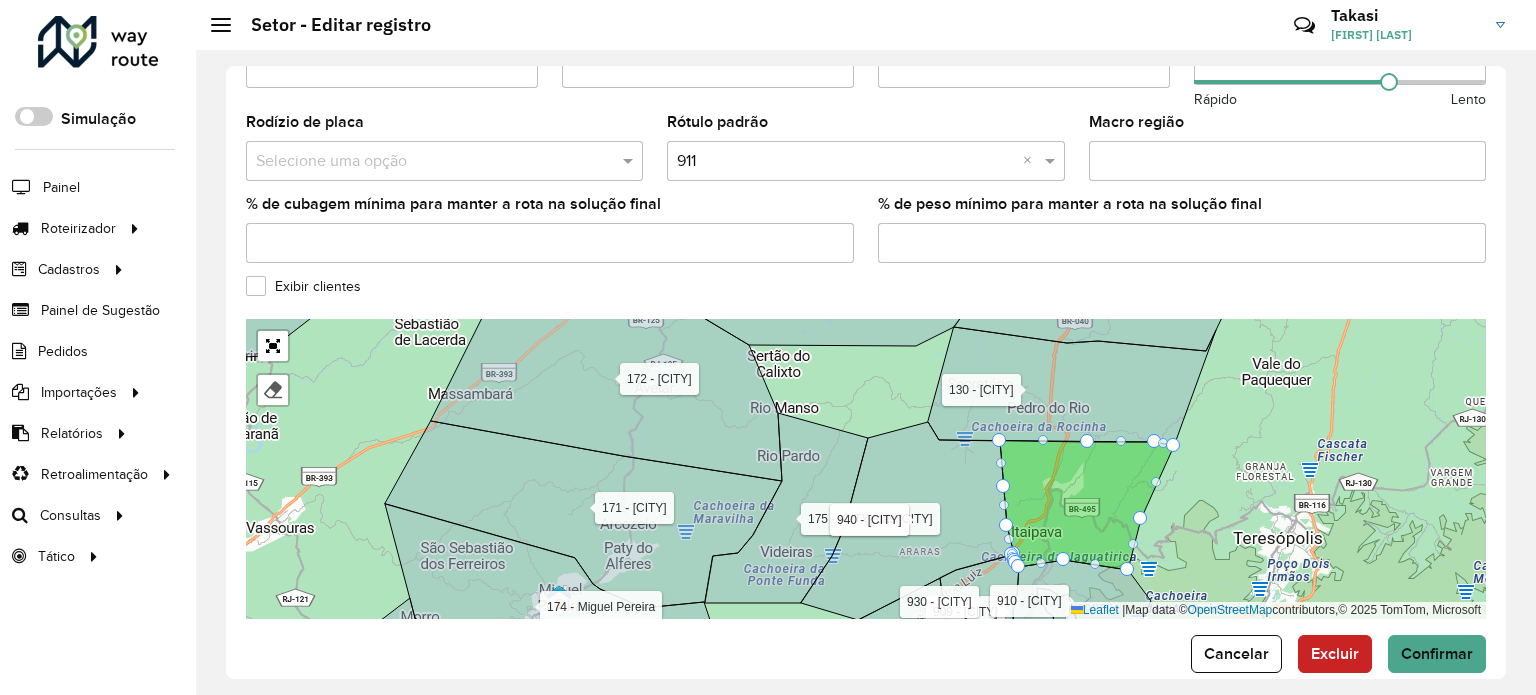 scroll, scrollTop: 672, scrollLeft: 0, axis: vertical 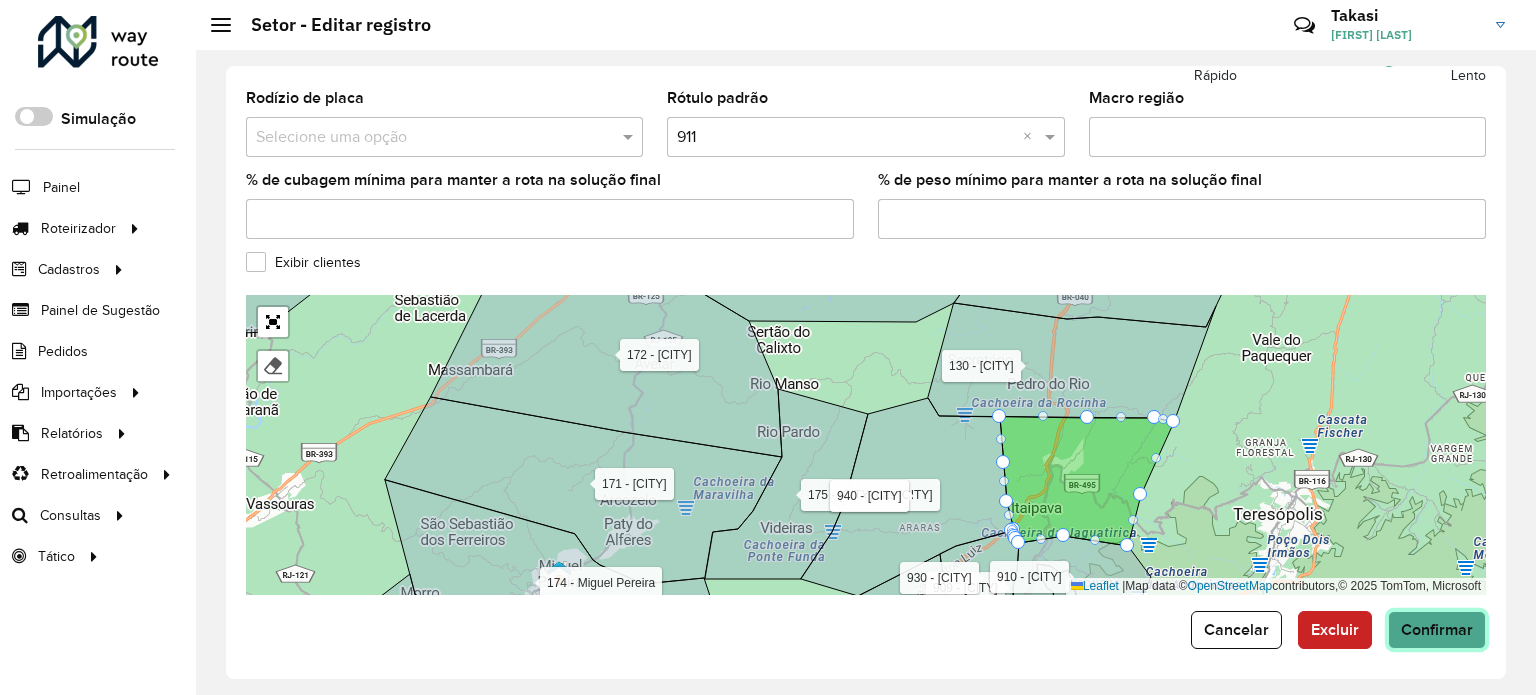 click on "Confirmar" 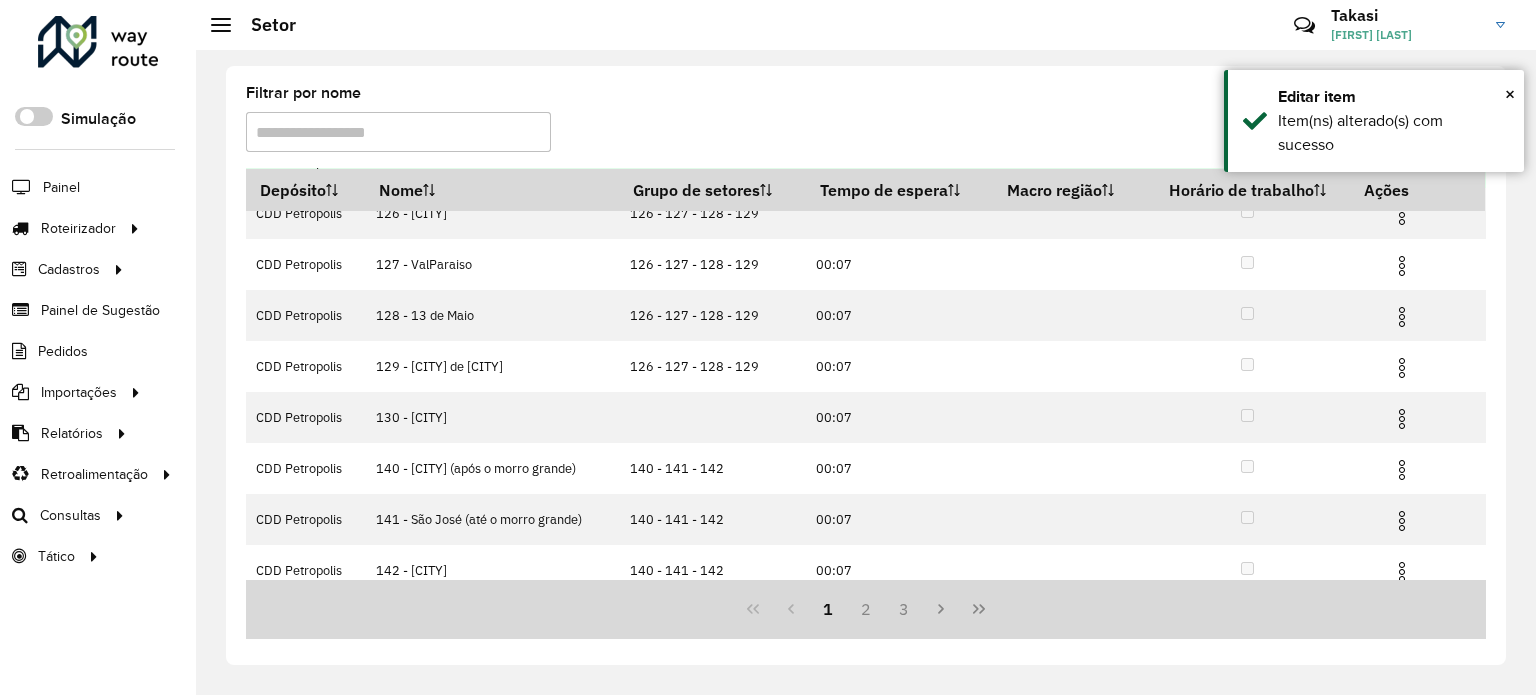 scroll, scrollTop: 240, scrollLeft: 0, axis: vertical 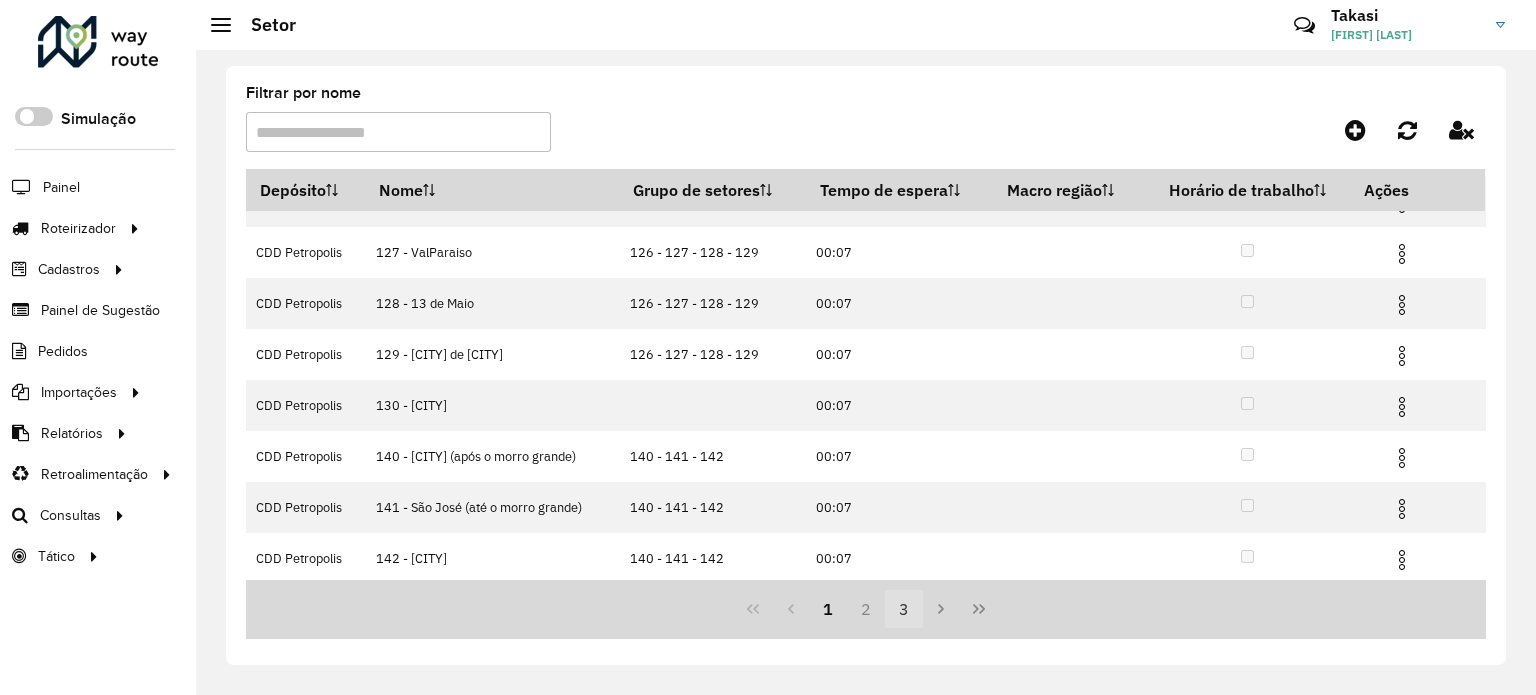 click on "3" at bounding box center [904, 609] 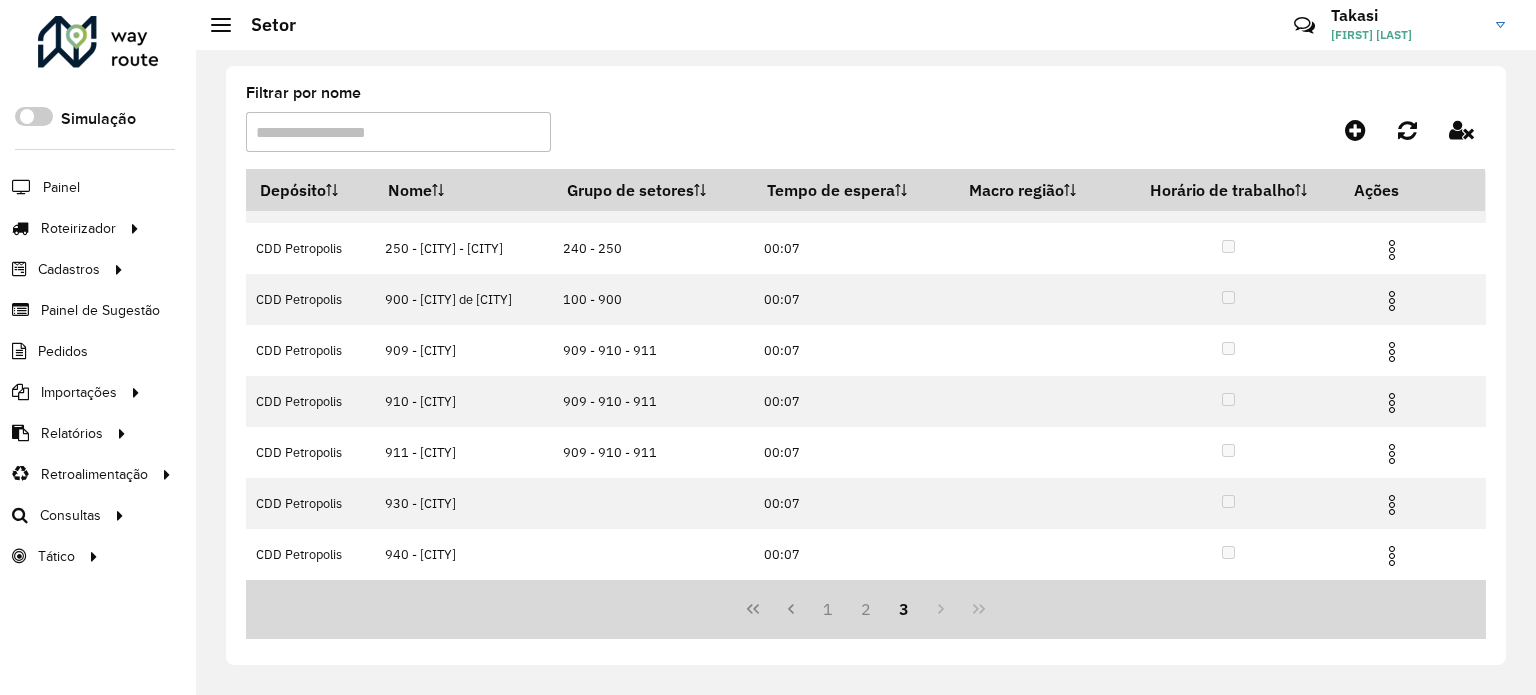 scroll, scrollTop: 0, scrollLeft: 0, axis: both 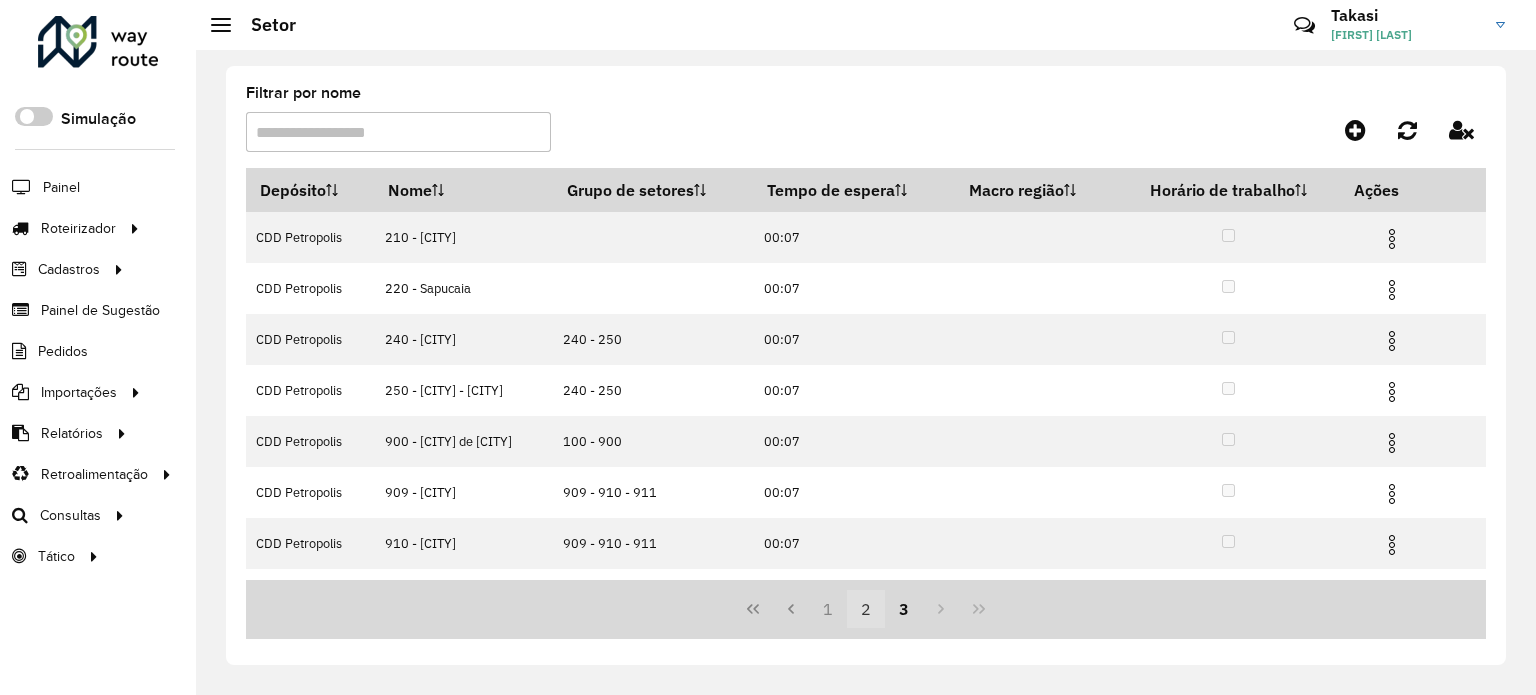 click on "2" at bounding box center (866, 609) 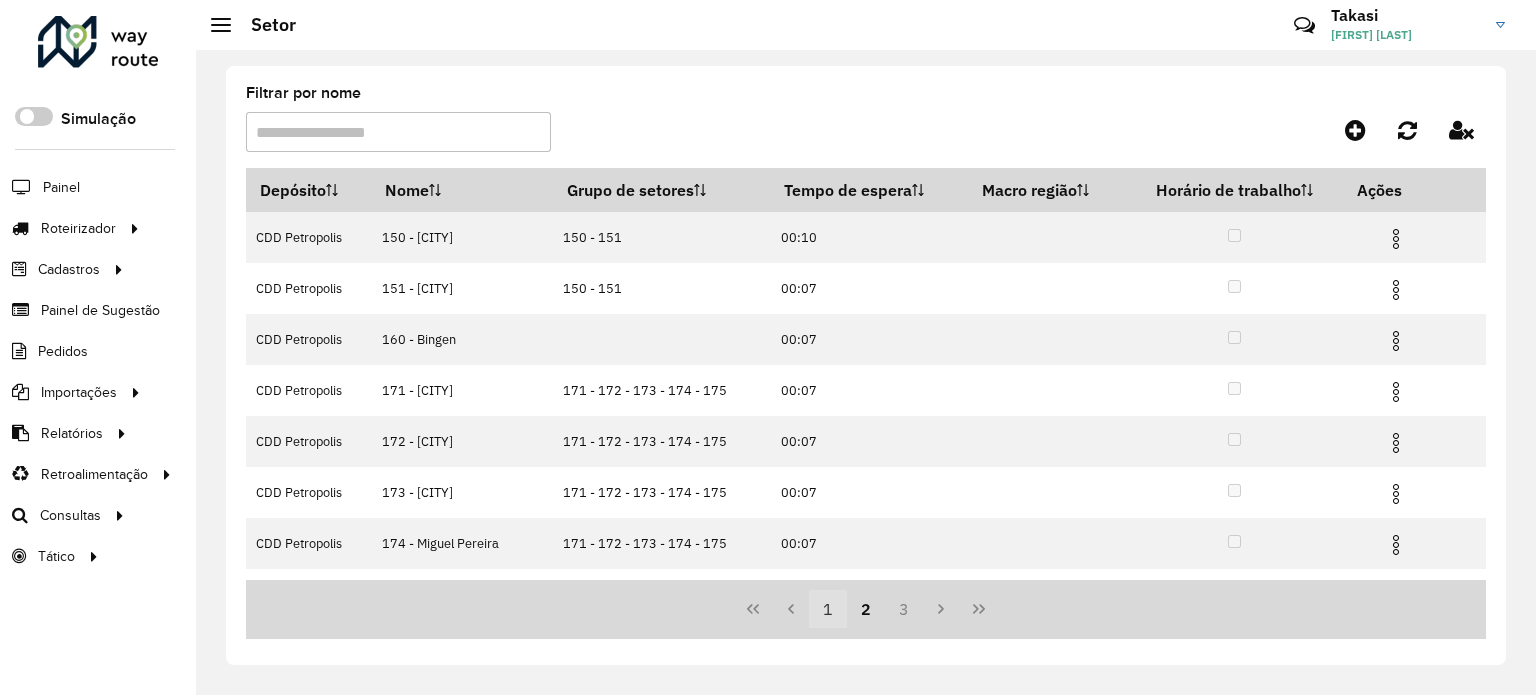 click on "1" at bounding box center (828, 609) 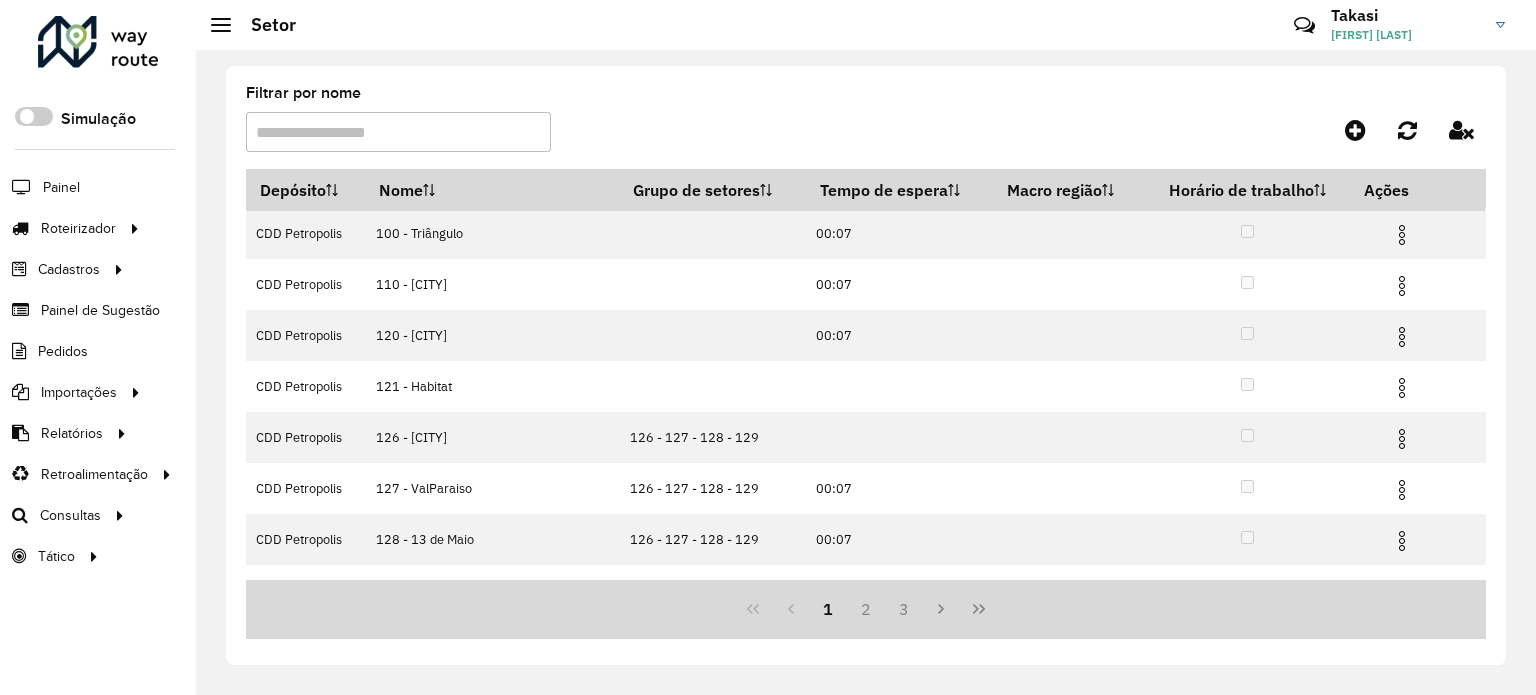 scroll, scrollTop: 0, scrollLeft: 0, axis: both 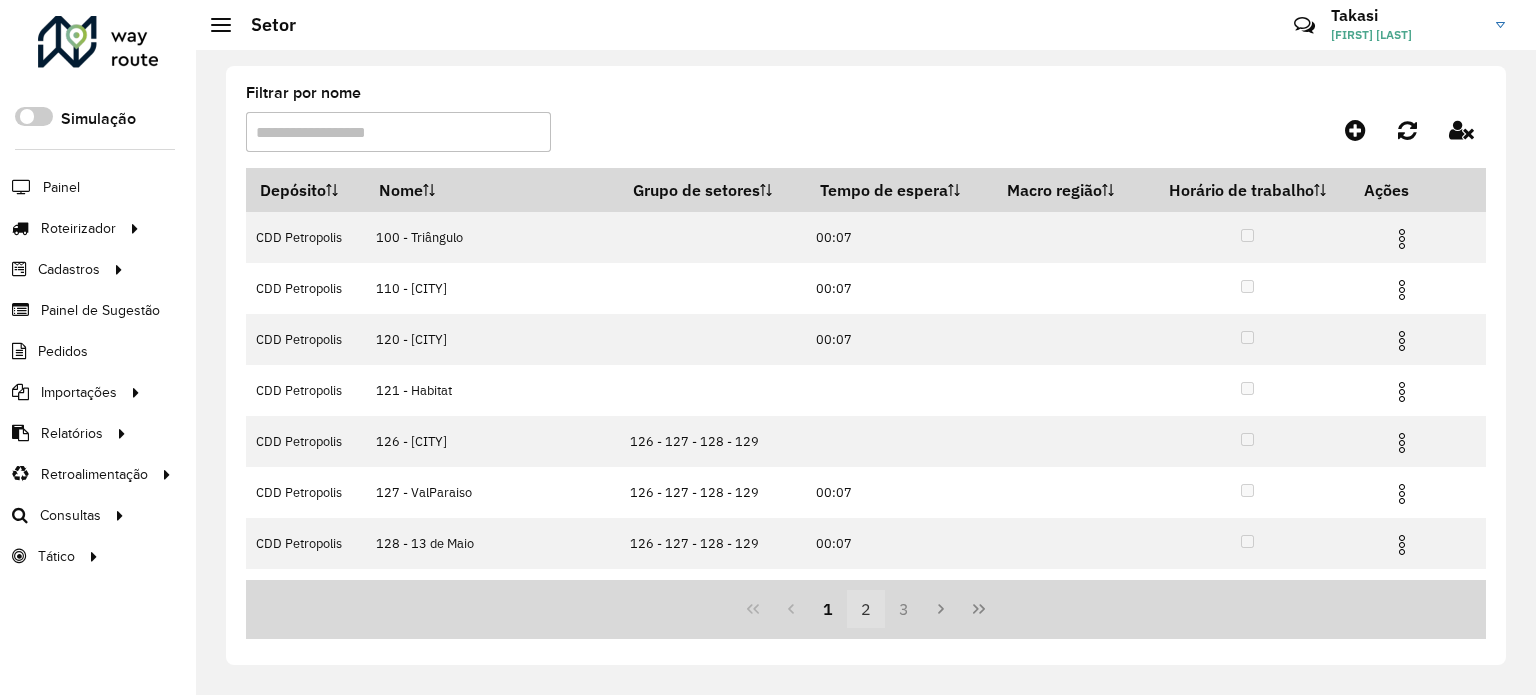 click on "2" at bounding box center [866, 609] 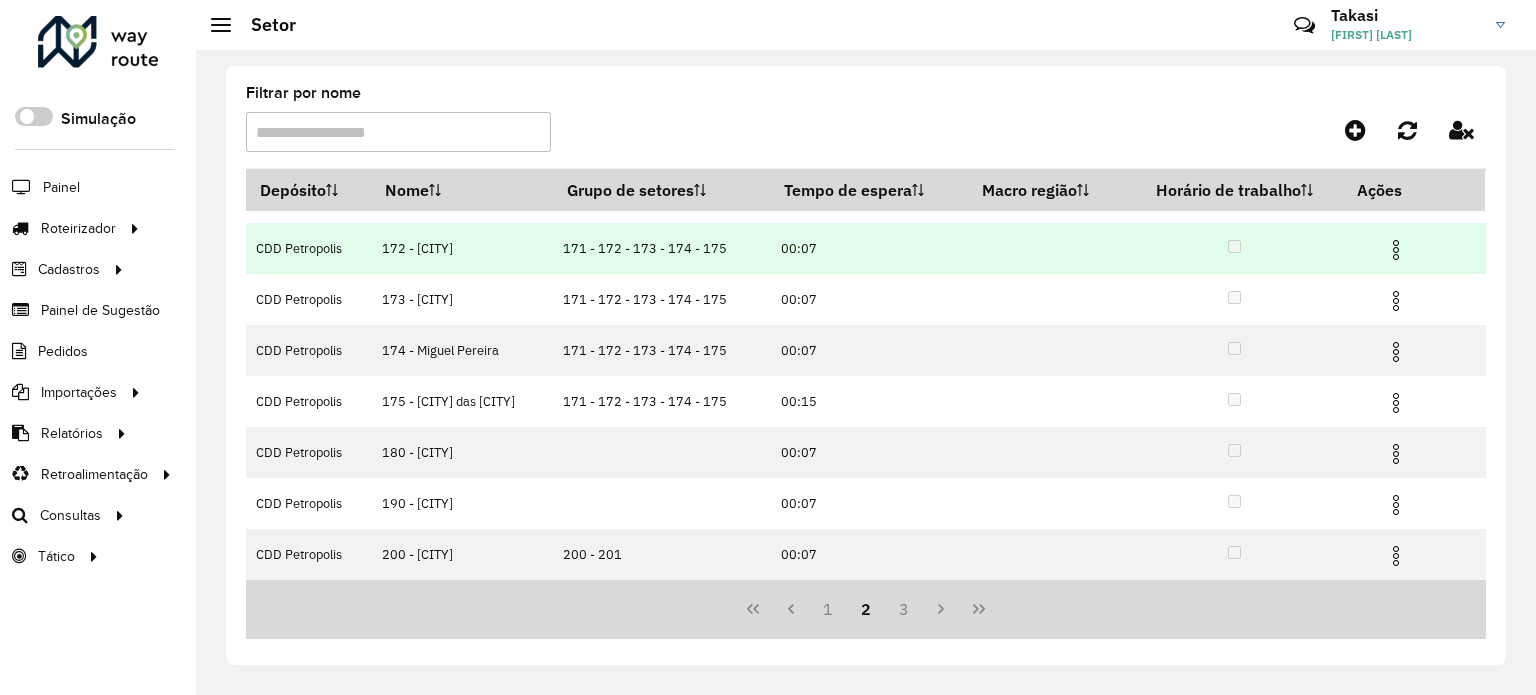 scroll, scrollTop: 240, scrollLeft: 0, axis: vertical 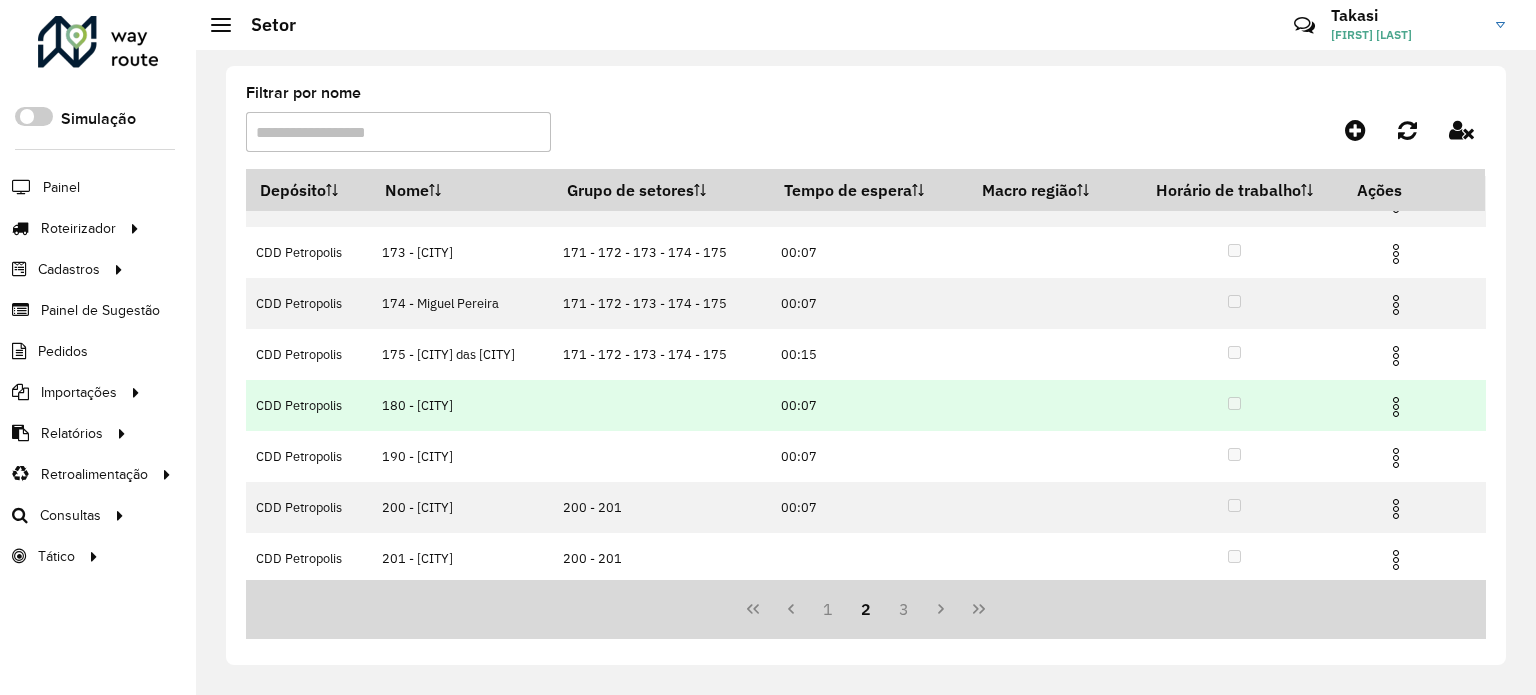 click at bounding box center [1396, 407] 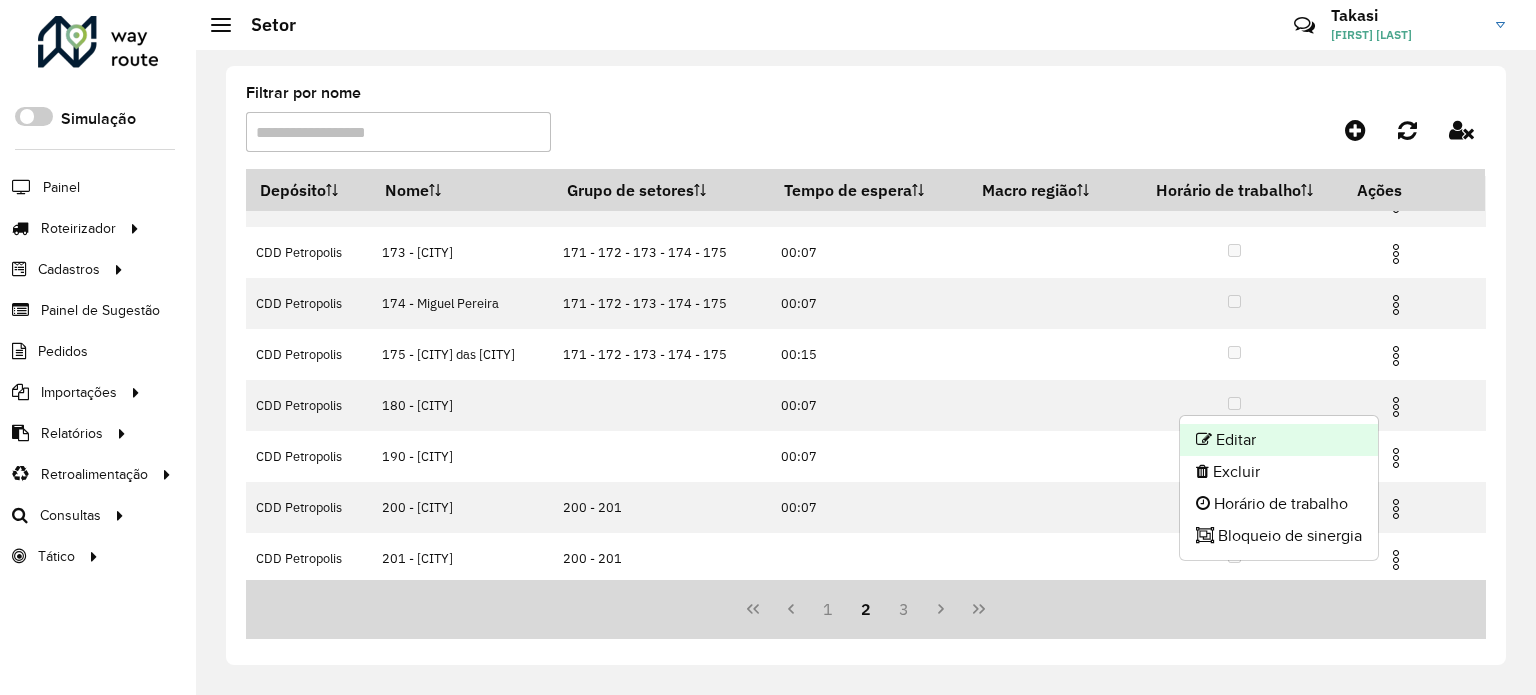 click on "Editar" 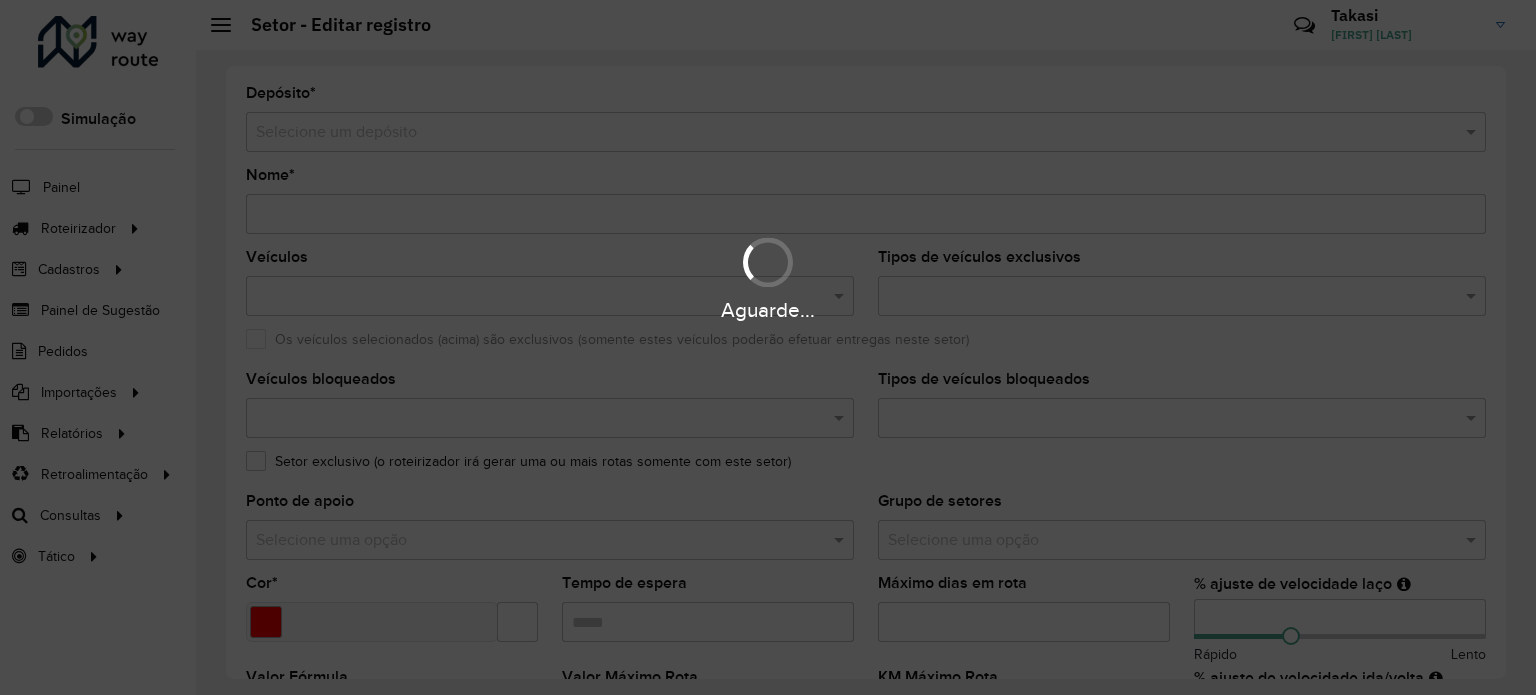 type on "**********" 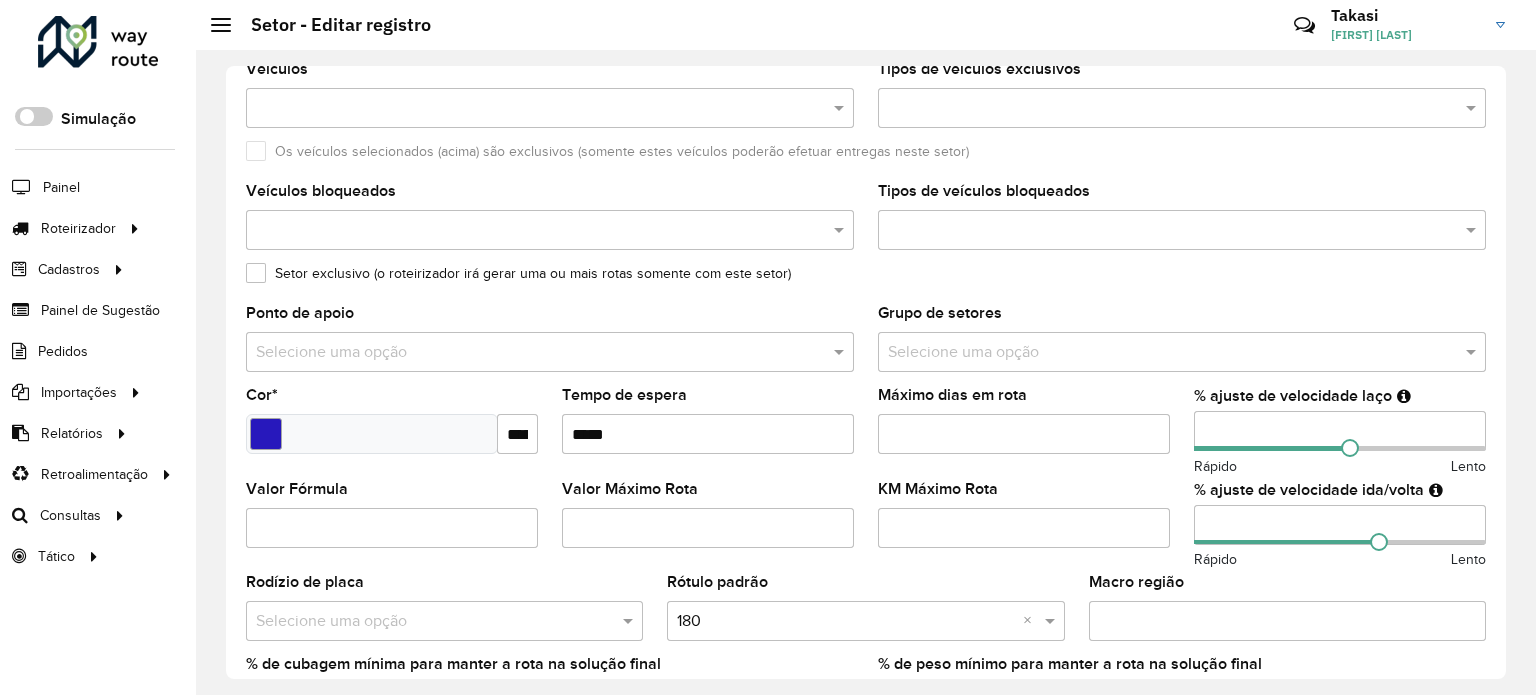 scroll, scrollTop: 200, scrollLeft: 0, axis: vertical 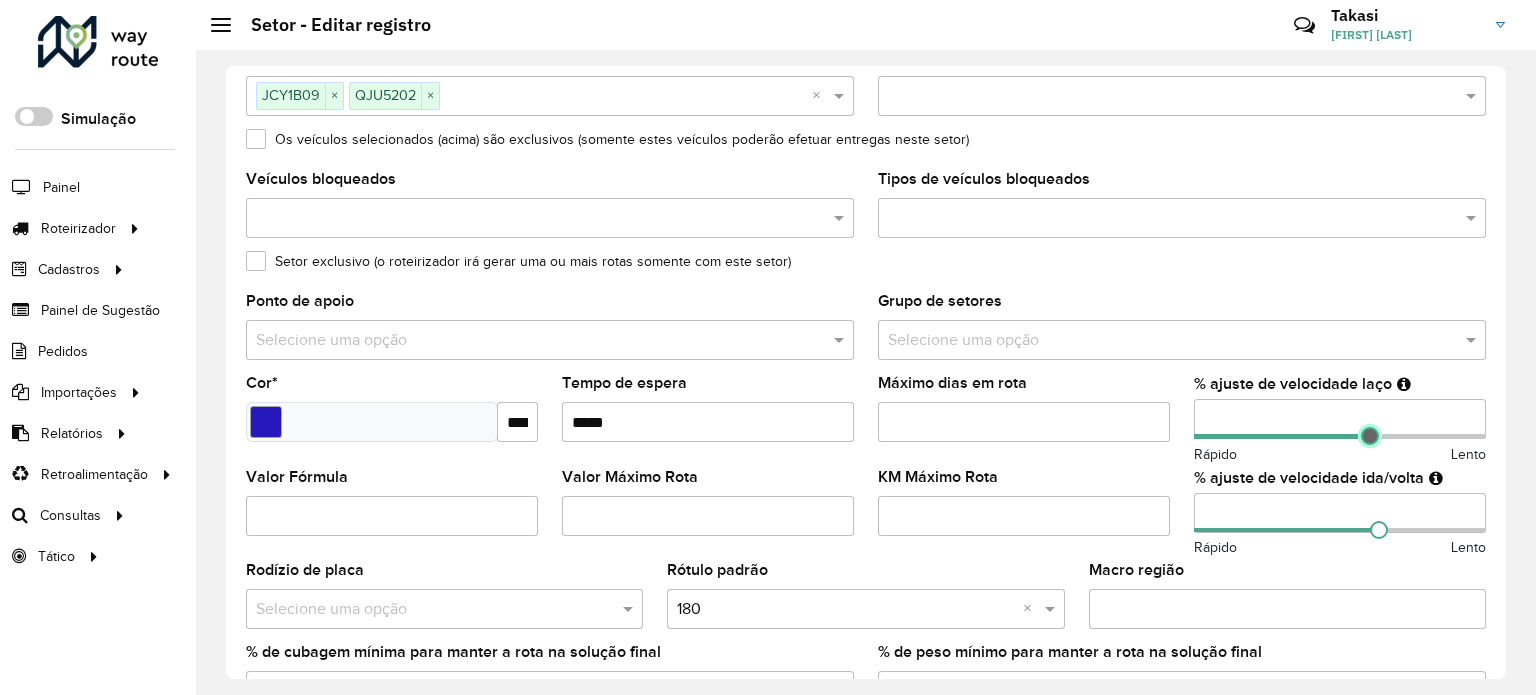 type on "**" 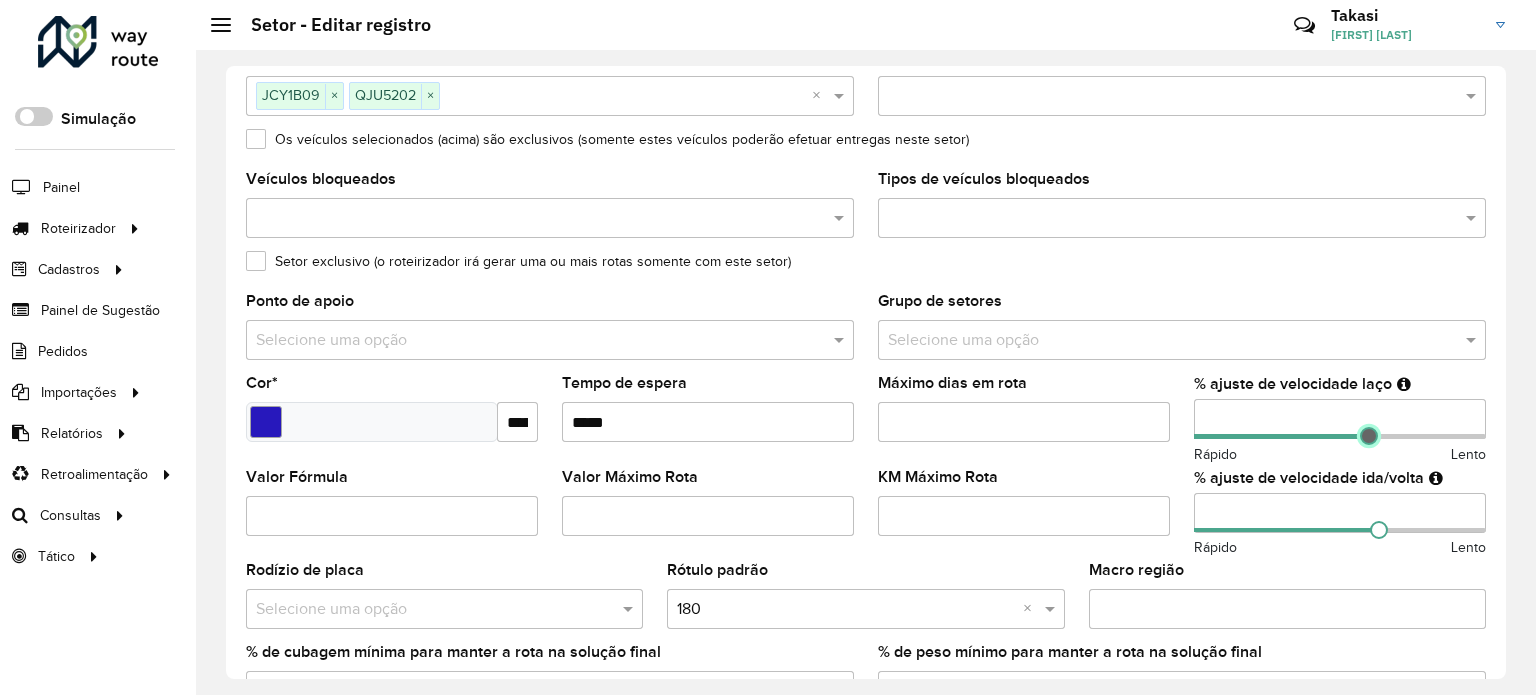 drag, startPoint x: 1346, startPoint y: 437, endPoint x: 1364, endPoint y: 437, distance: 18 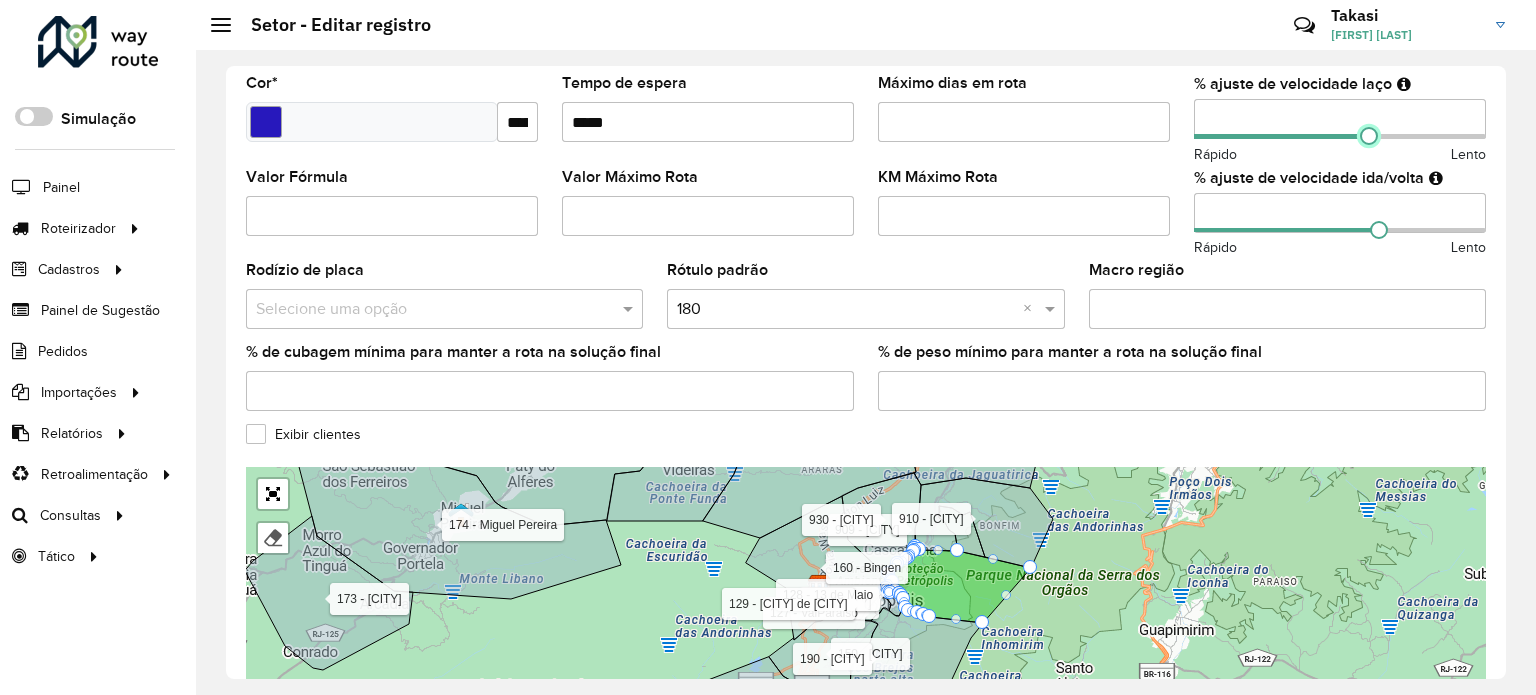 scroll, scrollTop: 672, scrollLeft: 0, axis: vertical 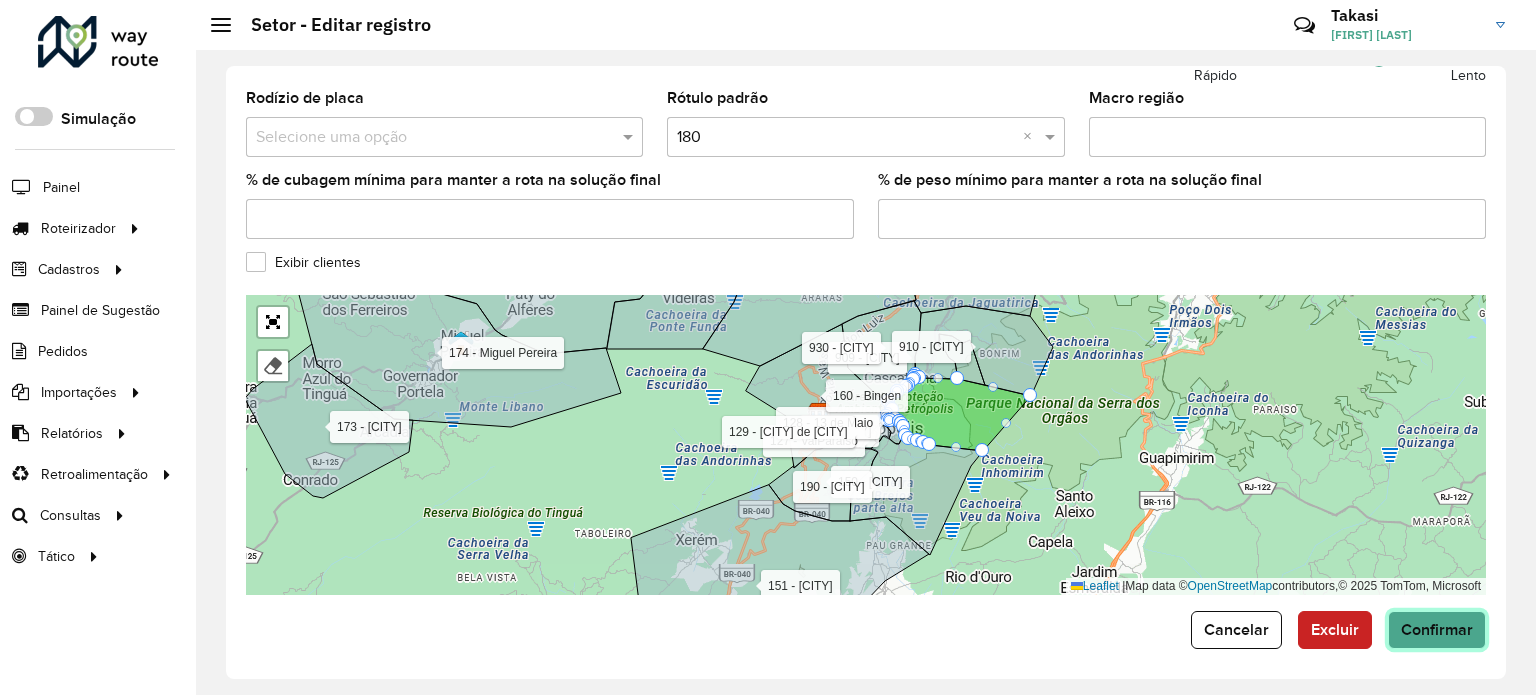 click on "Confirmar" 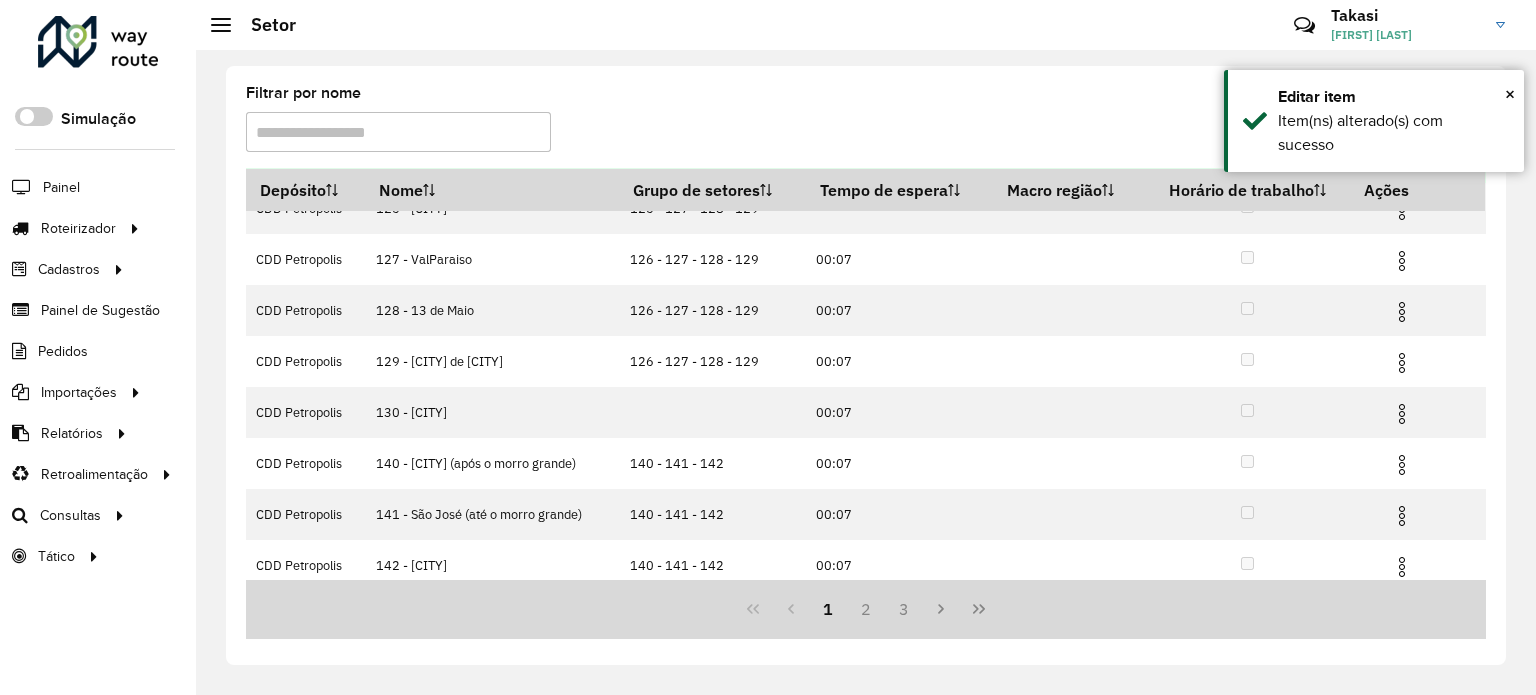 scroll, scrollTop: 240, scrollLeft: 0, axis: vertical 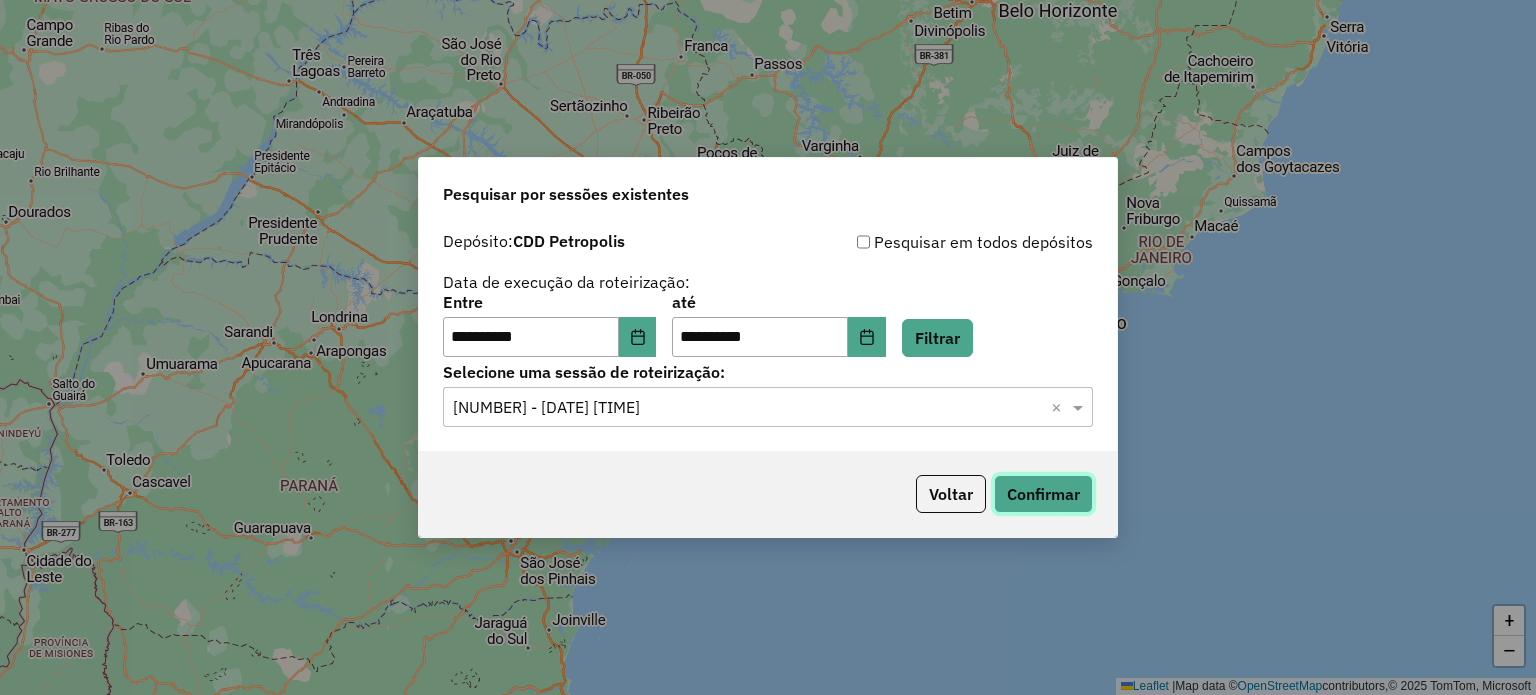type 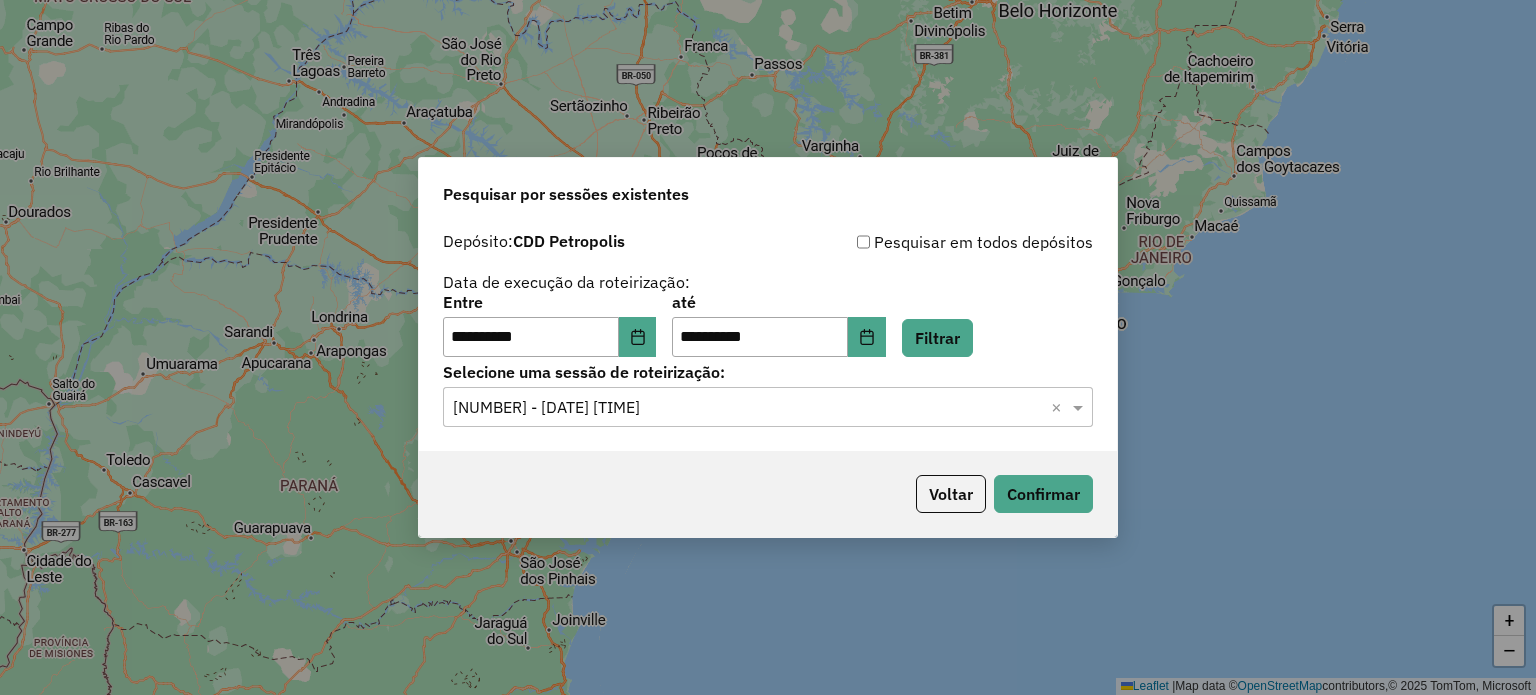 scroll, scrollTop: 0, scrollLeft: 0, axis: both 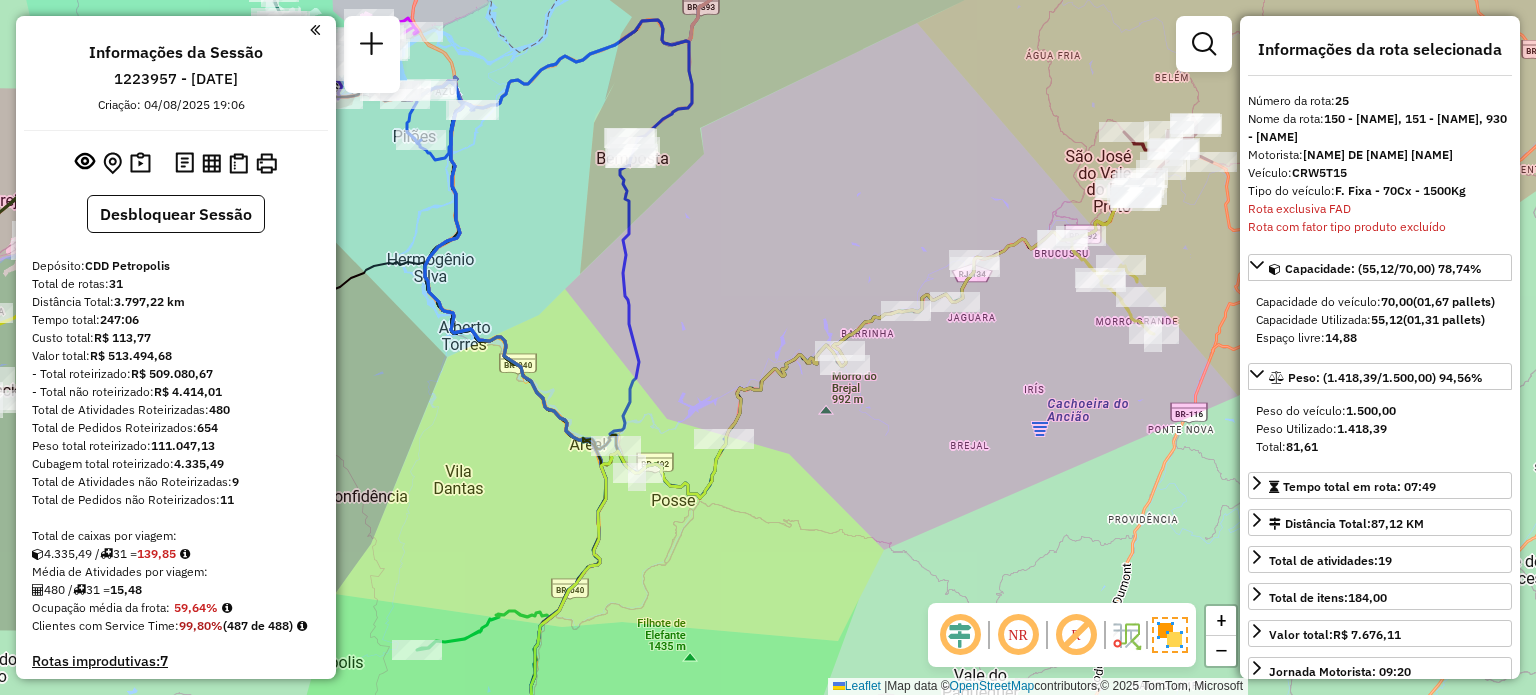 select on "**********" 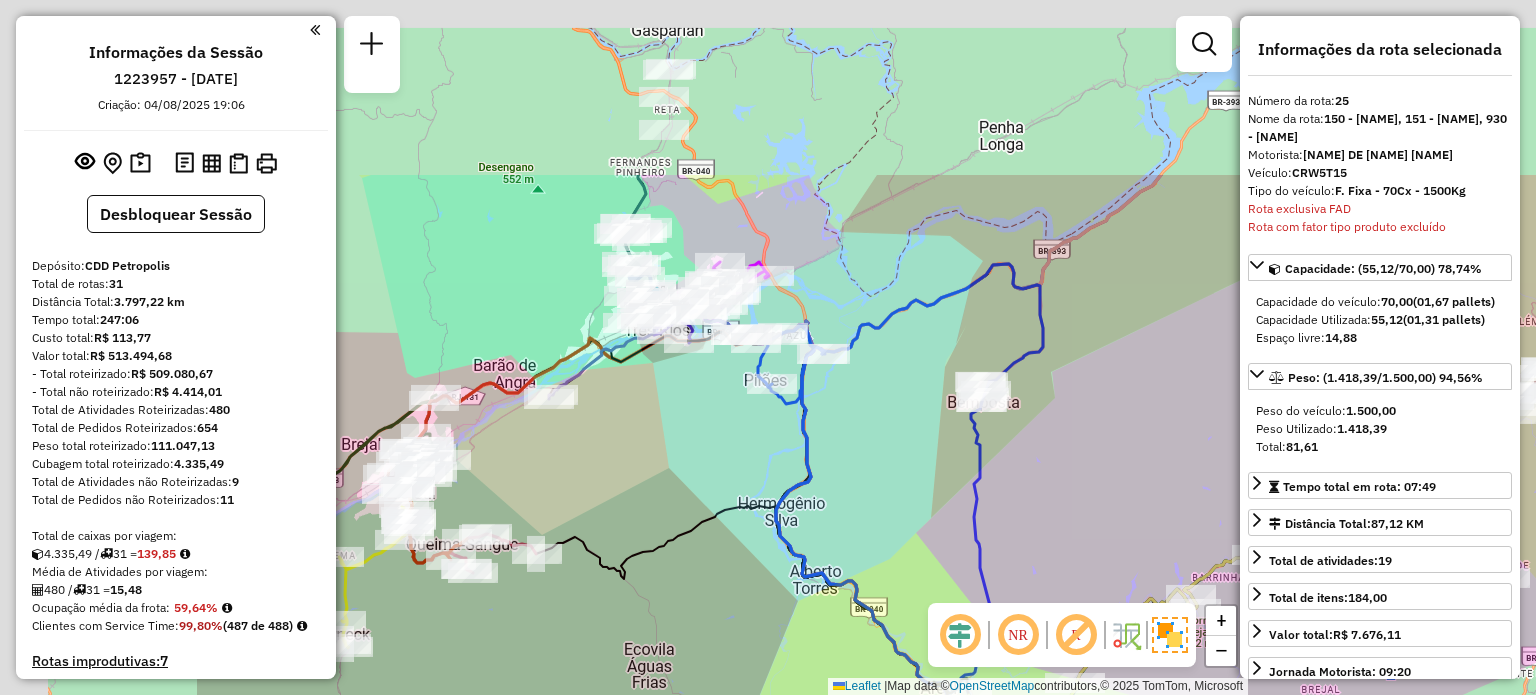 drag, startPoint x: 401, startPoint y: 214, endPoint x: 752, endPoint y: 458, distance: 427.47748 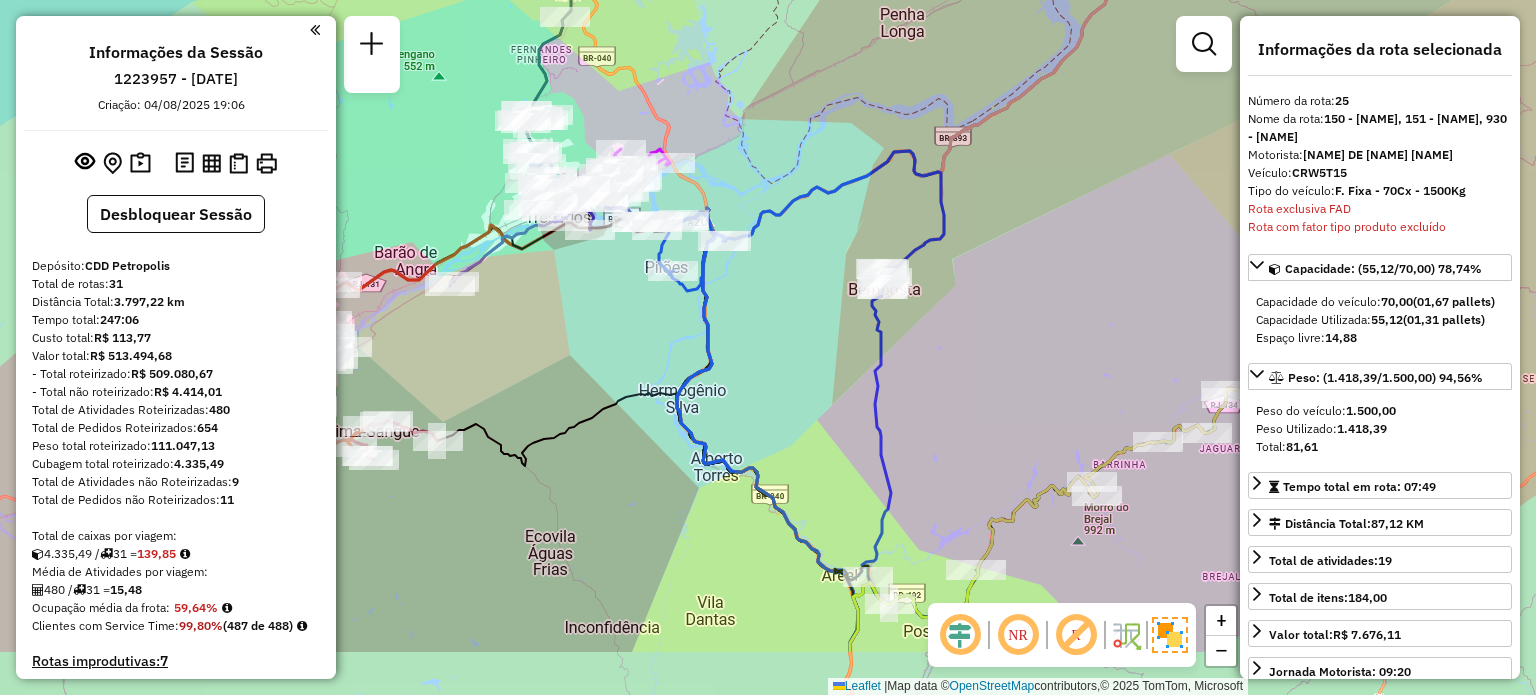 drag, startPoint x: 922, startPoint y: 456, endPoint x: 816, endPoint y: 328, distance: 166.19266 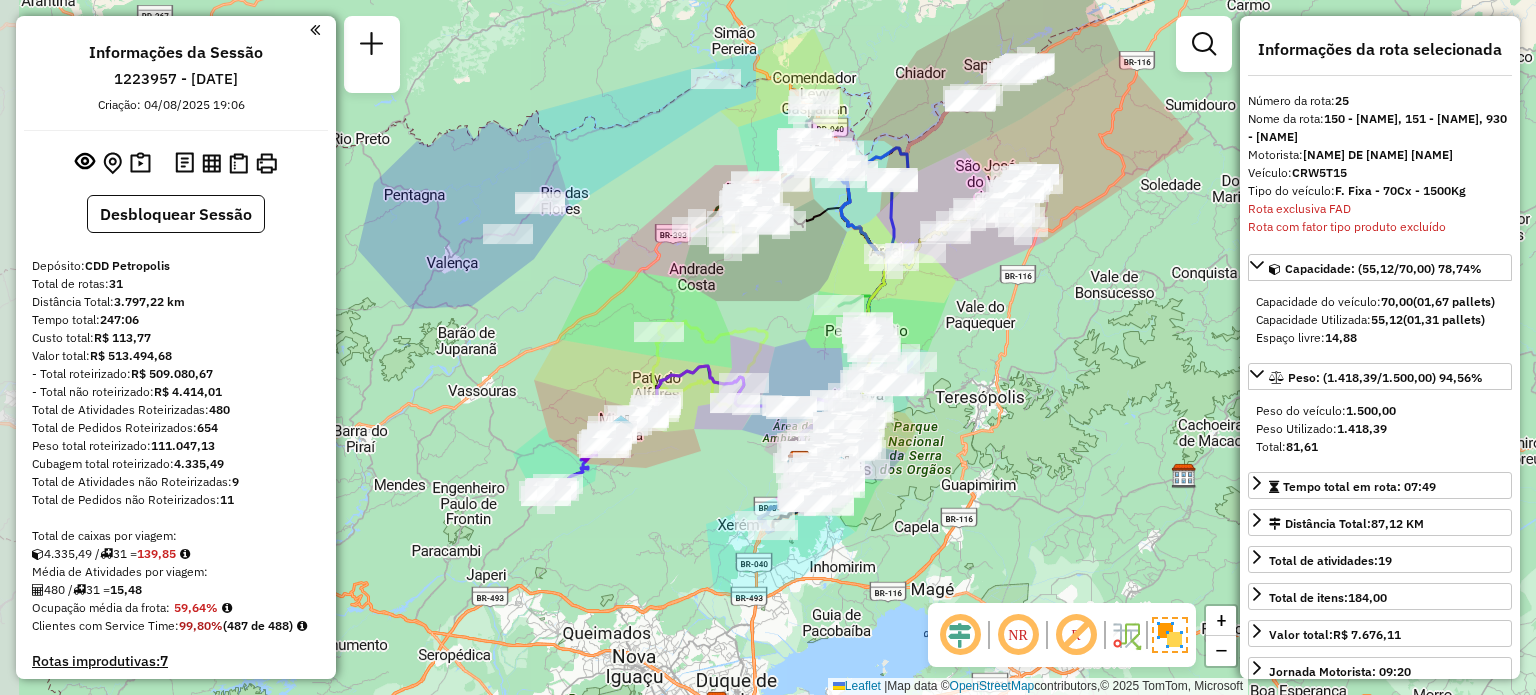 drag, startPoint x: 579, startPoint y: 496, endPoint x: 633, endPoint y: 379, distance: 128.86038 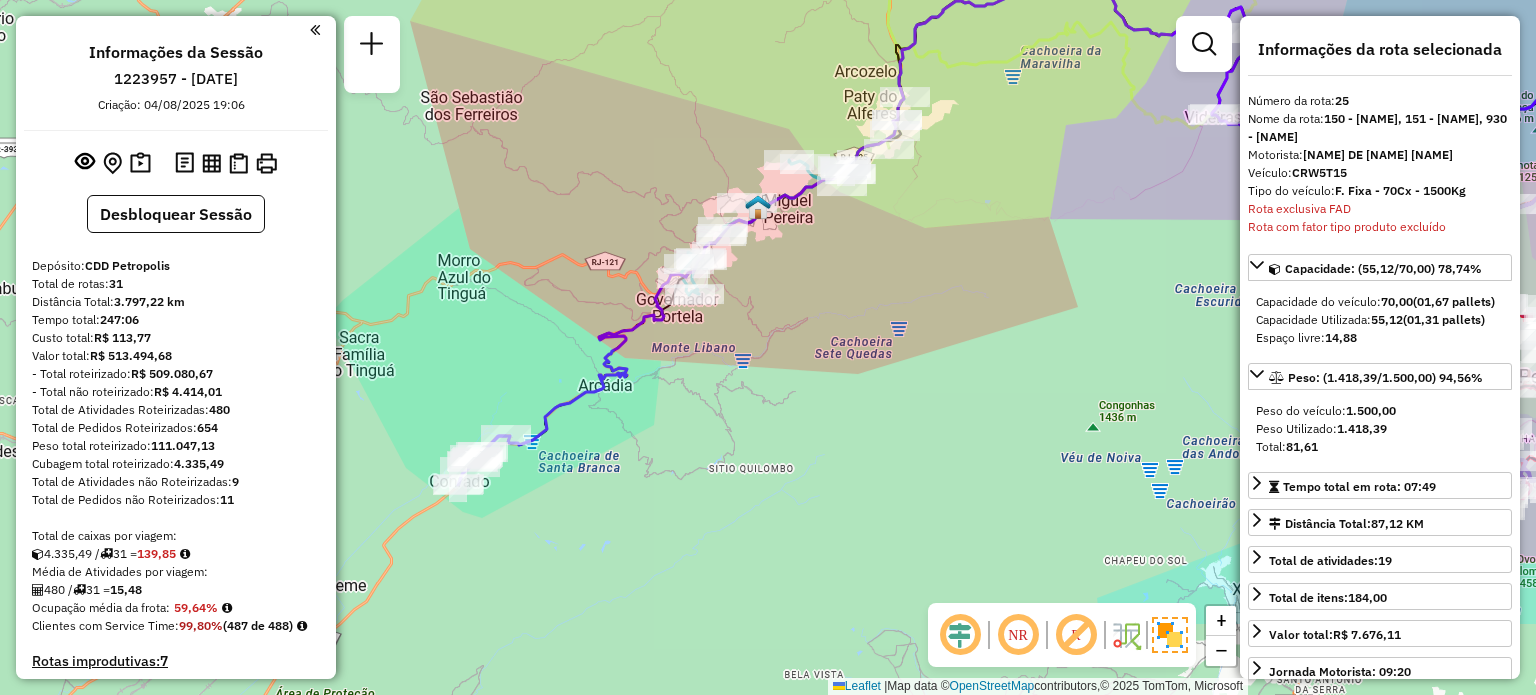 drag, startPoint x: 638, startPoint y: 453, endPoint x: 827, endPoint y: 315, distance: 234.01923 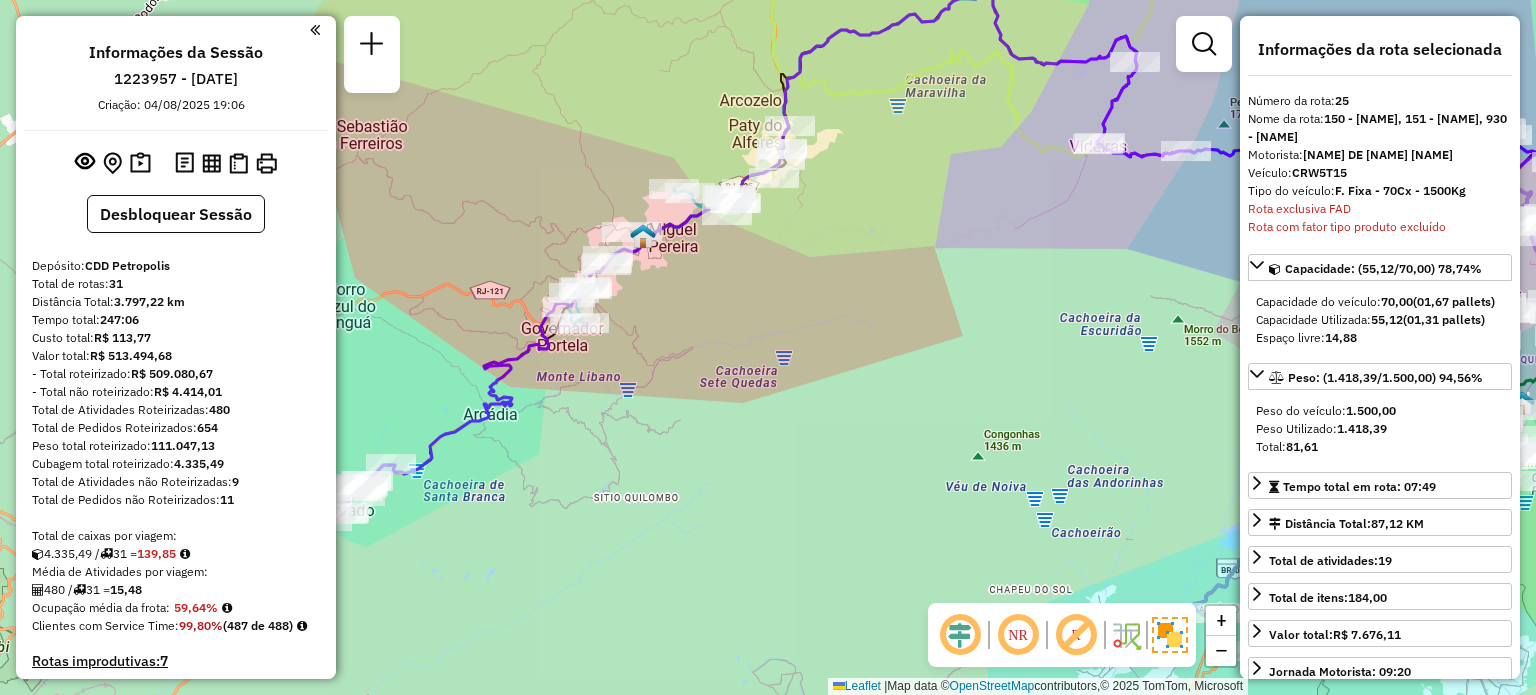 drag, startPoint x: 848, startPoint y: 412, endPoint x: 705, endPoint y: 436, distance: 145 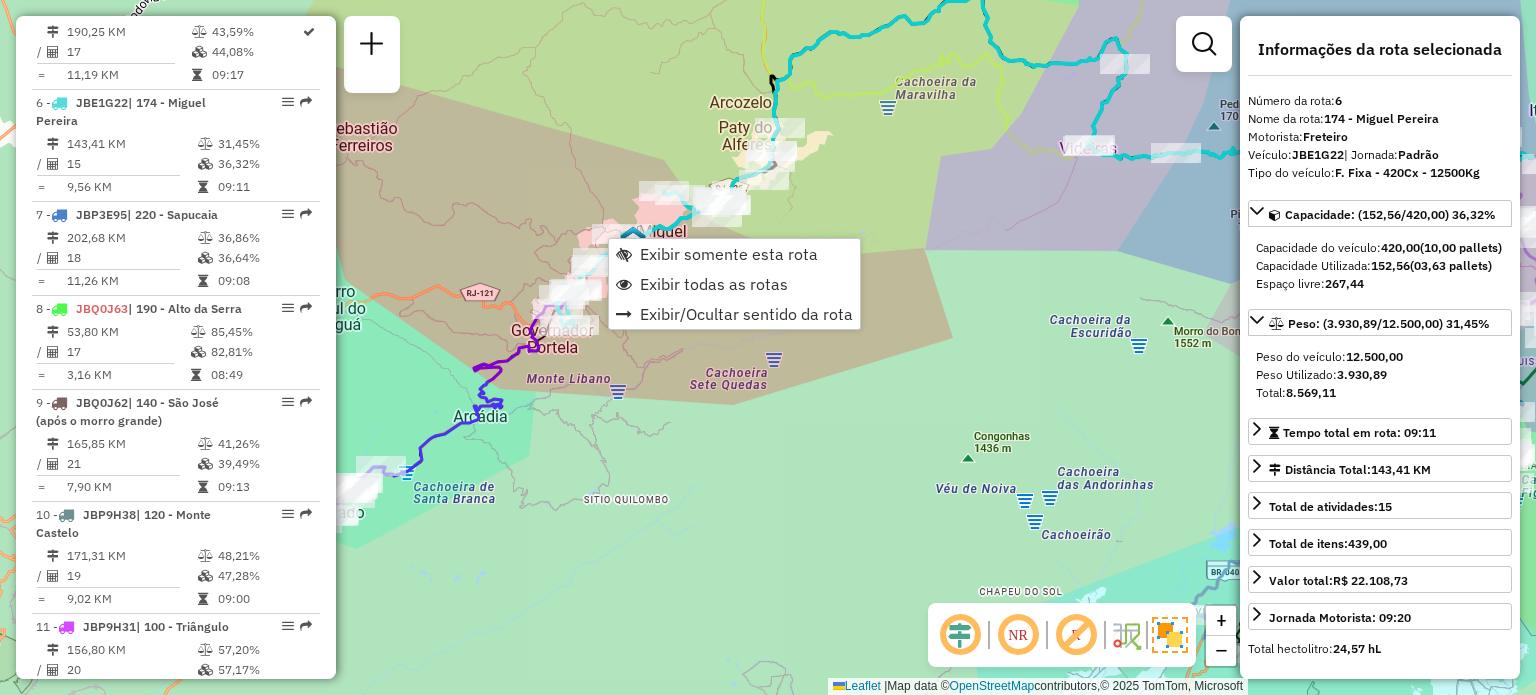 scroll, scrollTop: 1432, scrollLeft: 0, axis: vertical 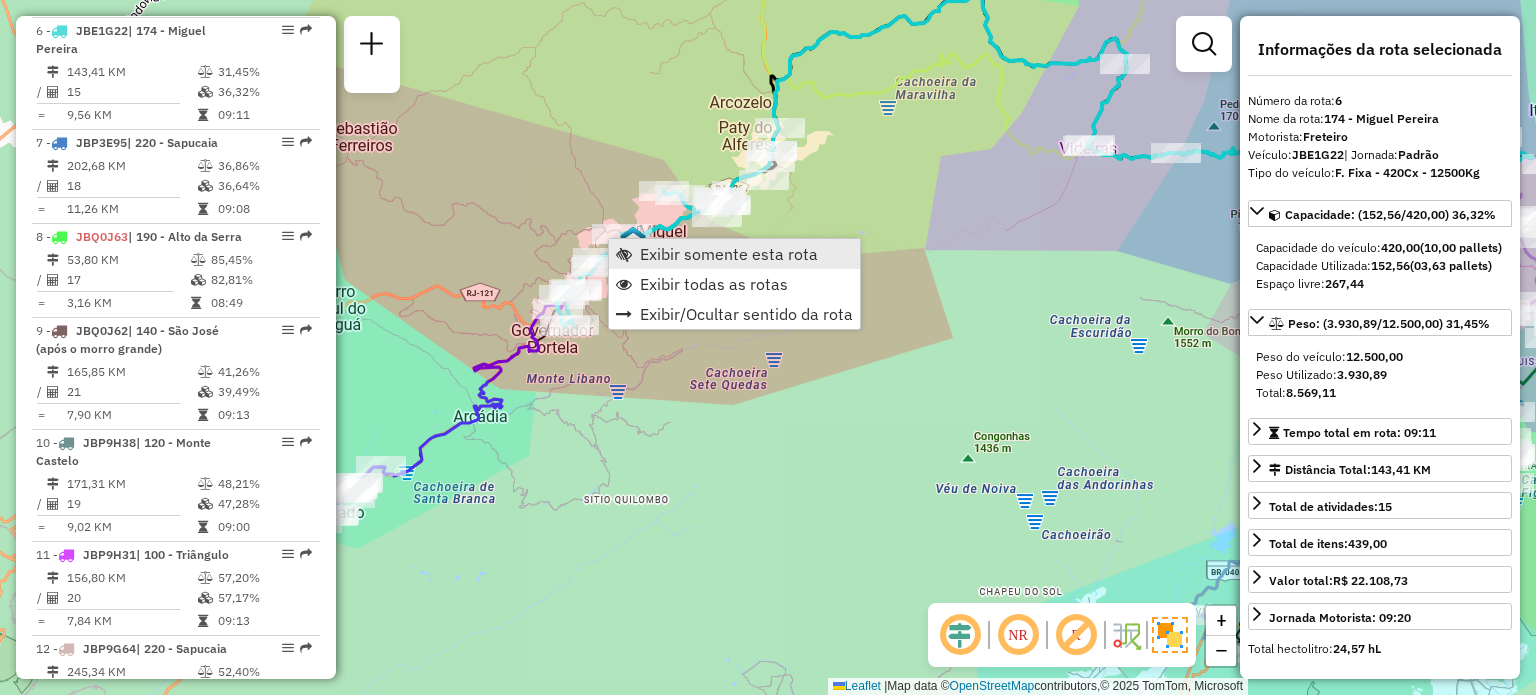 click on "Exibir somente esta rota" at bounding box center (729, 254) 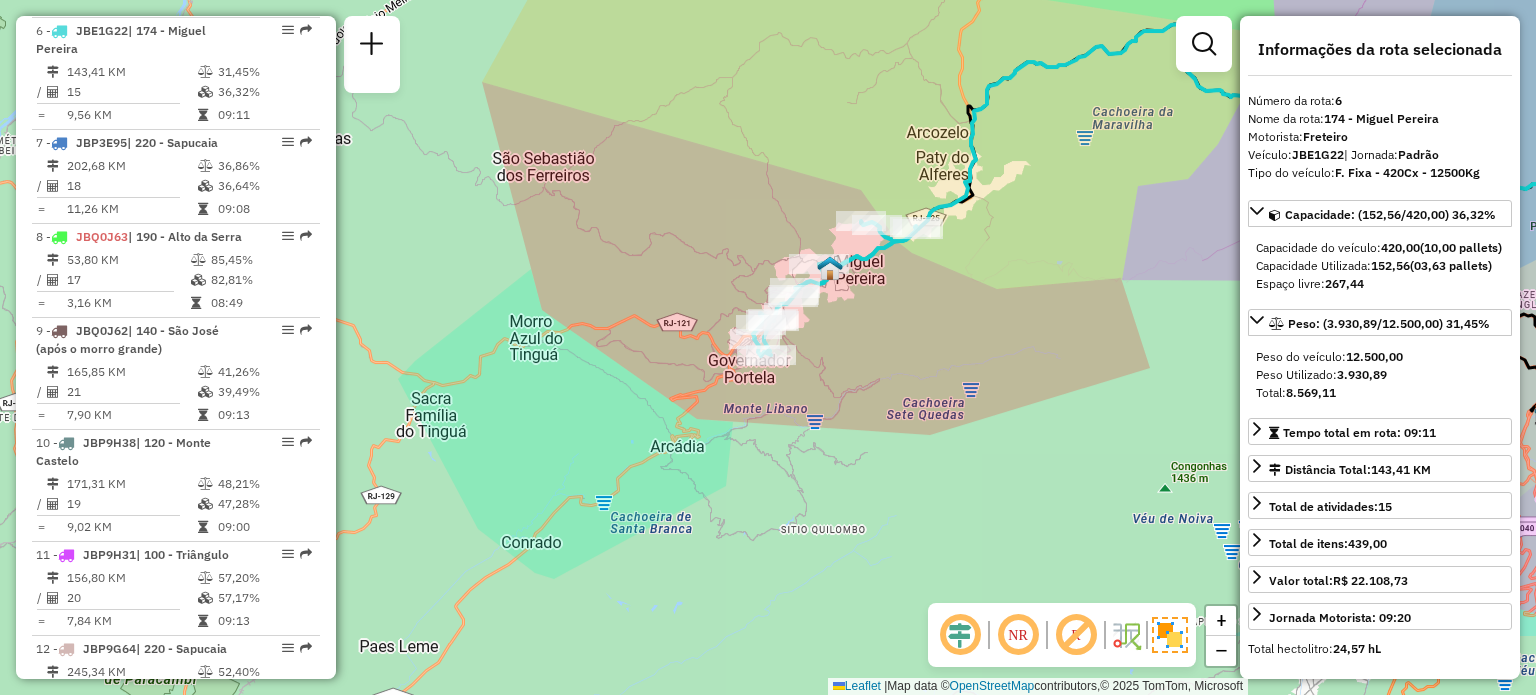 drag, startPoint x: 548, startPoint y: 380, endPoint x: 954, endPoint y: 253, distance: 425.3998 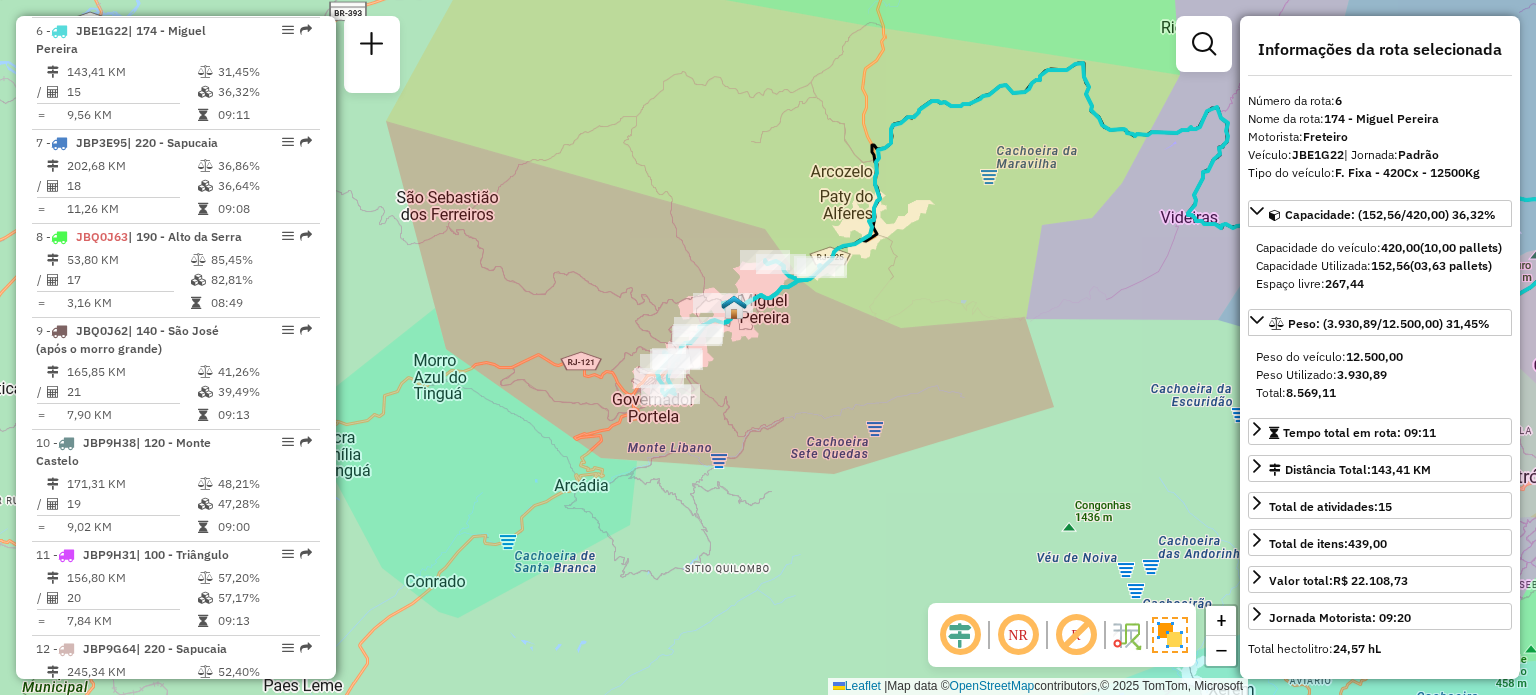 drag, startPoint x: 904, startPoint y: 308, endPoint x: 803, endPoint y: 375, distance: 121.20231 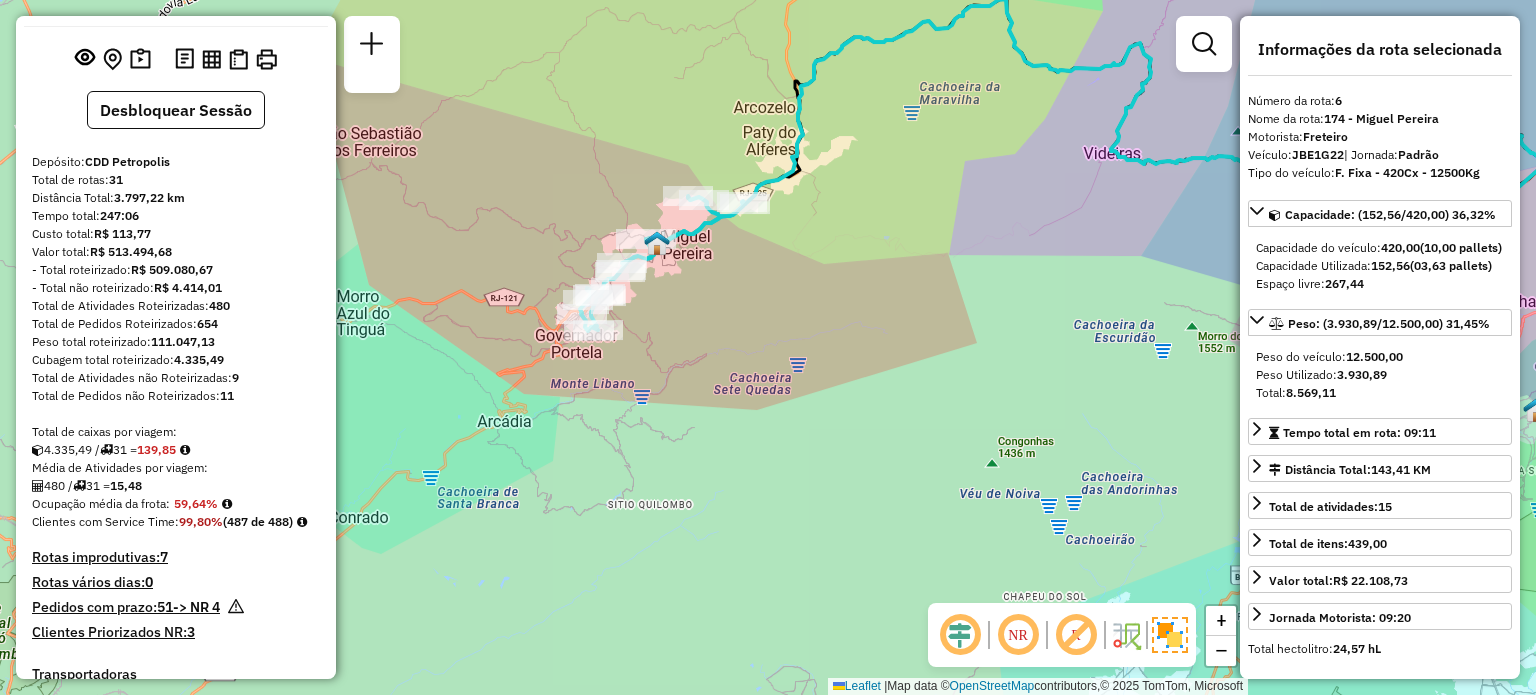scroll, scrollTop: 0, scrollLeft: 0, axis: both 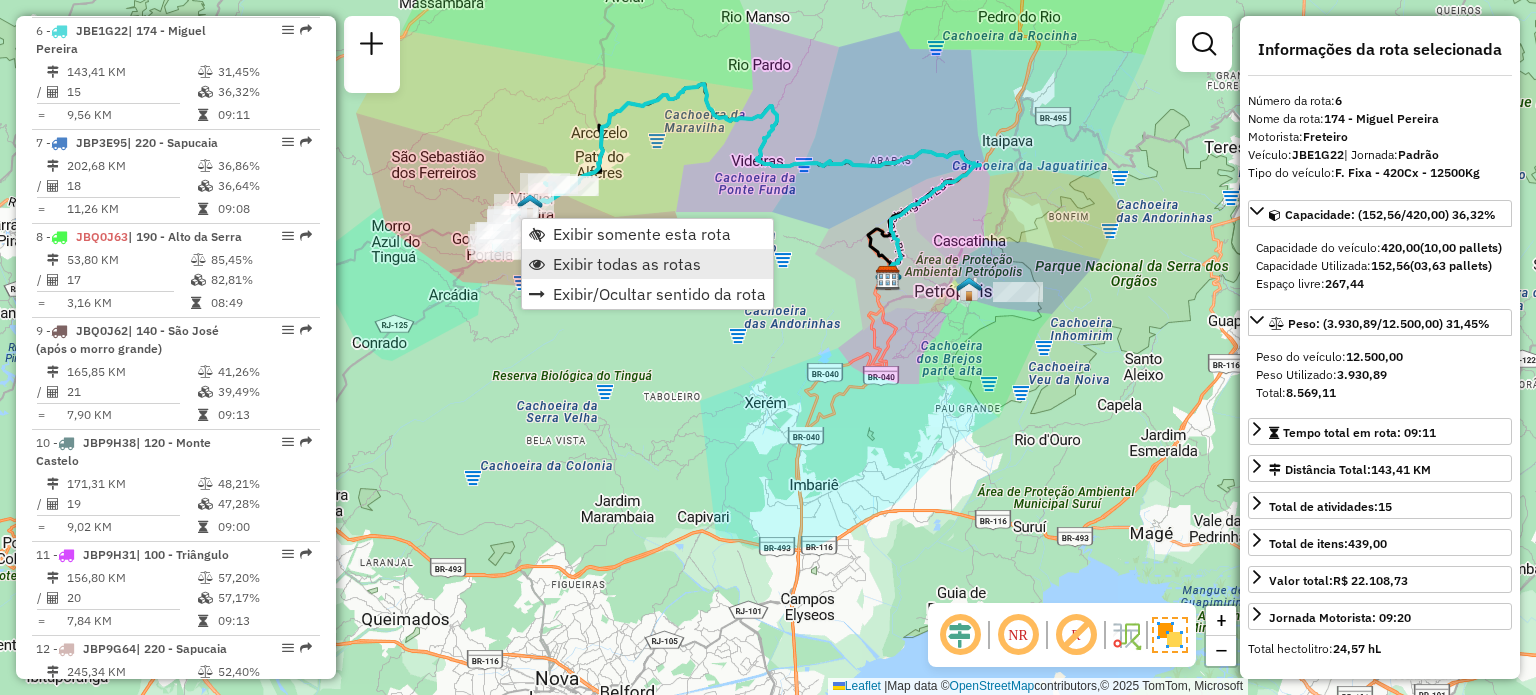 click on "Exibir todas as rotas" at bounding box center [627, 264] 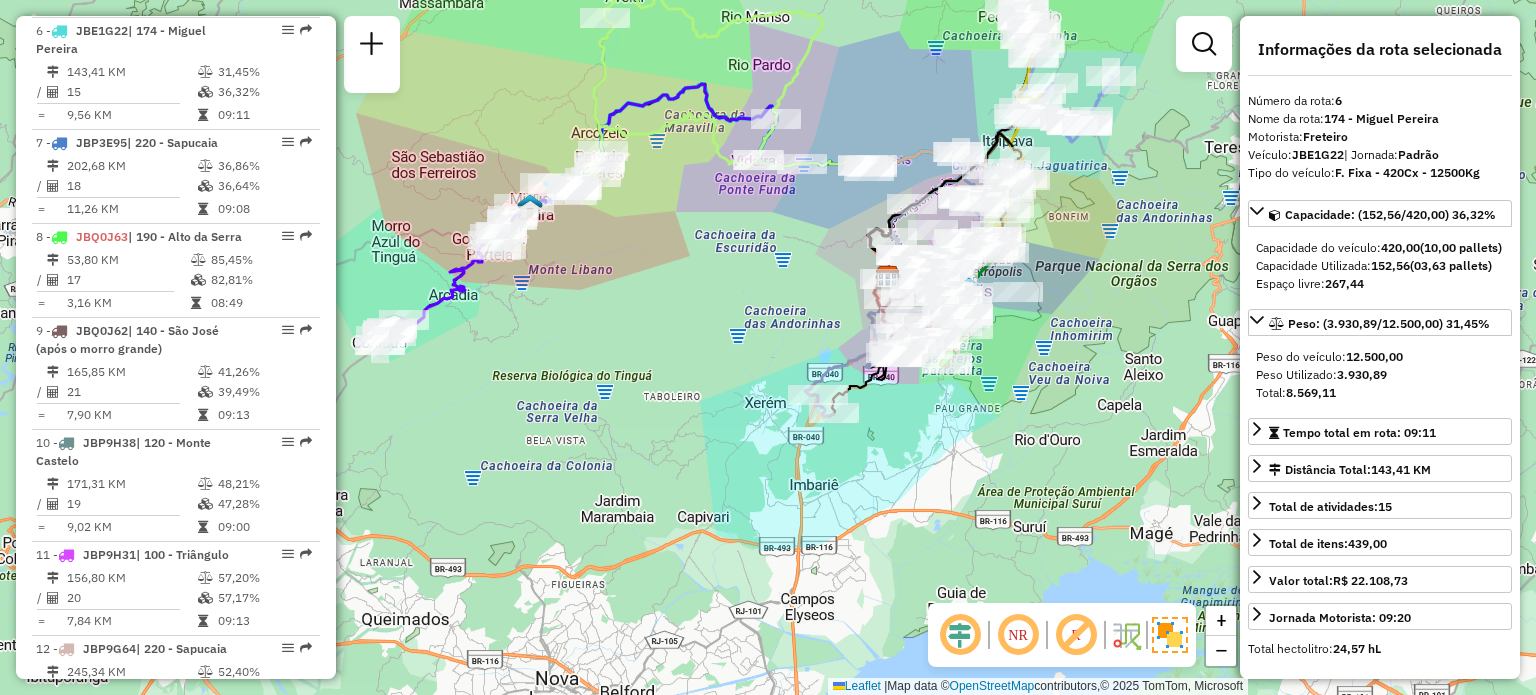 click on "Janela de atendimento Grade de atendimento Capacidade Transportadoras Veículos Cliente Pedidos  Rotas Selecione os dias de semana para filtrar as janelas de atendimento  Seg   Ter   Qua   Qui   Sex   Sáb   Dom  Informe o período da janela de atendimento: De: Até:  Filtrar exatamente a janela do cliente  Considerar janela de atendimento padrão  Selecione os dias de semana para filtrar as grades de atendimento  Seg   Ter   Qua   Qui   Sex   Sáb   Dom   Considerar clientes sem dia de atendimento cadastrado  Clientes fora do dia de atendimento selecionado Filtrar as atividades entre os valores definidos abaixo:  Peso mínimo:   Peso máximo:   Cubagem mínima:   Cubagem máxima:   De:   Até:  Filtrar as atividades entre o tempo de atendimento definido abaixo:  De:   Até:   Considerar capacidade total dos clientes não roteirizados Transportadora: Selecione um ou mais itens Tipo de veículo: Selecione um ou mais itens Veículo: Selecione um ou mais itens Motorista: Selecione um ou mais itens Nome: Rótulo:" 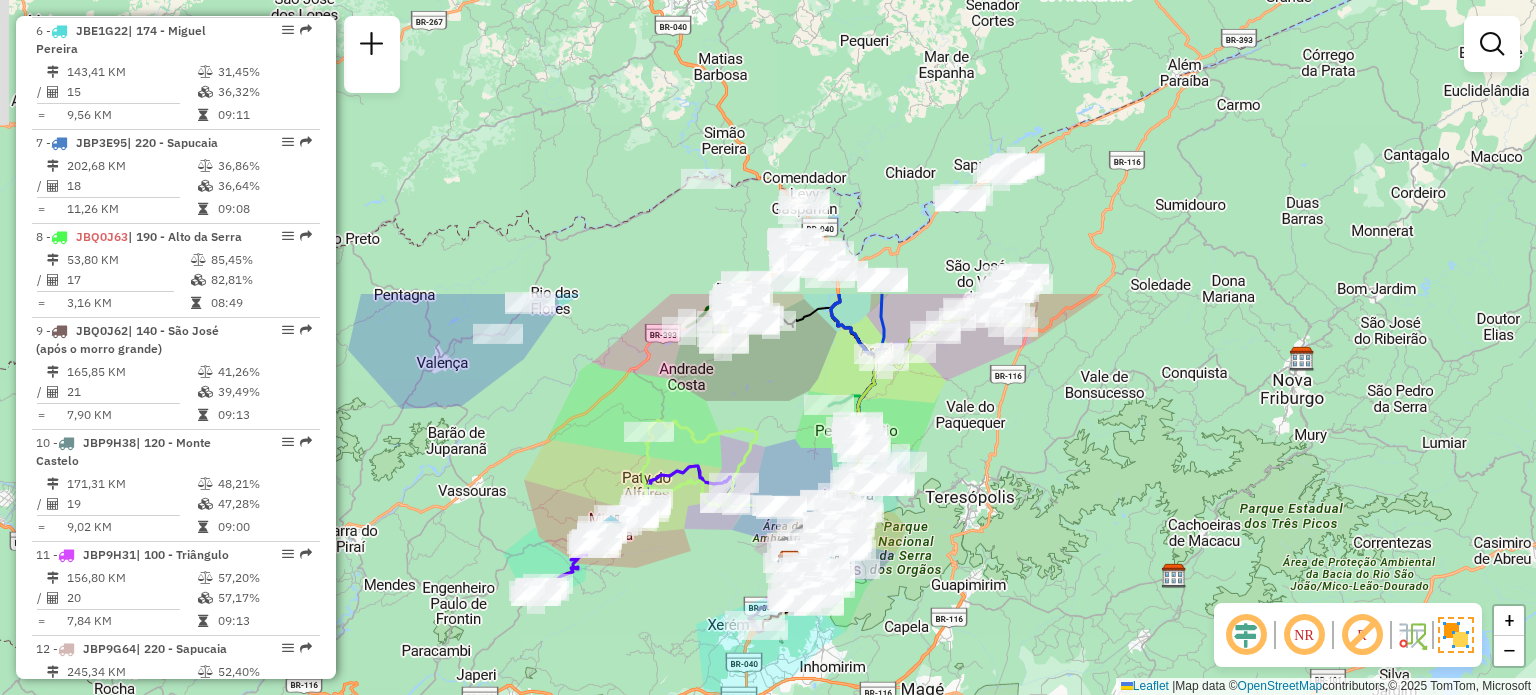 drag, startPoint x: 832, startPoint y: 57, endPoint x: 774, endPoint y: 425, distance: 372.5426 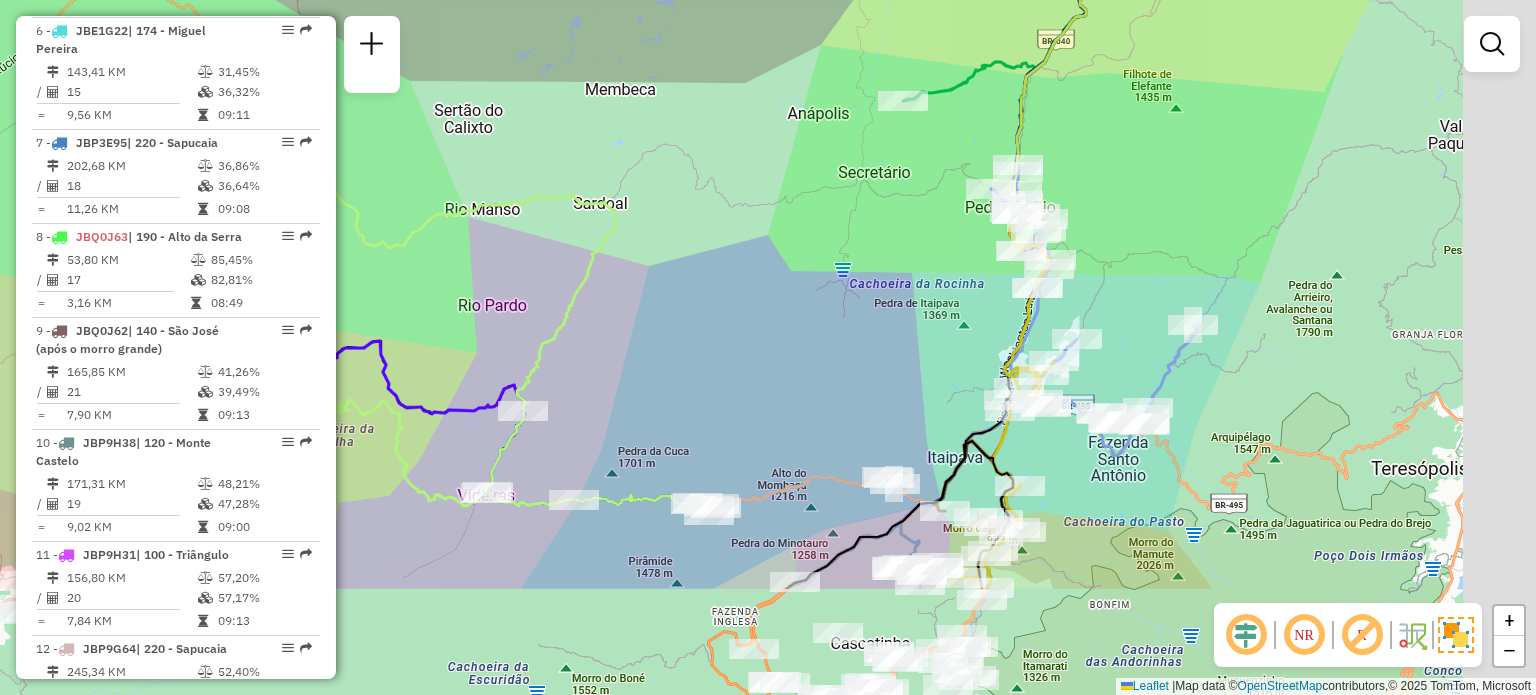 drag, startPoint x: 808, startPoint y: 572, endPoint x: 660, endPoint y: 227, distance: 375.40512 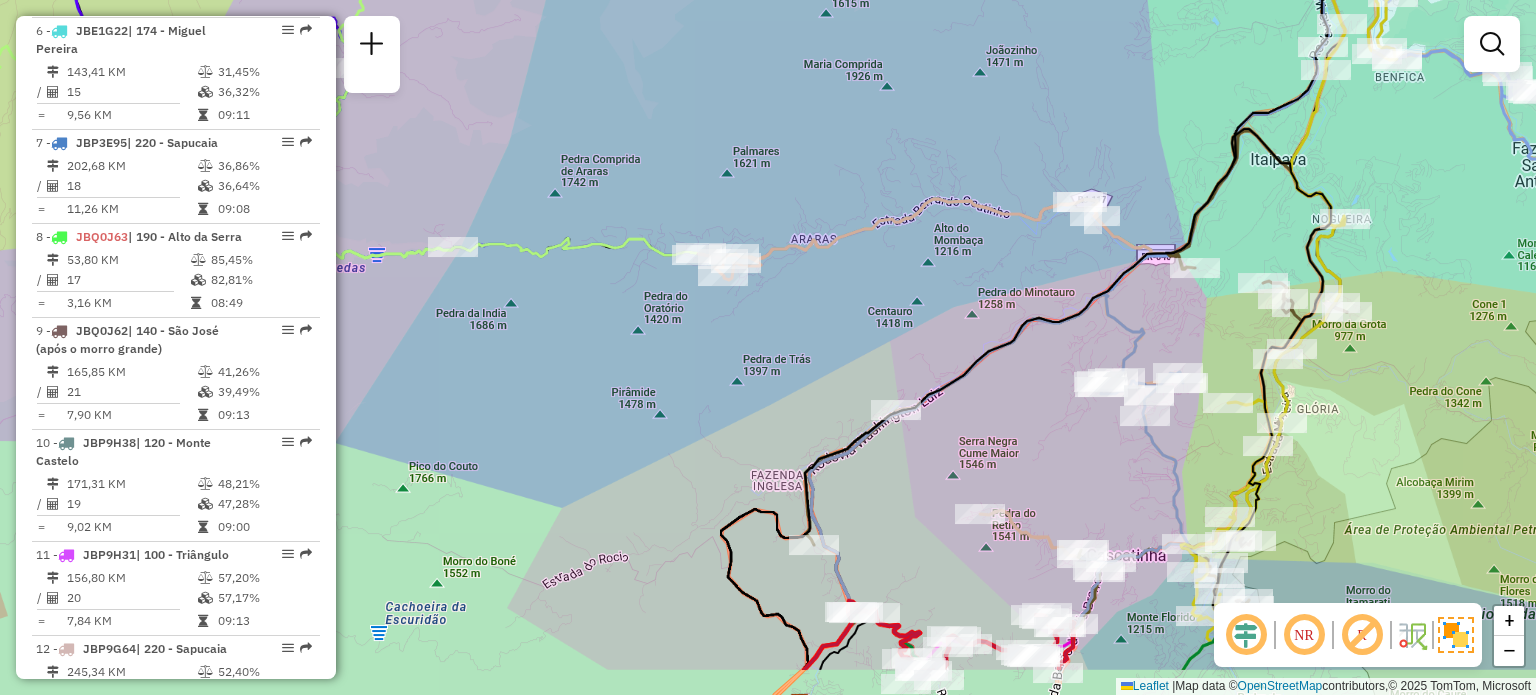 drag, startPoint x: 669, startPoint y: 272, endPoint x: 764, endPoint y: 219, distance: 108.78419 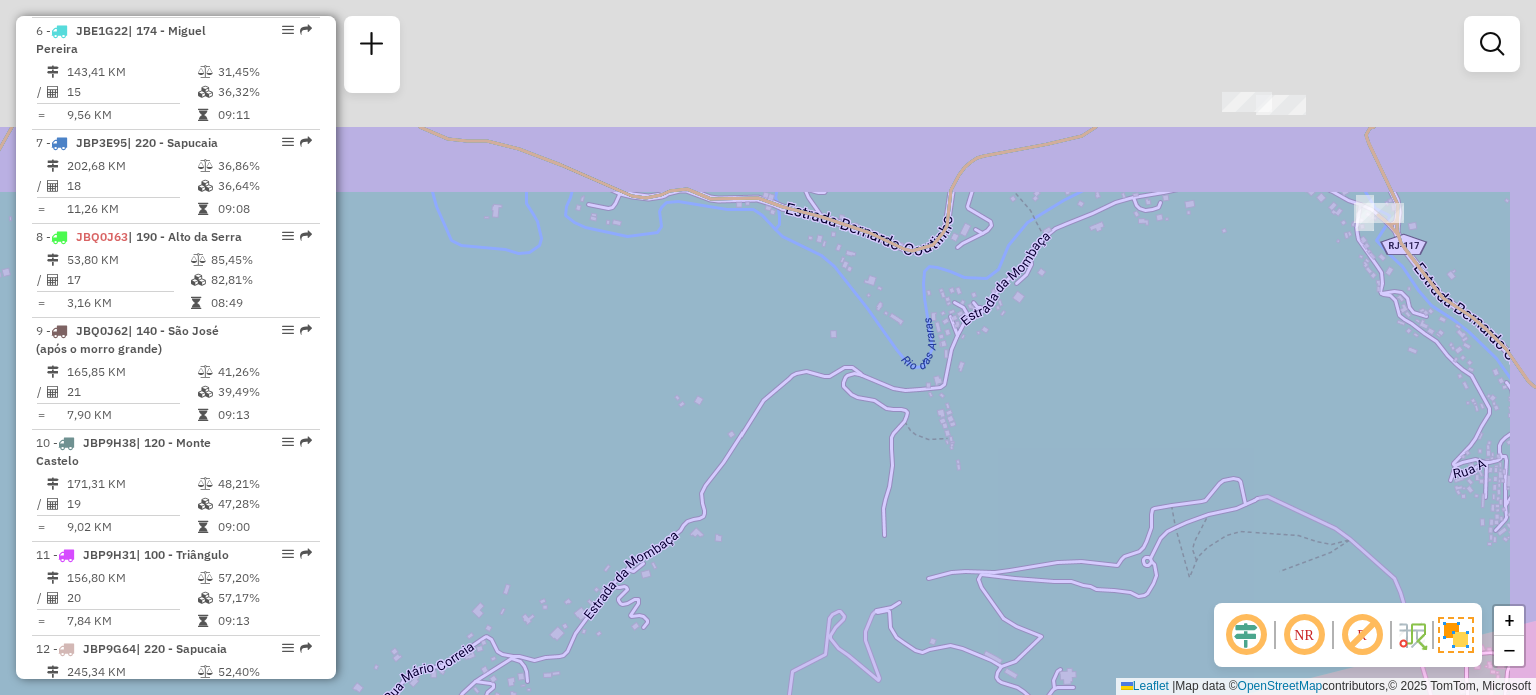 drag, startPoint x: 1229, startPoint y: 174, endPoint x: 1126, endPoint y: 450, distance: 294.59293 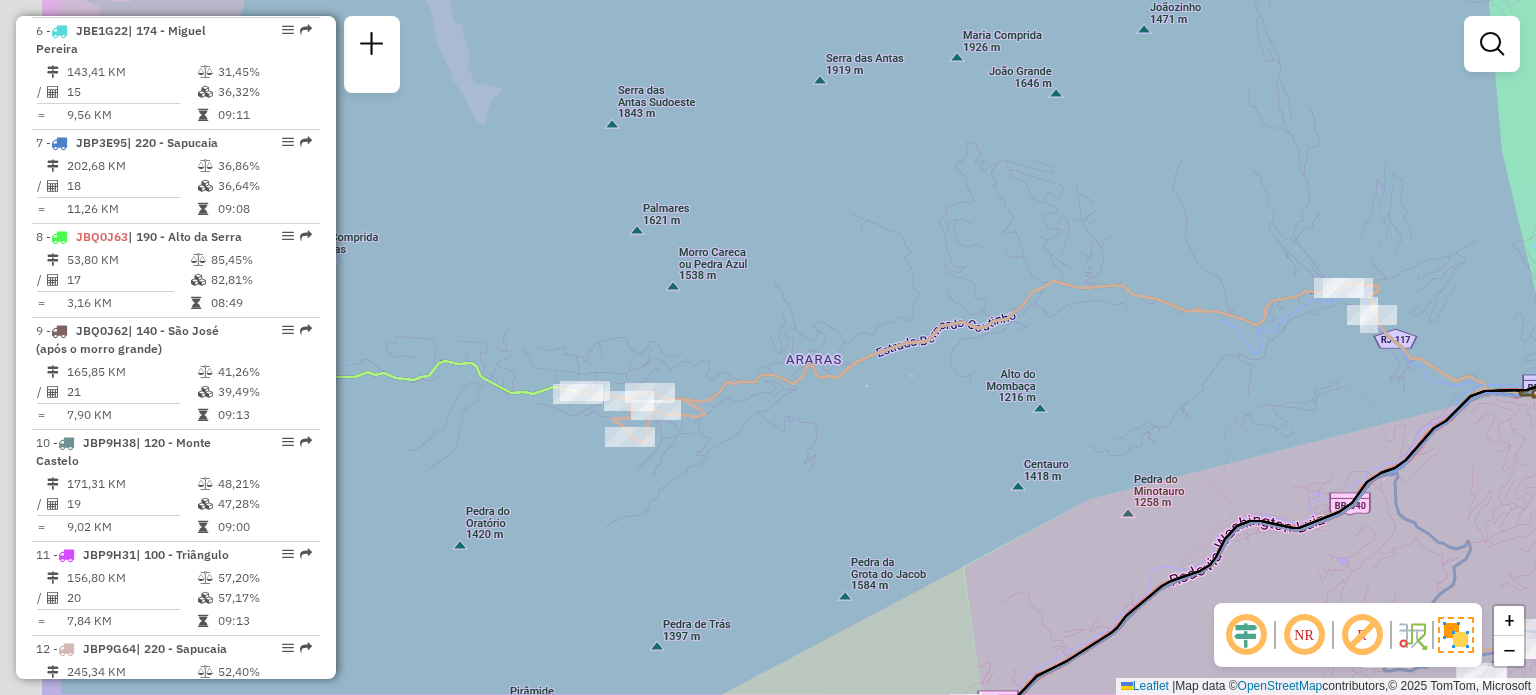 drag, startPoint x: 898, startPoint y: 361, endPoint x: 1156, endPoint y: 347, distance: 258.37958 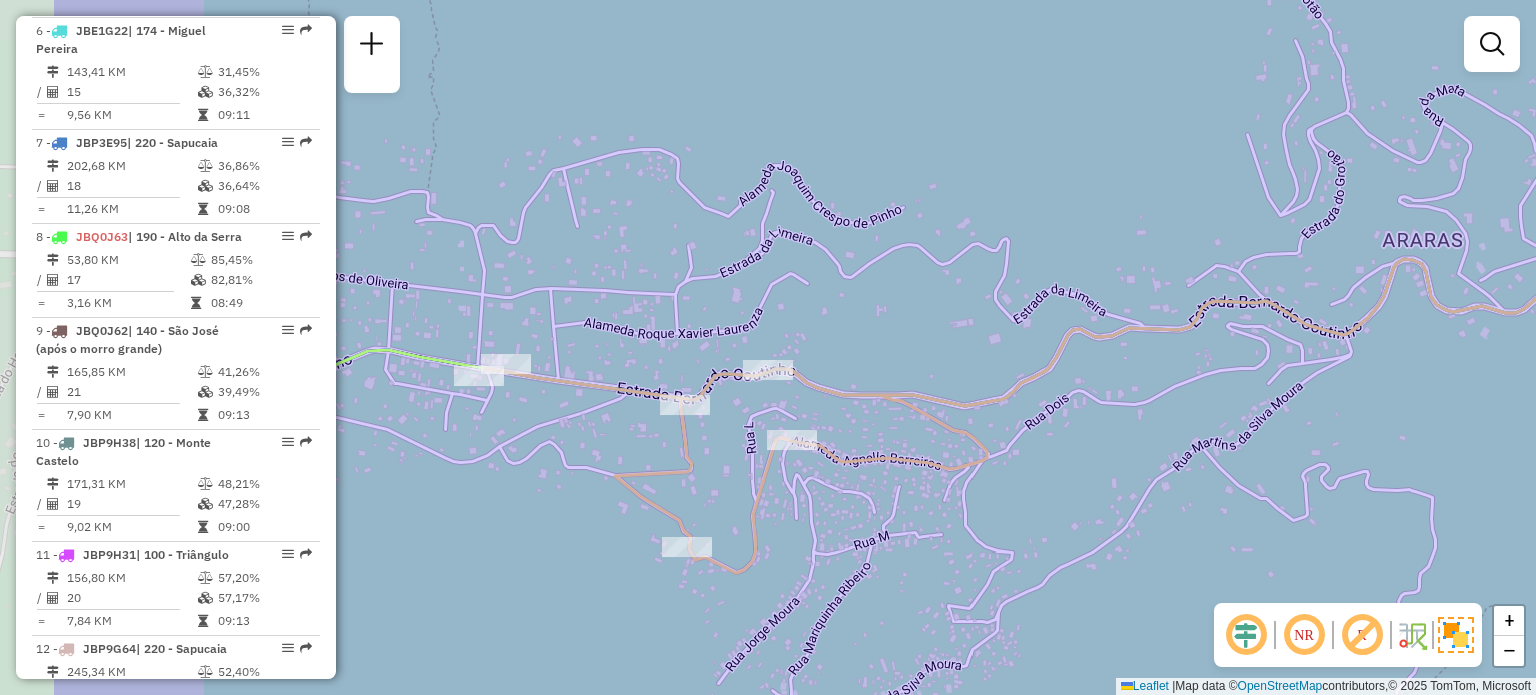 drag, startPoint x: 686, startPoint y: 433, endPoint x: 902, endPoint y: 435, distance: 216.00926 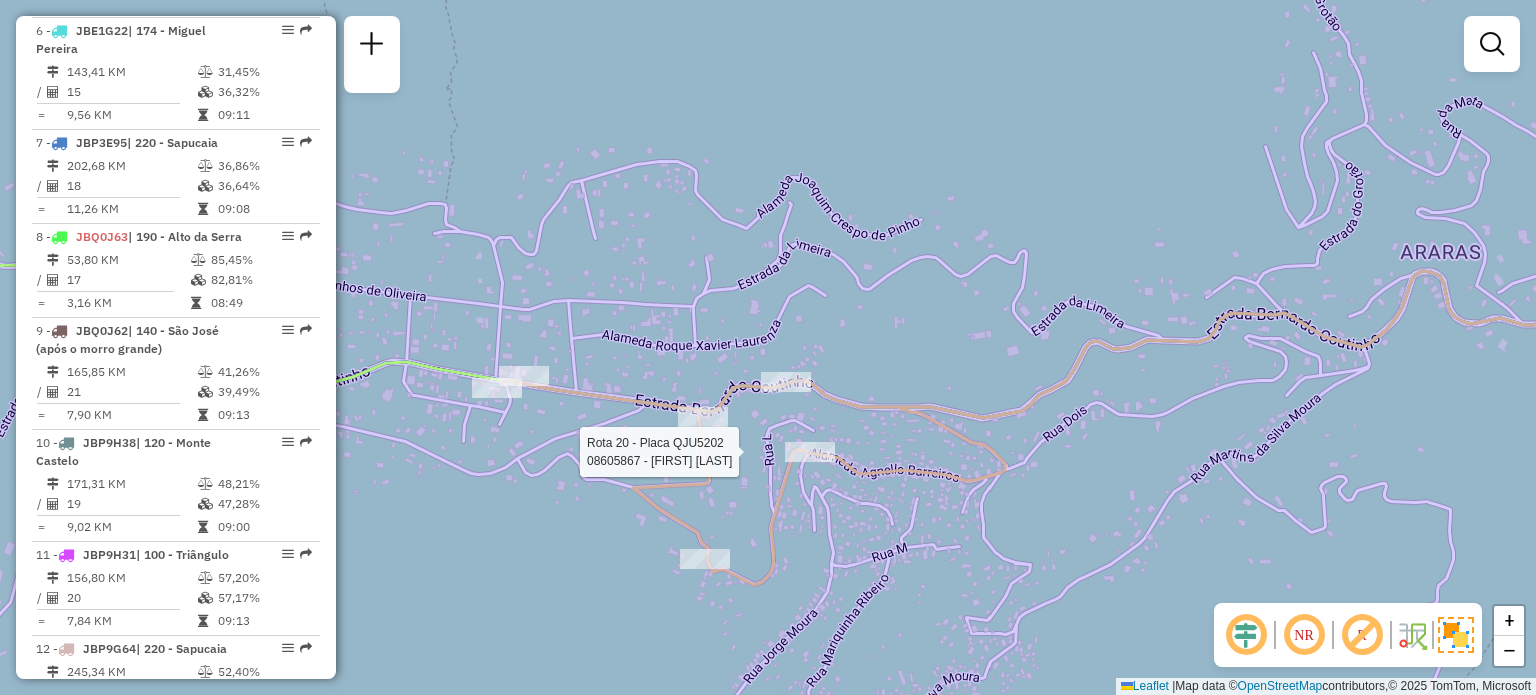 select on "**********" 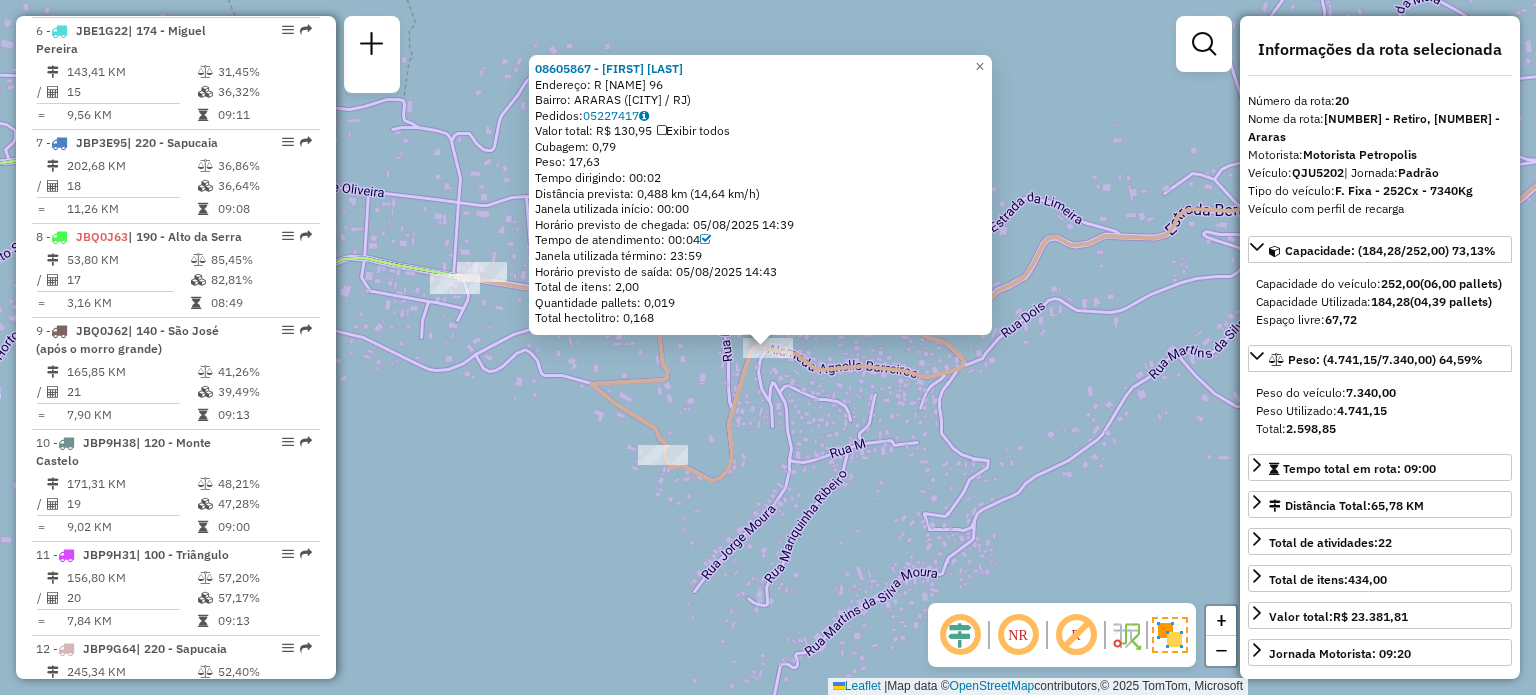 scroll, scrollTop: 2979, scrollLeft: 0, axis: vertical 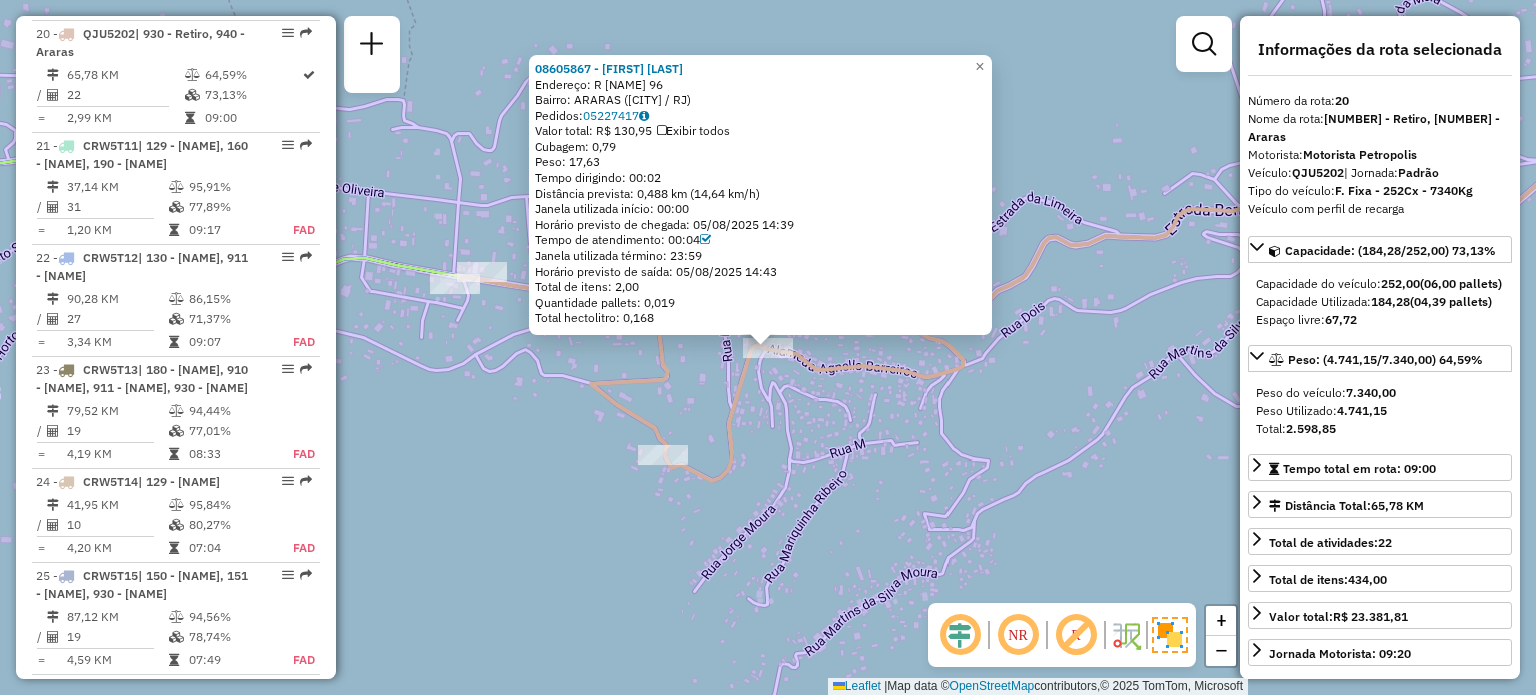 click on "[NUMBER] - [NAME] JOSE DE OLIVE Endereço: R AGNELLO BARREIROS [NUMBER] Bairro: ARARAS ([CITY] / RJ) Pedidos: [ORDER] Valor total: R$ [PRICE] Exibir todos Cubagem: [CUBAGE] Peso: [WEIGHT] Tempo dirigindo: [TIME] Distância prevista: [DISTANCE] km ([SPEED] km/h) Janela utilizada início: [TIME] Horário previsto de chegada: [DATE] [TIME] Tempo de atendimento: [TIME] Janela utilizada término: [TIME] Horário previsto de saída: [DATE] [TIME] Total de itens: [ITEMS] Quantidade pallets: [PALLETS] Total hectolitro: [HECTOLITER] × Janela de atendimento Grade de atendimento Capacidade Transportadoras Veículos Cliente Pedidos Rotas Selecione os dias de semana para filtrar as janelas de atendimento Seg Ter Qua Qui Sex Sáb Dom Informe o período da janela de atendimento: De: Até: Filtrar exatamente a janela do cliente Considerar janela de atendimento padrão Selecione os dias de semana para filtrar as grades de atendimento Seg Ter Qua Qui Sex Sáb Dom De: De:" 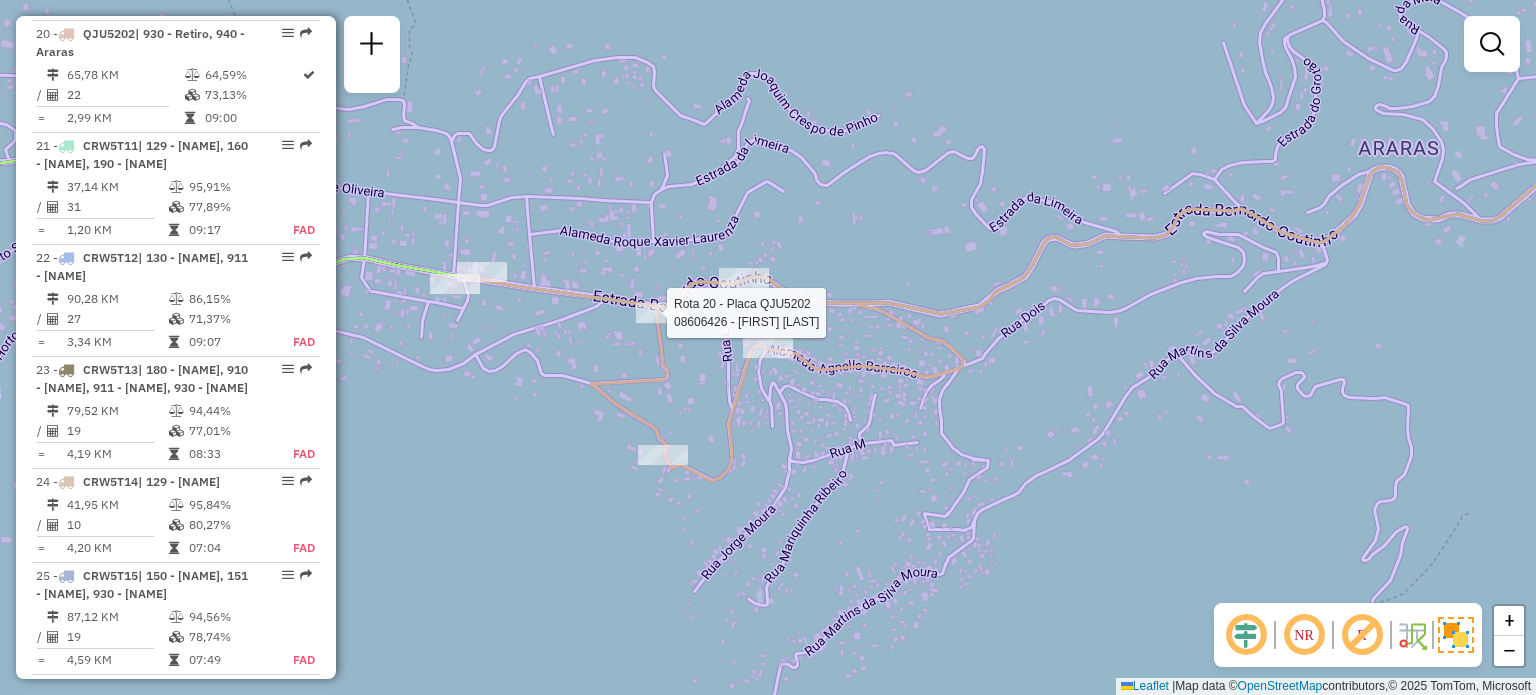 select on "**********" 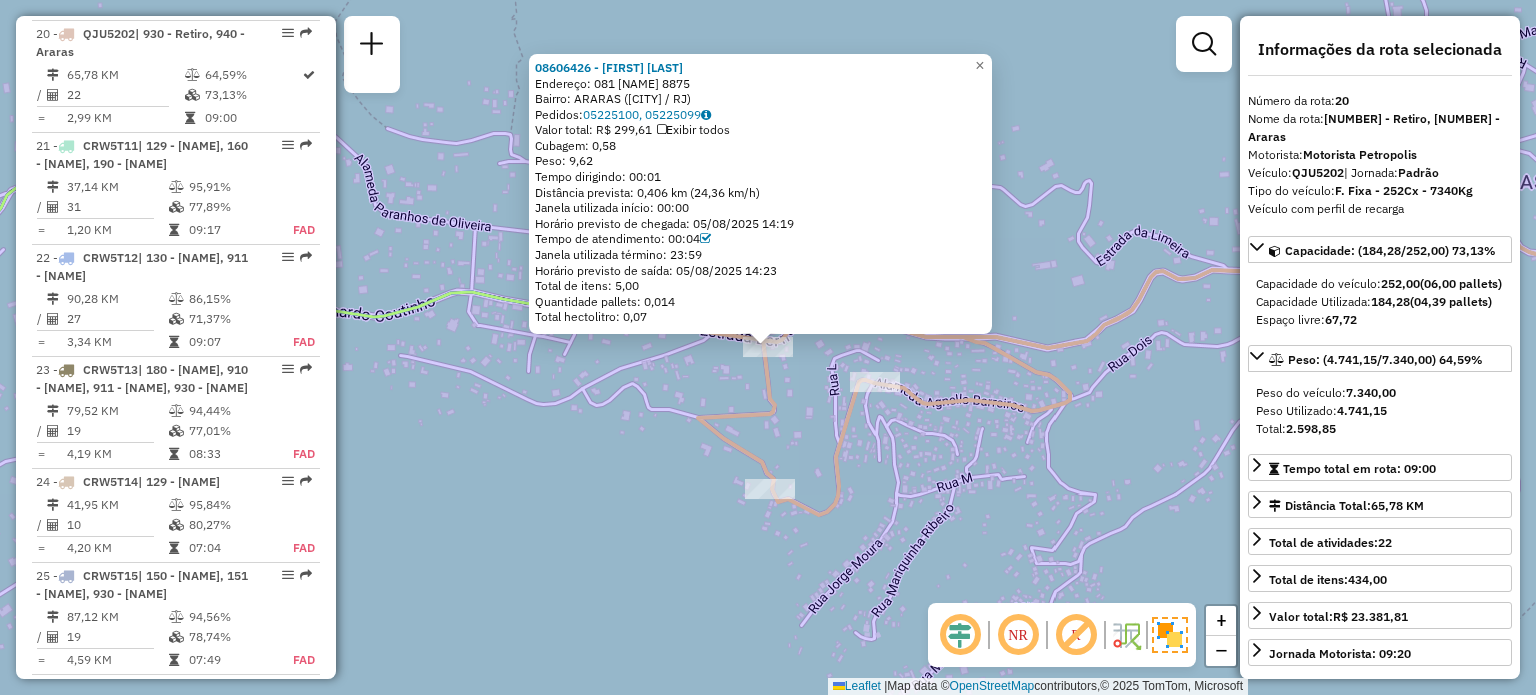 click on "[NUMBER] - [NAME] ALMEIDA GOME Endereço: [NUMBER] BERNARDO COUTINHO [NUMBER] Bairro: ARARAS ([CITY] / RJ) Pedidos: [ORDER], [ORDER] Valor total: R$ [PRICE] Exibir todos Cubagem: [CUBAGE] Peso: [WEIGHT] Tempo dirigindo: [TIME] Distância prevista: [DISTANCE] km ([SPEED] km/h) Janela utilizada início: [TIME] Horário previsto de chegada: [DATE] [TIME] Tempo de atendimento: [TIME] Janela utilizada término: [TIME] Horário previsto de saída: [DATE] [TIME] Total de itens: [ITEMS] Quantidade pallets: [PALLETS] Total hectolitro: [HECTOLITER] × Janela de atendimento Grade de atendimento Capacidade Transportadoras Veículos Cliente Pedidos Rotas Selecione os dias de semana para filtrar as janelas de atendimento Seg Ter Qua Qui Sex Sáb Dom Informe o período da janela de atendimento: De: Até: Filtrar exatamente a janela do cliente Considerar janela de atendimento padrão Selecione os dias de semana para filtrar as grades de atendimento Seg Ter Qua Qui Sex Sáb Dom +" 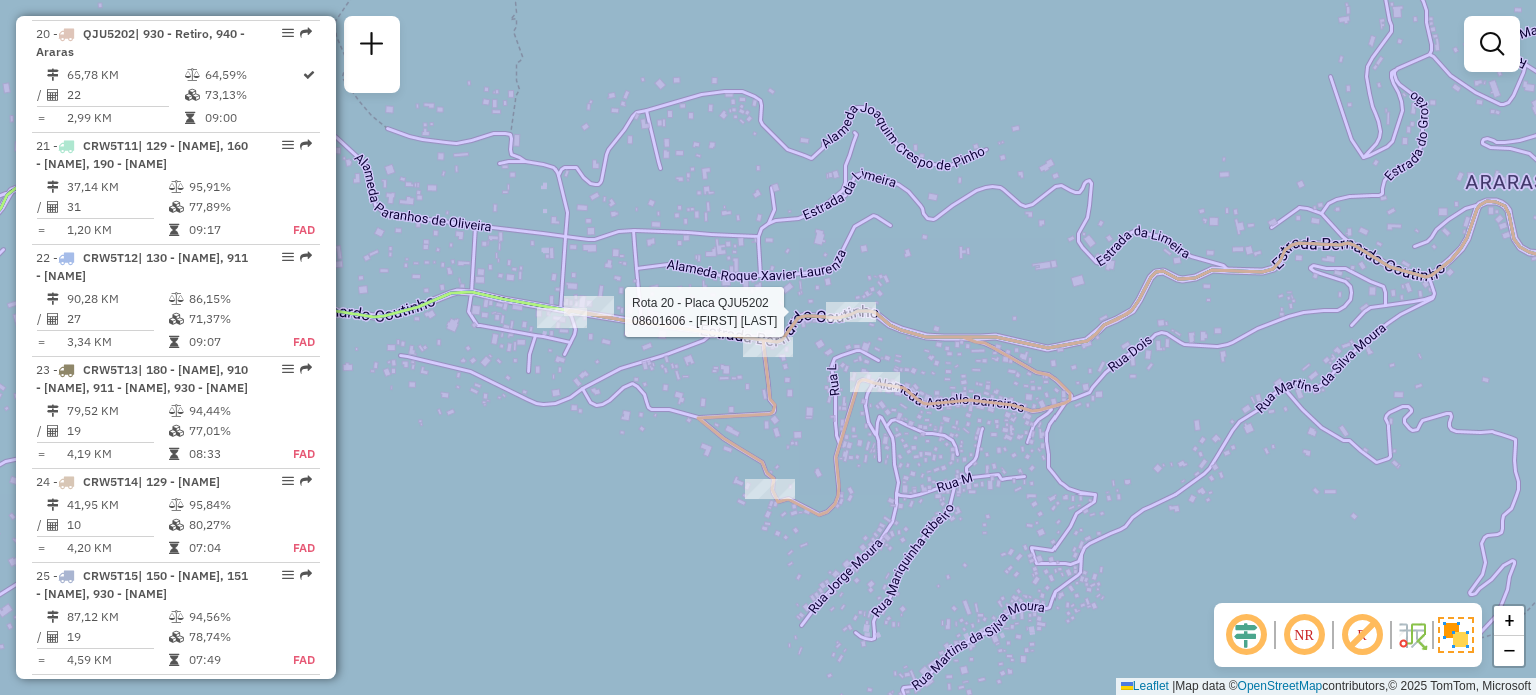 select on "**********" 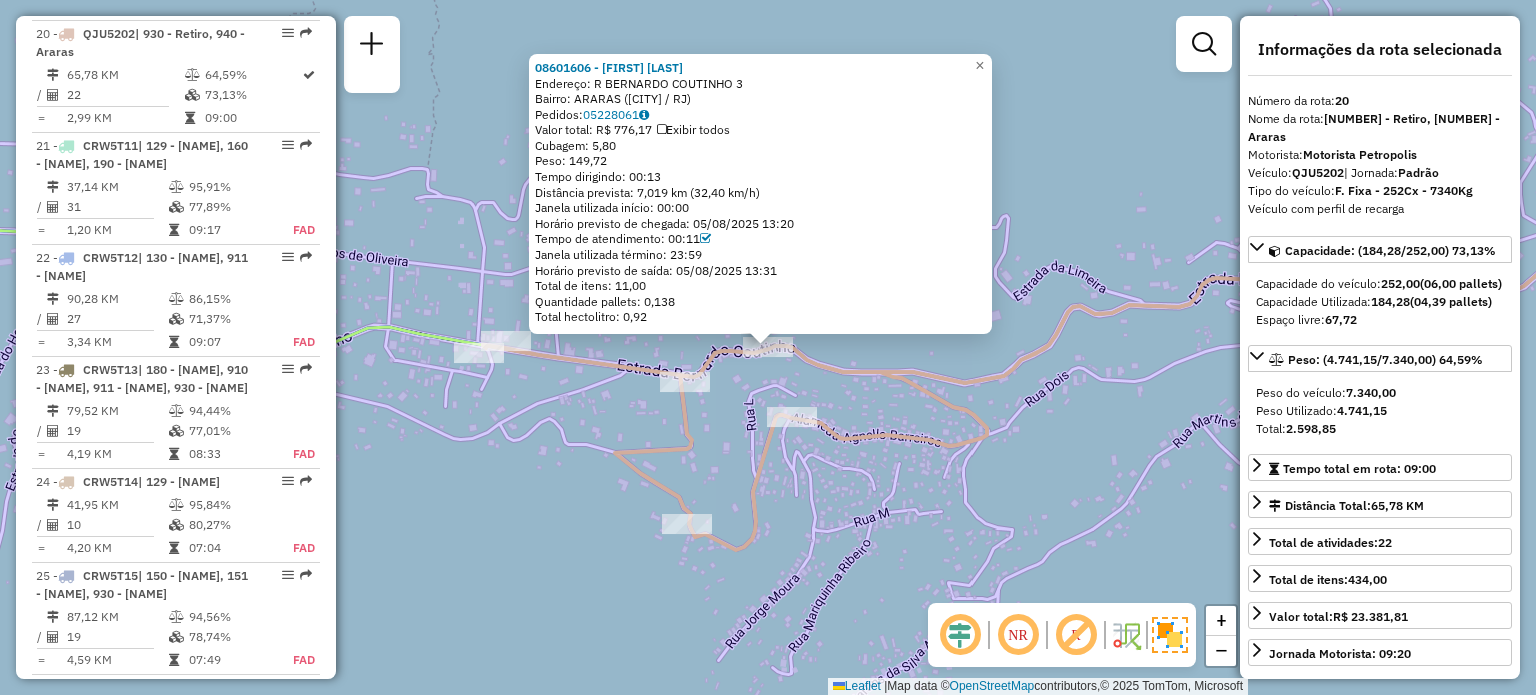 click on "[NUMBER] - [NAME] DAS GRACAS VIC Endereço: R BERNARDO COUTINHO [NUMBER] Bairro: ARARAS ([CITY] / RJ) Pedidos: [ORDER] Valor total: R$ [PRICE] Exibir todos Cubagem: [CUBAGE] Peso: [WEIGHT] Tempo dirigindo: [TIME] Distância prevista: [DISTANCE] km ([SPEED] km/h) Janela utilizada início: [TIME] Horário previsto de chegada: [DATE] [TIME] Tempo de atendimento: [TIME] Janela utilizada término: [TIME] Horário previsto de saída: [DATE] [TIME] Total de itens: [ITEMS] Quantidade pallets: [PALLETS] Total hectolitro: [HECTOLITER] × Janela de atendimento Grade de atendimento Capacidade Transportadoras Veículos Cliente Pedidos Rotas Selecione os dias de semana para filtrar as janelas de atendimento Seg Ter Qua Qui Sex Sáb Dom Informe o período da janela de atendimento: De: Até: Filtrar exatamente a janela do cliente Considerar janela de atendimento padrão Selecione os dias de semana para filtrar as grades de atendimento Seg Ter Qua Qui Sex Sáb Dom De: De:" 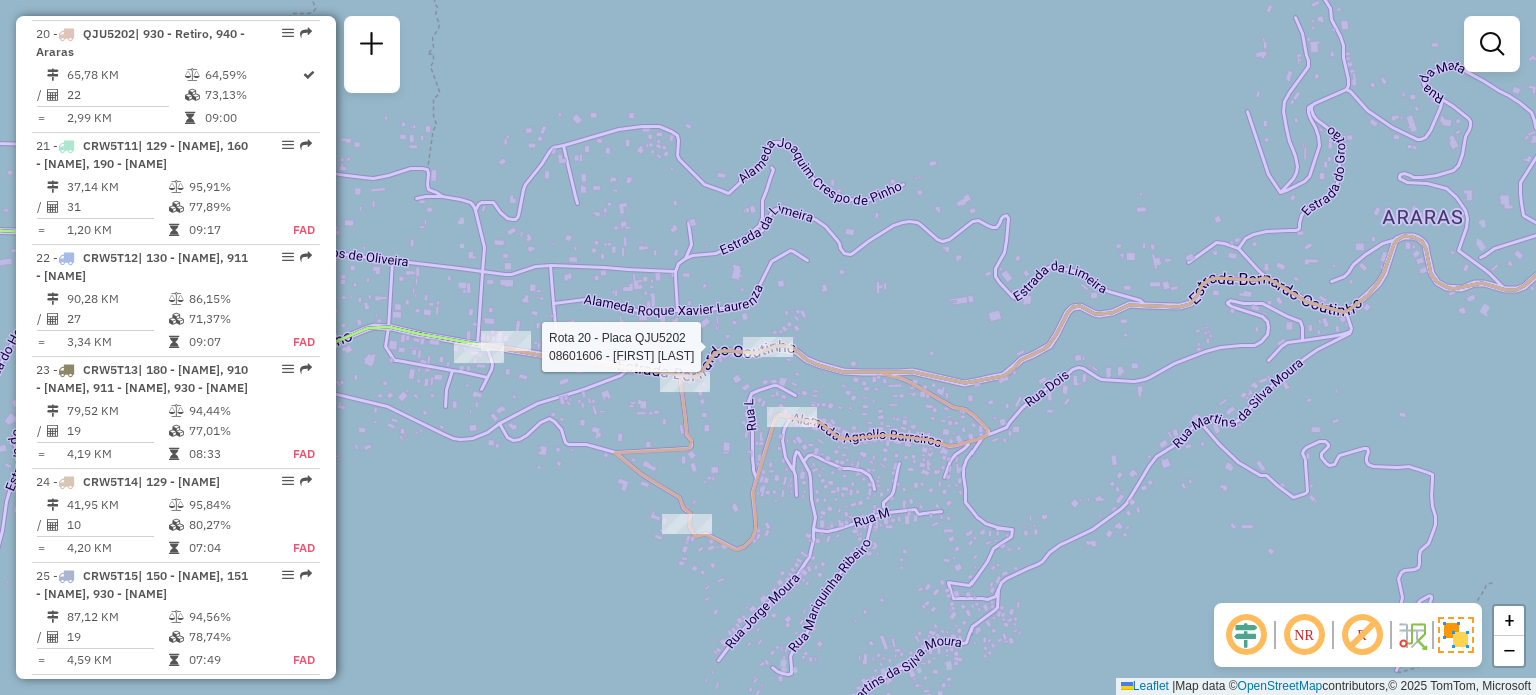 select on "**********" 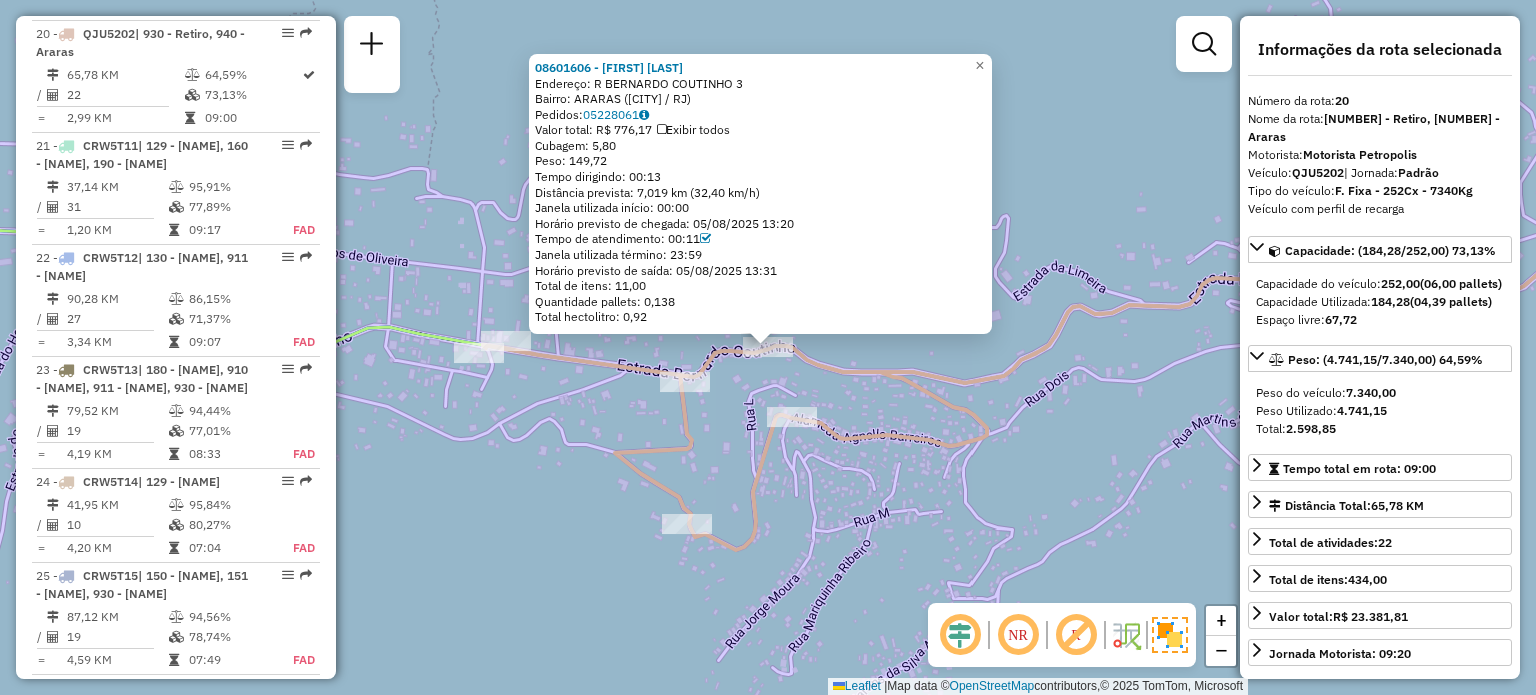 click 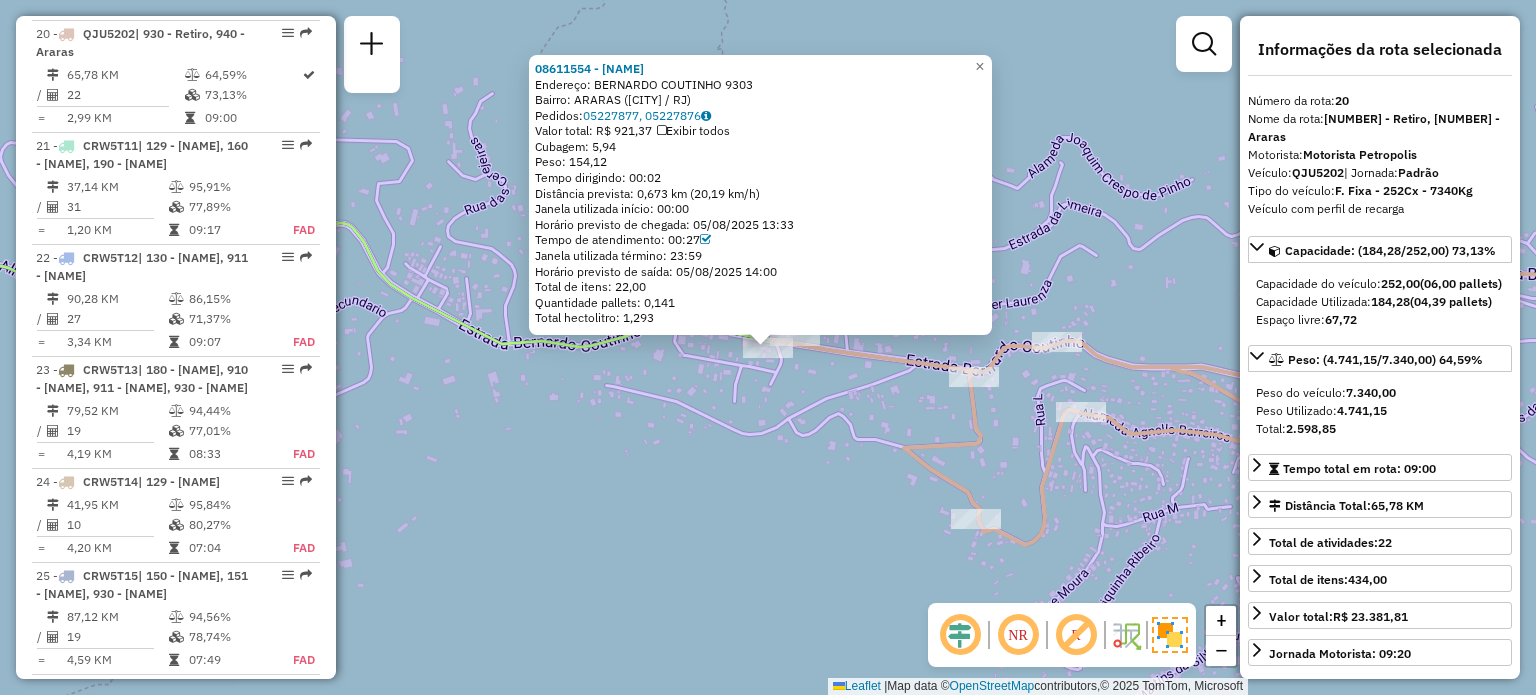 click on "08111554 - [NAME] Endereço: [NAME] 9303 Bairro: [NAME] ([CITY] / [STATE]) Pedidos: 05227877, 05227876 Valor total: R$ 921,37 Exibir todos Cubagem: 5,94 Peso: 154,12 Tempo dirigindo: 00:02 Distância prevista: 0,673 km (20,19 km/h) Janela utilizada início: 00:00 Horário previsto de chegada: [DATE] 13:33 Tempo de atendimento: 00:27 Janela utilizada término: 23:59 Horário previsto de saída: [DATE] 14:00 Total de itens: 22,00 Quantidade pallets: 0,141 Total hectolitro: 1,293 × Janela de atendimento Grade de atendimento Capacidade Transportadoras Veículos Cliente Pedidos Rotas Selecione os dias de semana para filtrar as janelas de atendimento Seg Ter Qua Qui Sex Sáb Dom Informe o período da janela de atendimento: De: Até: Filtrar exatamente a janela do cliente Considerar janela de atendimento padrão Selecione os dias de semana para filtrar as grades de atendimento Seg Ter Qua Qui Sex Sáb Dom Peso mínimo: De:" 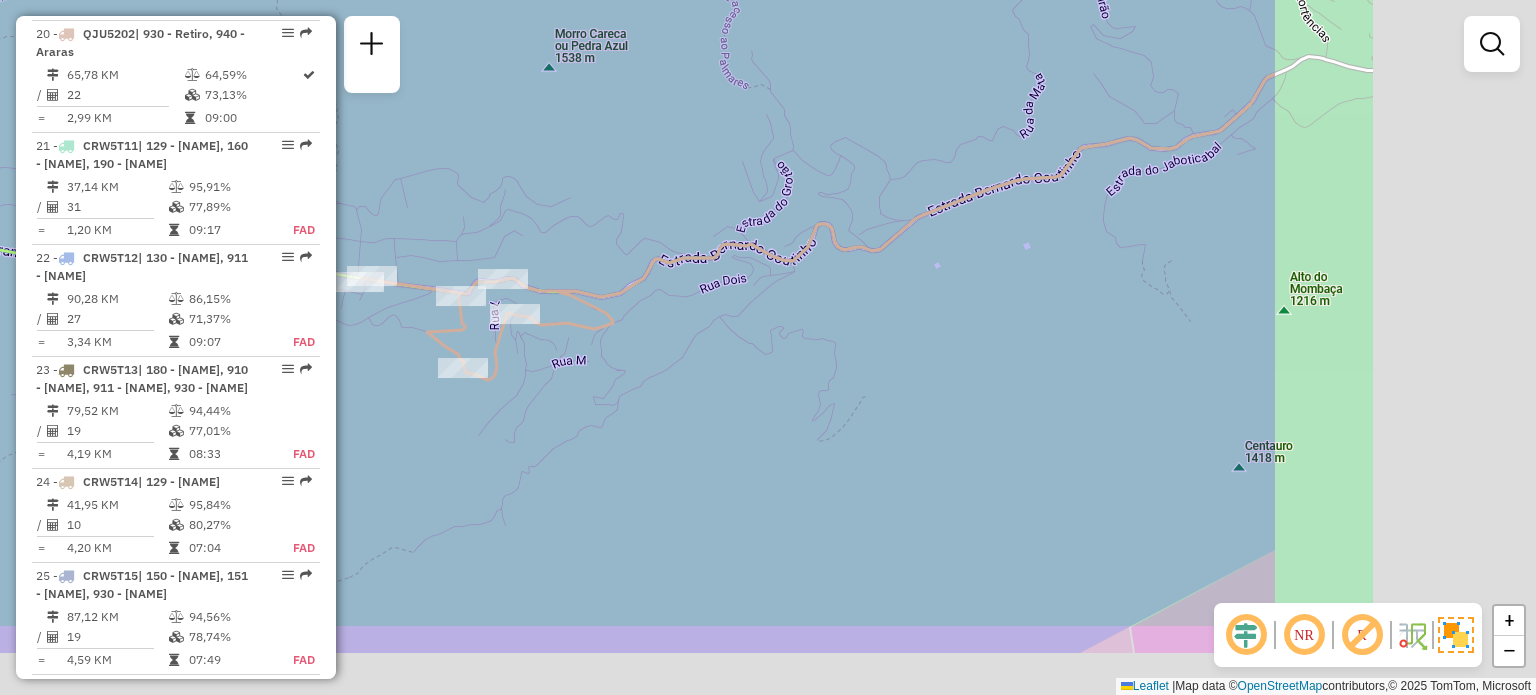 drag, startPoint x: 1100, startPoint y: 412, endPoint x: 406, endPoint y: 216, distance: 721.1463 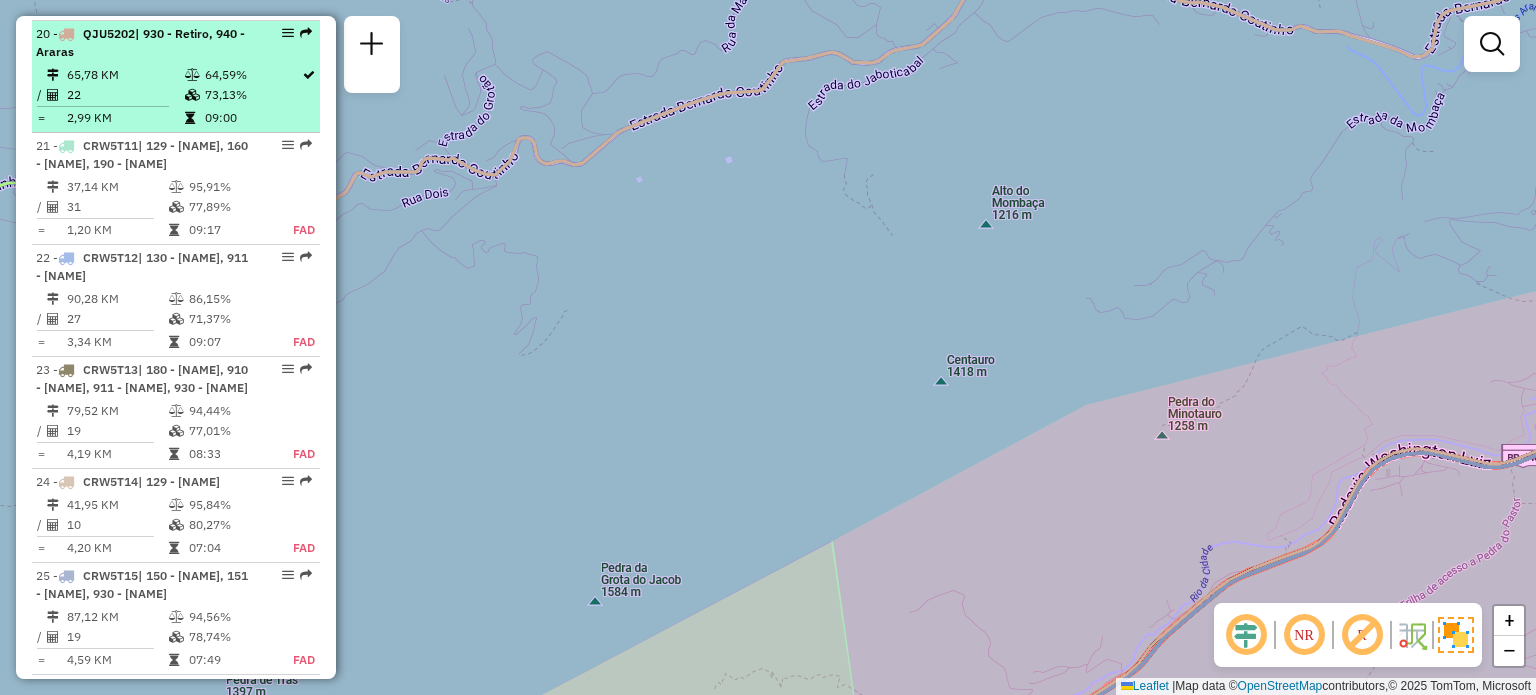 drag, startPoint x: 886, startPoint y: 295, endPoint x: 207, endPoint y: 75, distance: 713.75134 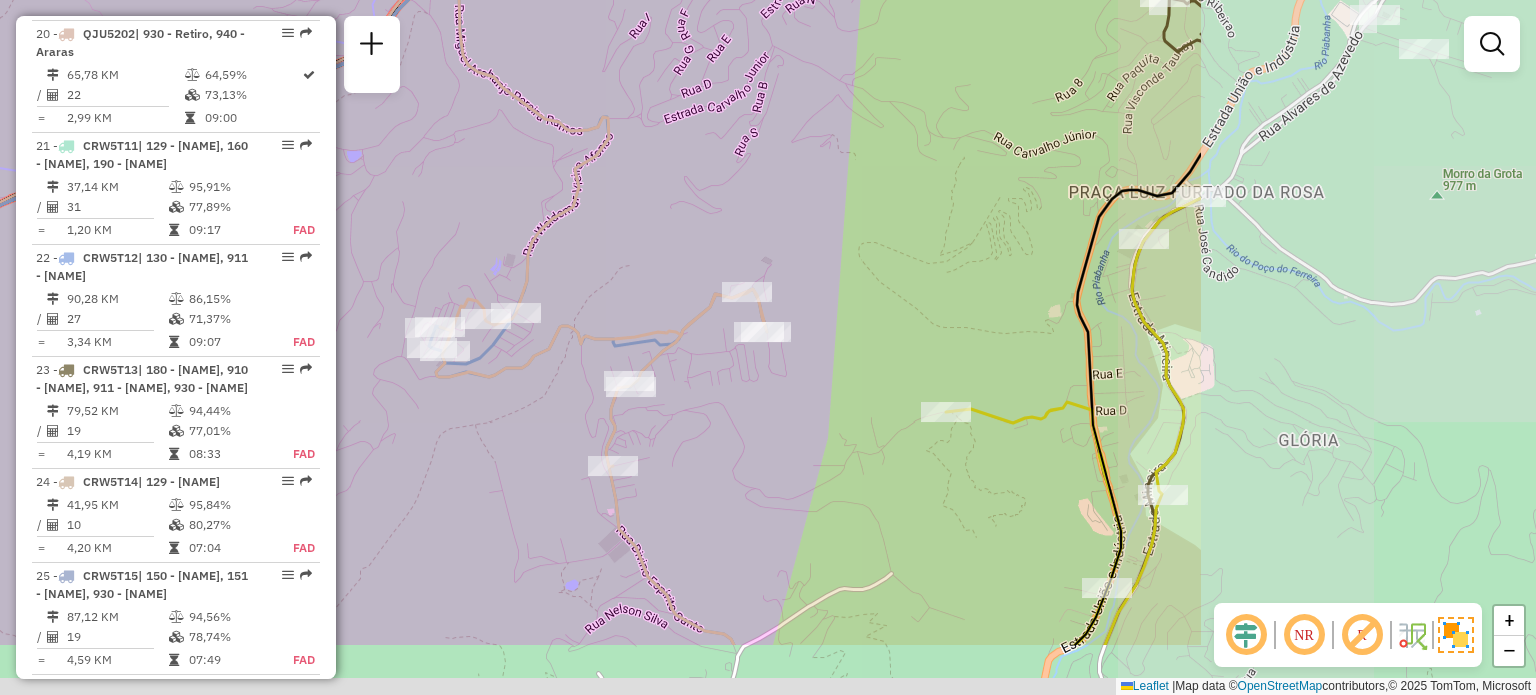 drag, startPoint x: 912, startPoint y: 267, endPoint x: 496, endPoint y: 111, distance: 444.2882 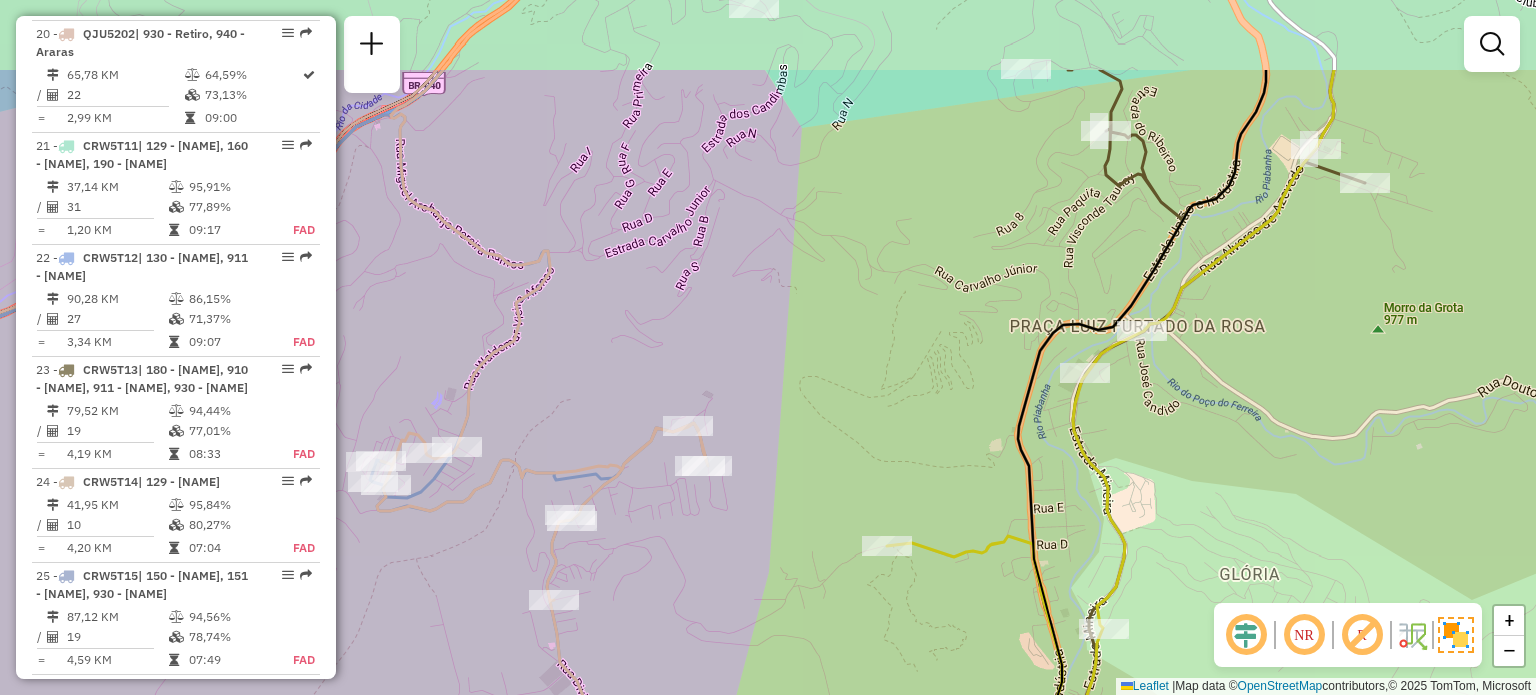 drag, startPoint x: 956, startPoint y: 260, endPoint x: 760, endPoint y: 721, distance: 500.93613 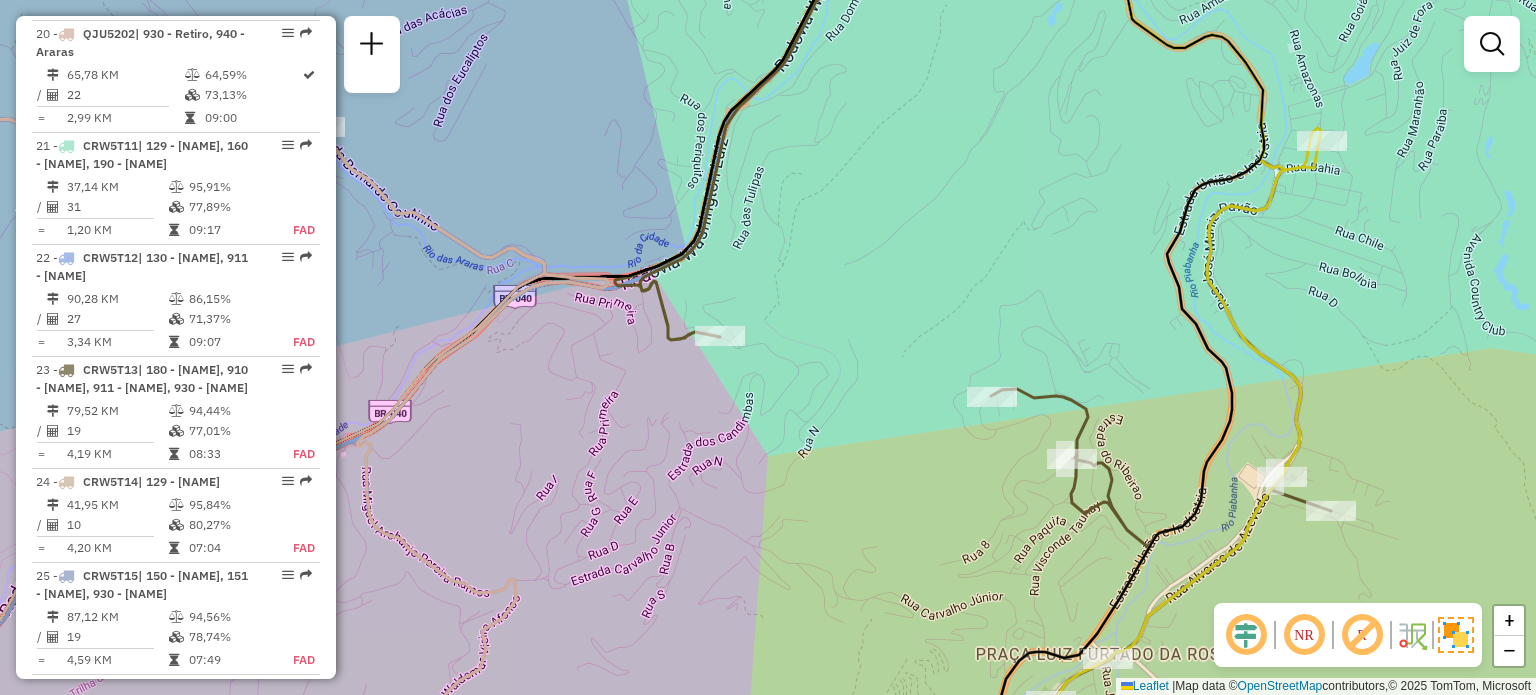 drag, startPoint x: 669, startPoint y: 487, endPoint x: 1100, endPoint y: 330, distance: 458.7047 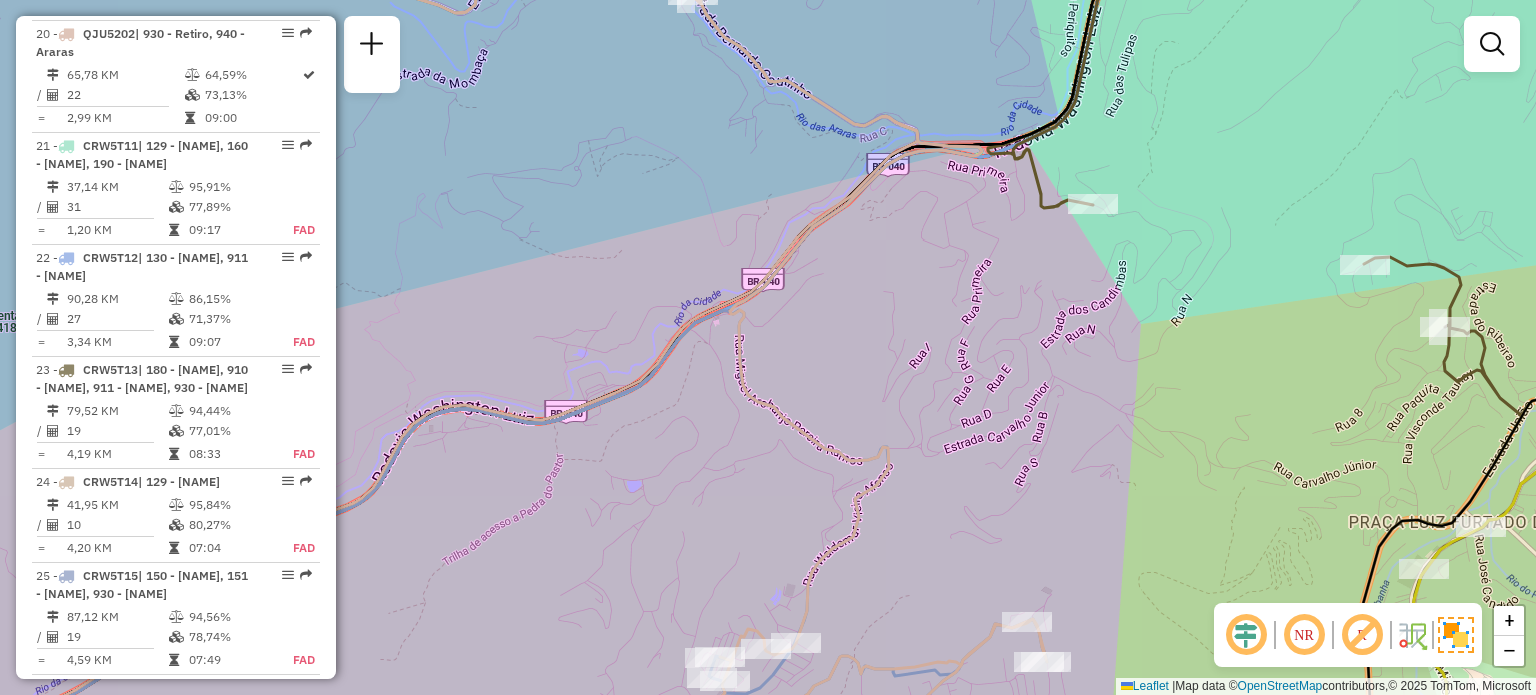 drag, startPoint x: 723, startPoint y: 439, endPoint x: 1056, endPoint y: 406, distance: 334.63113 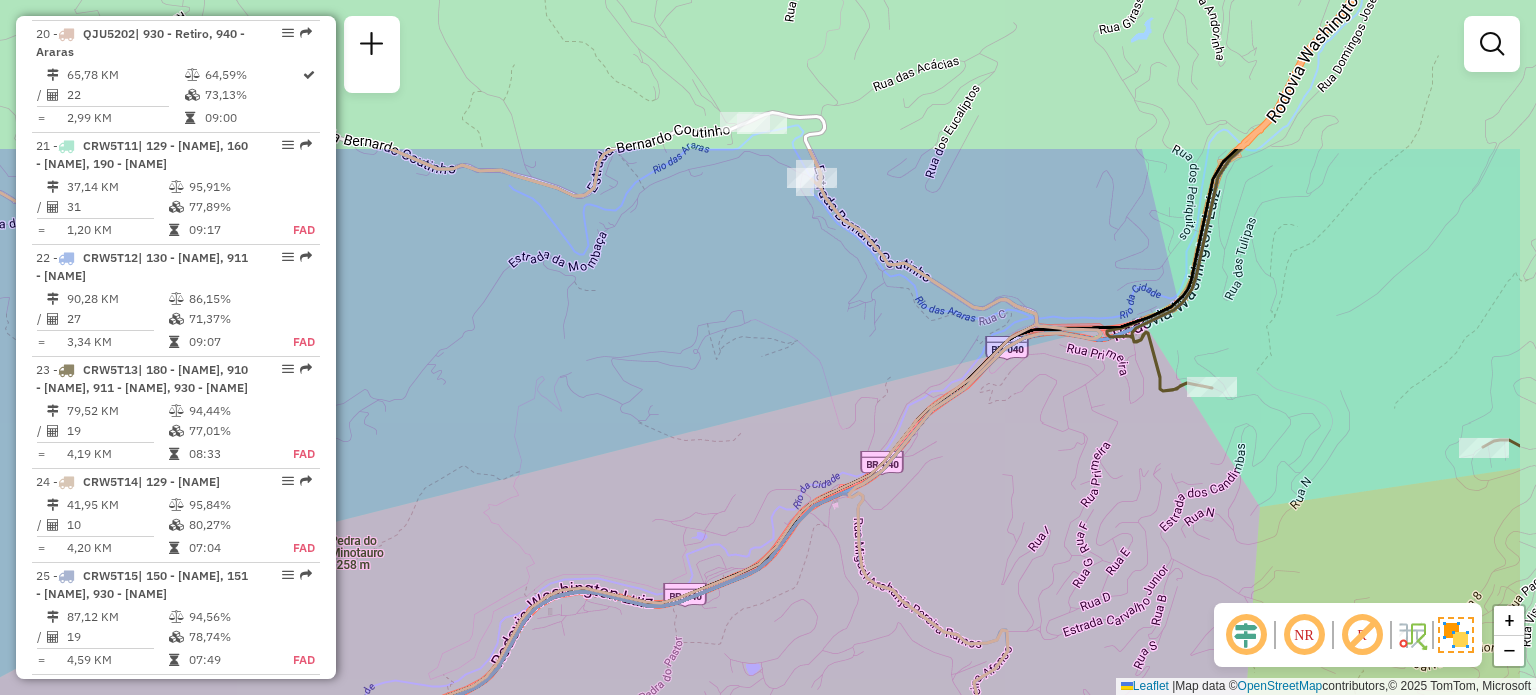 drag, startPoint x: 1027, startPoint y: 263, endPoint x: 804, endPoint y: 553, distance: 365.82645 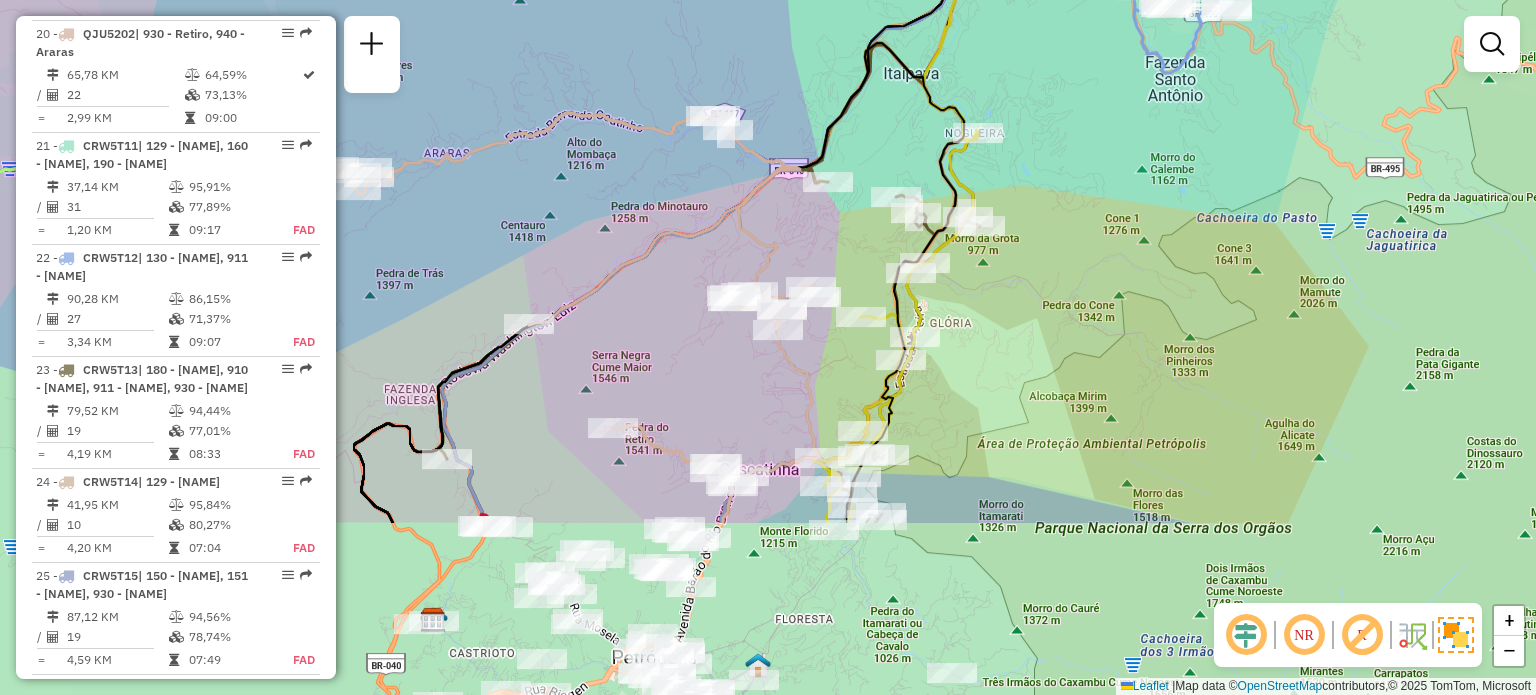 drag, startPoint x: 813, startPoint y: 423, endPoint x: 732, endPoint y: 143, distance: 291.4807 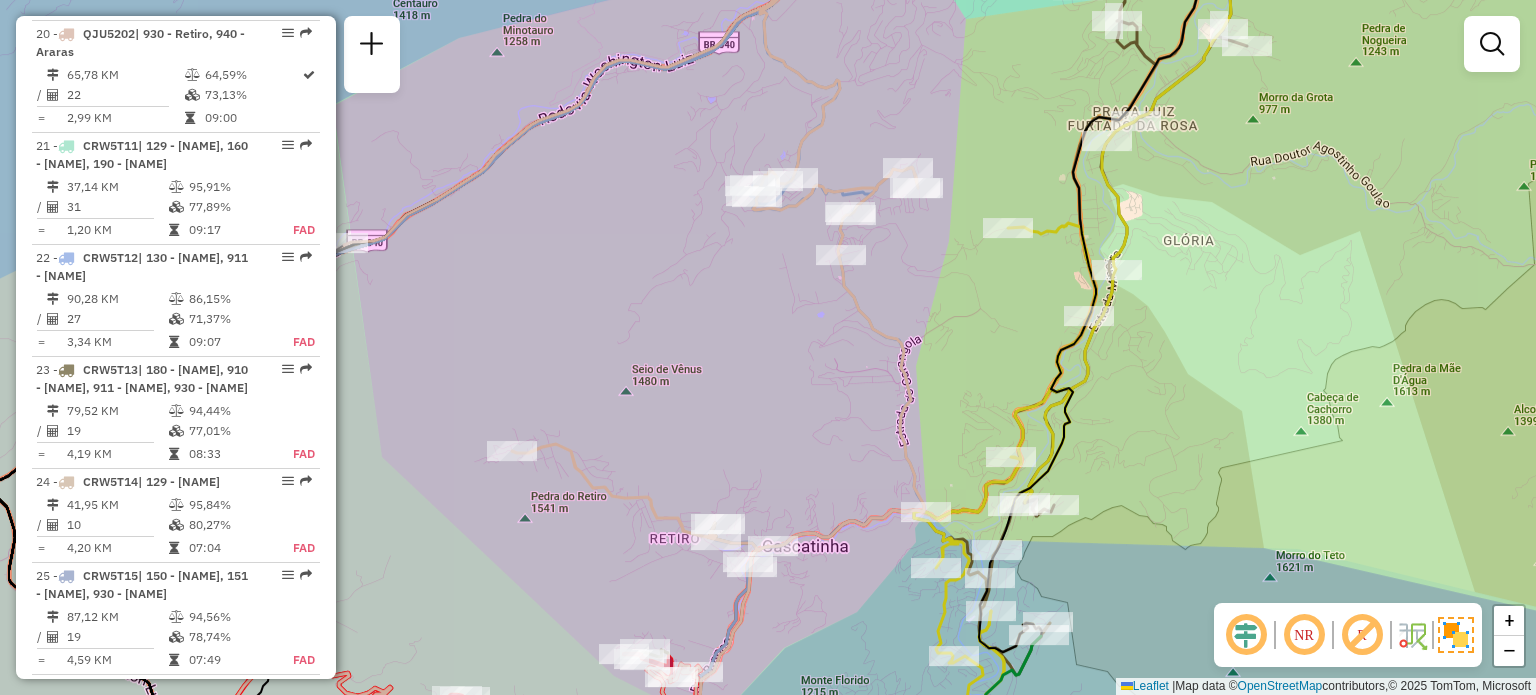 drag, startPoint x: 799, startPoint y: 368, endPoint x: 729, endPoint y: 442, distance: 101.862656 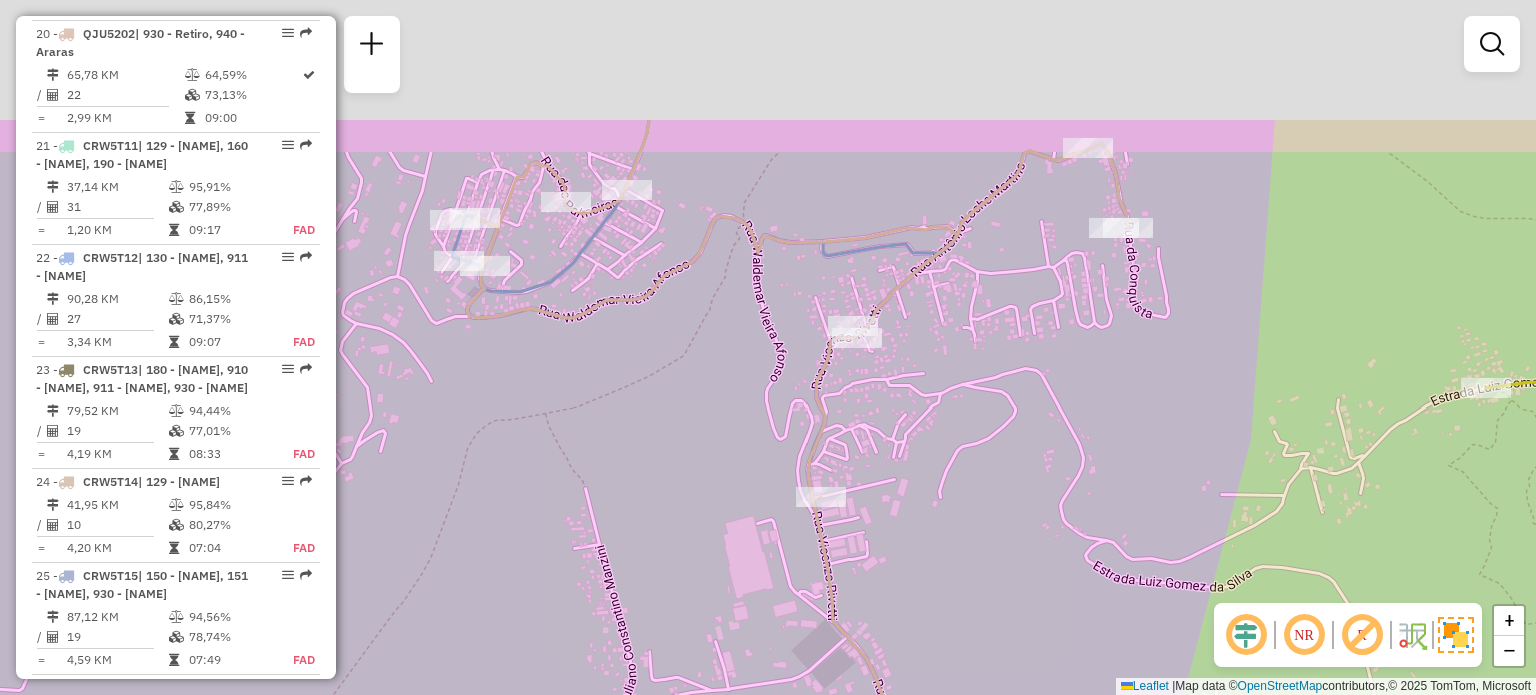 drag, startPoint x: 769, startPoint y: 235, endPoint x: 724, endPoint y: 479, distance: 248.1149 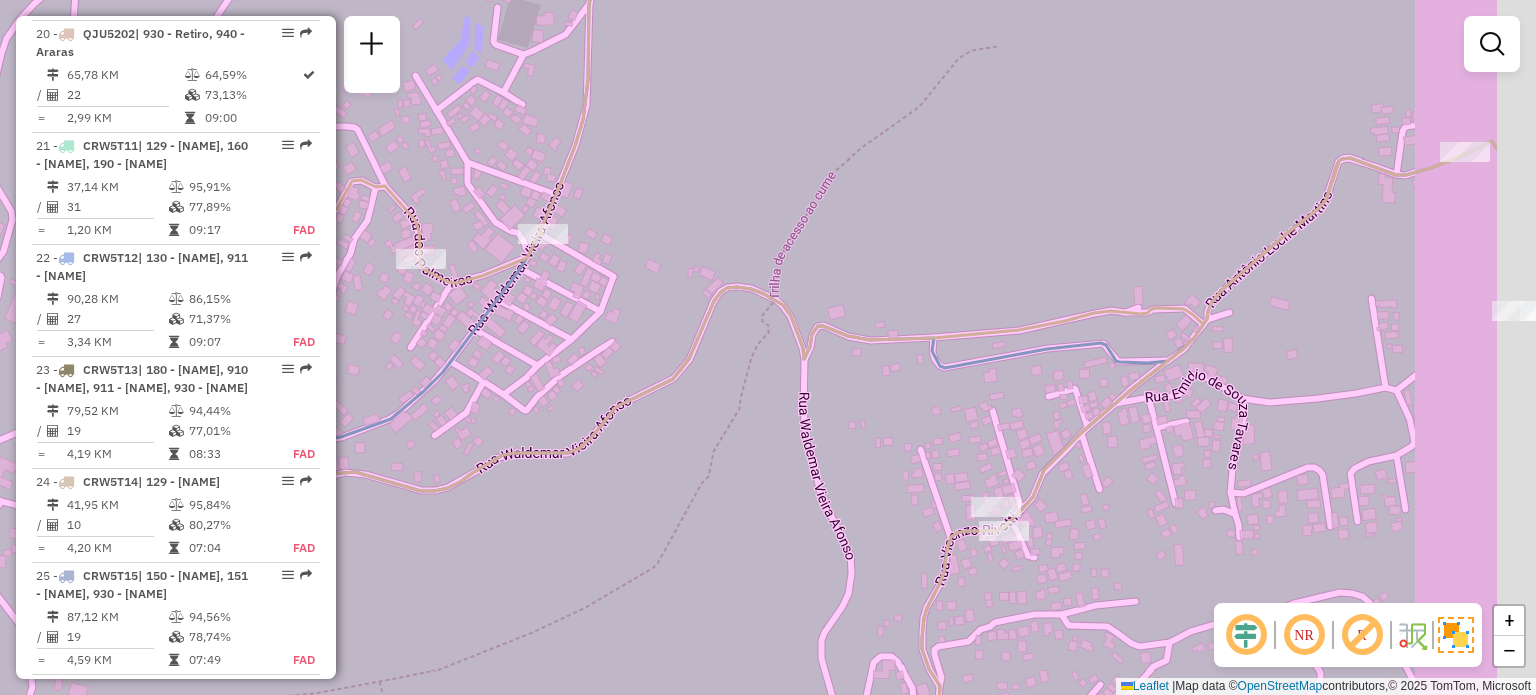 drag, startPoint x: 1140, startPoint y: 366, endPoint x: 961, endPoint y: 395, distance: 181.33394 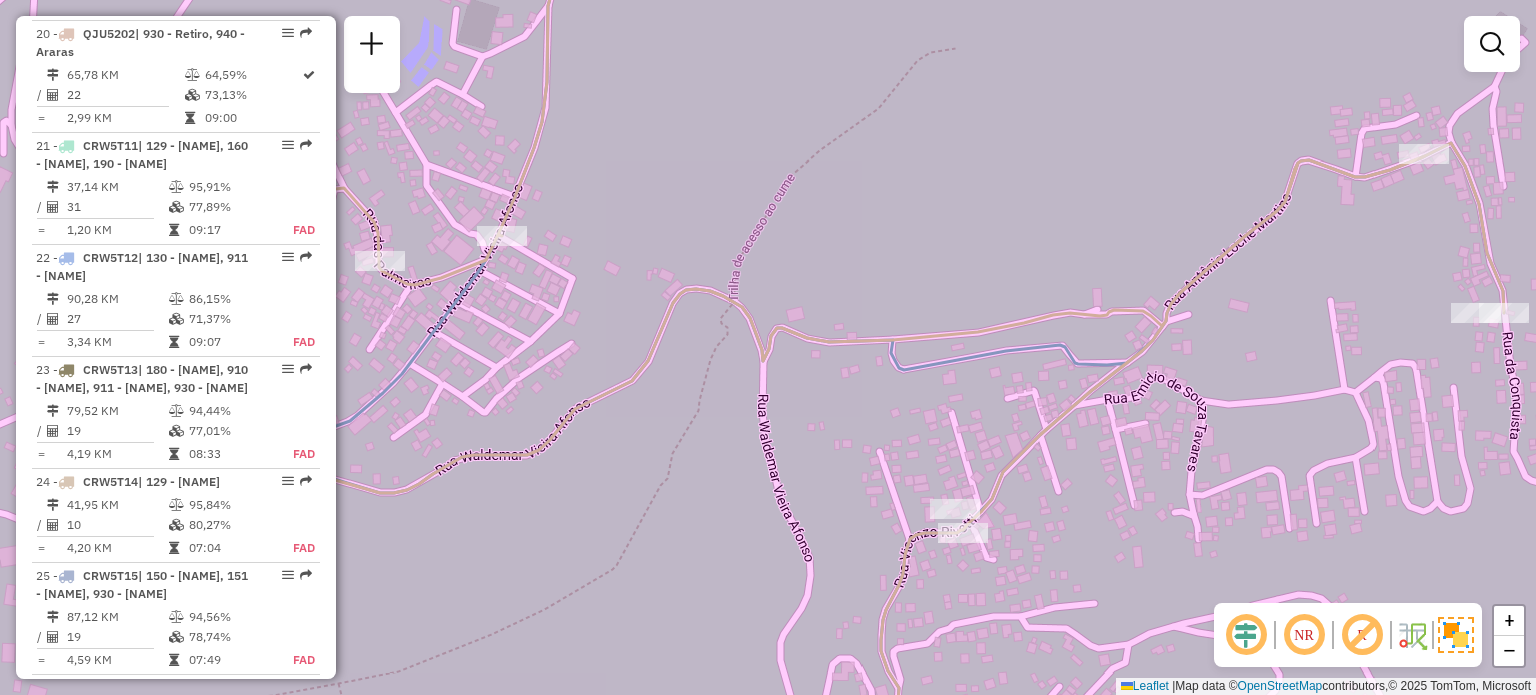 drag, startPoint x: 1176, startPoint y: 323, endPoint x: 835, endPoint y: 280, distance: 343.70044 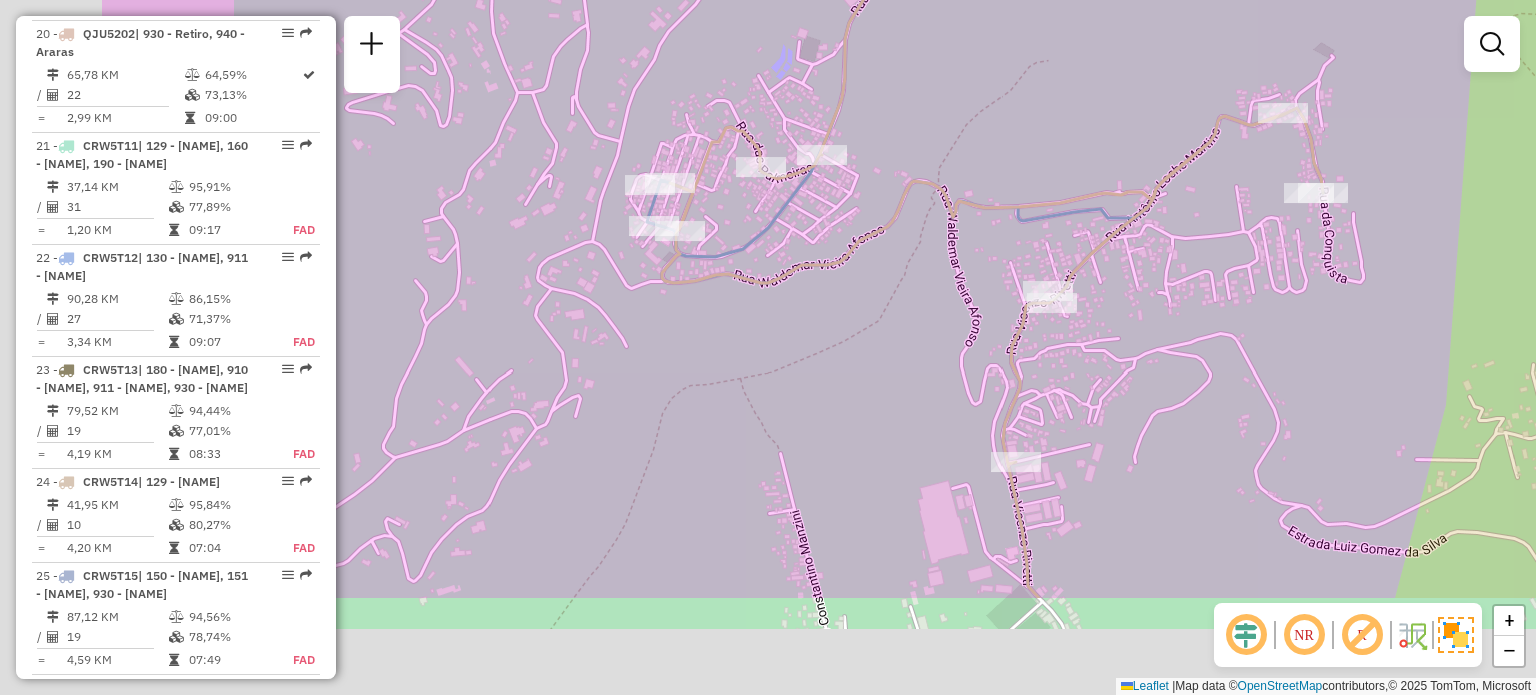 drag, startPoint x: 532, startPoint y: 471, endPoint x: 815, endPoint y: 224, distance: 375.63013 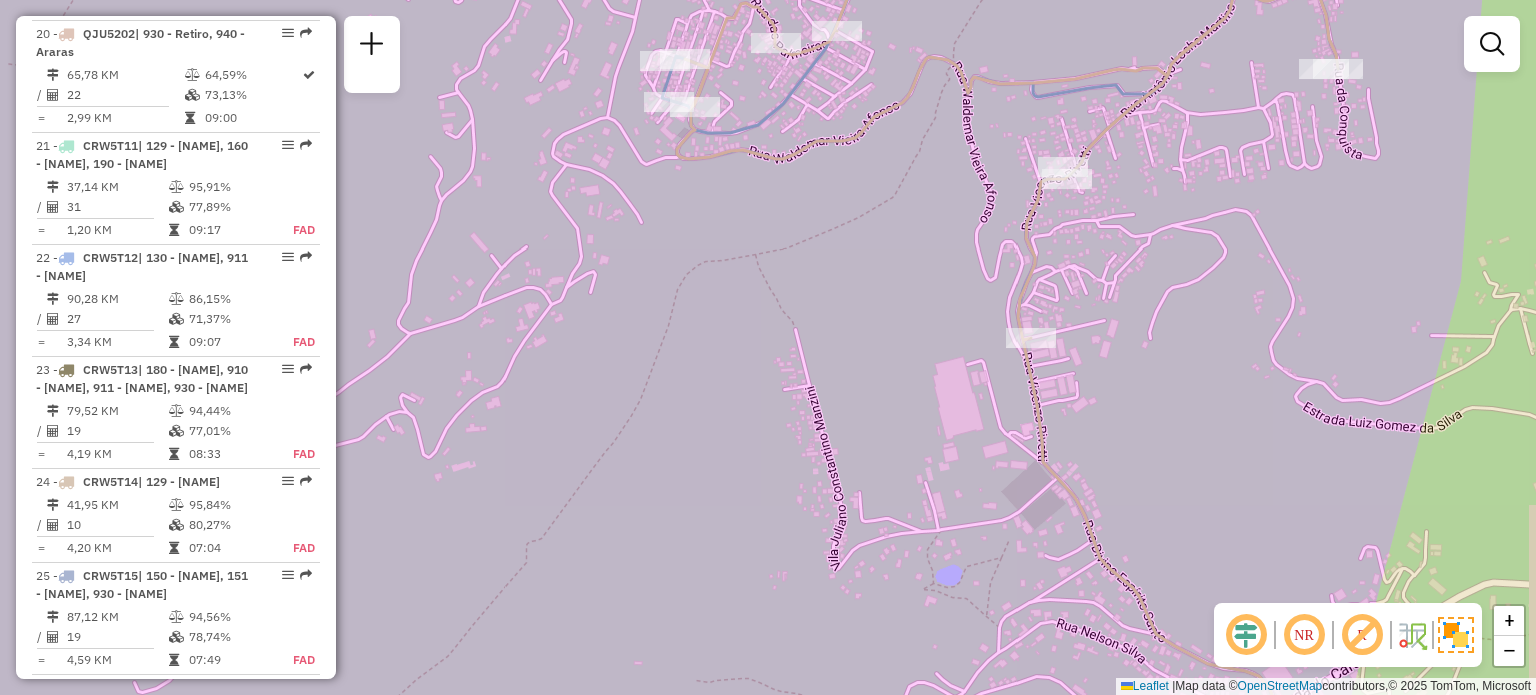 drag, startPoint x: 797, startPoint y: 453, endPoint x: 694, endPoint y: 168, distance: 303.04126 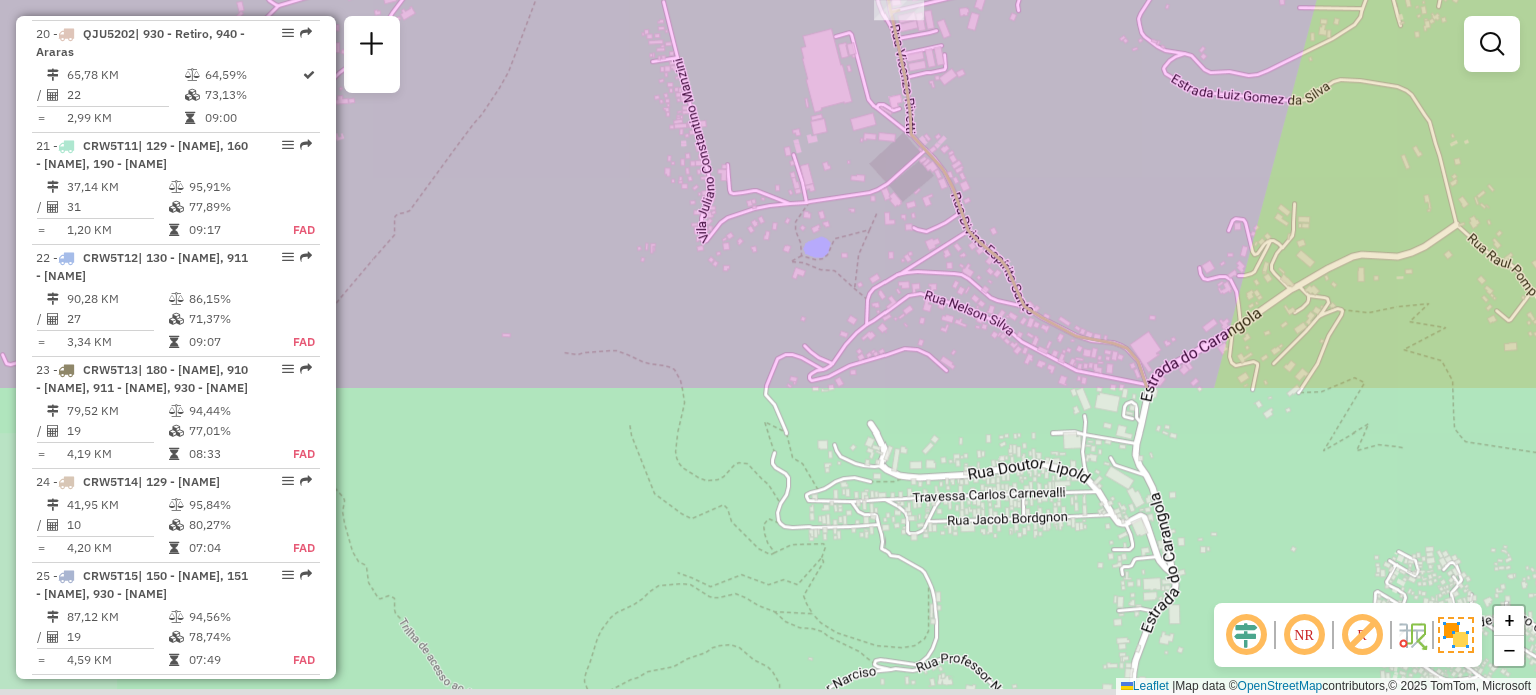 drag, startPoint x: 670, startPoint y: 319, endPoint x: 624, endPoint y: 209, distance: 119.230865 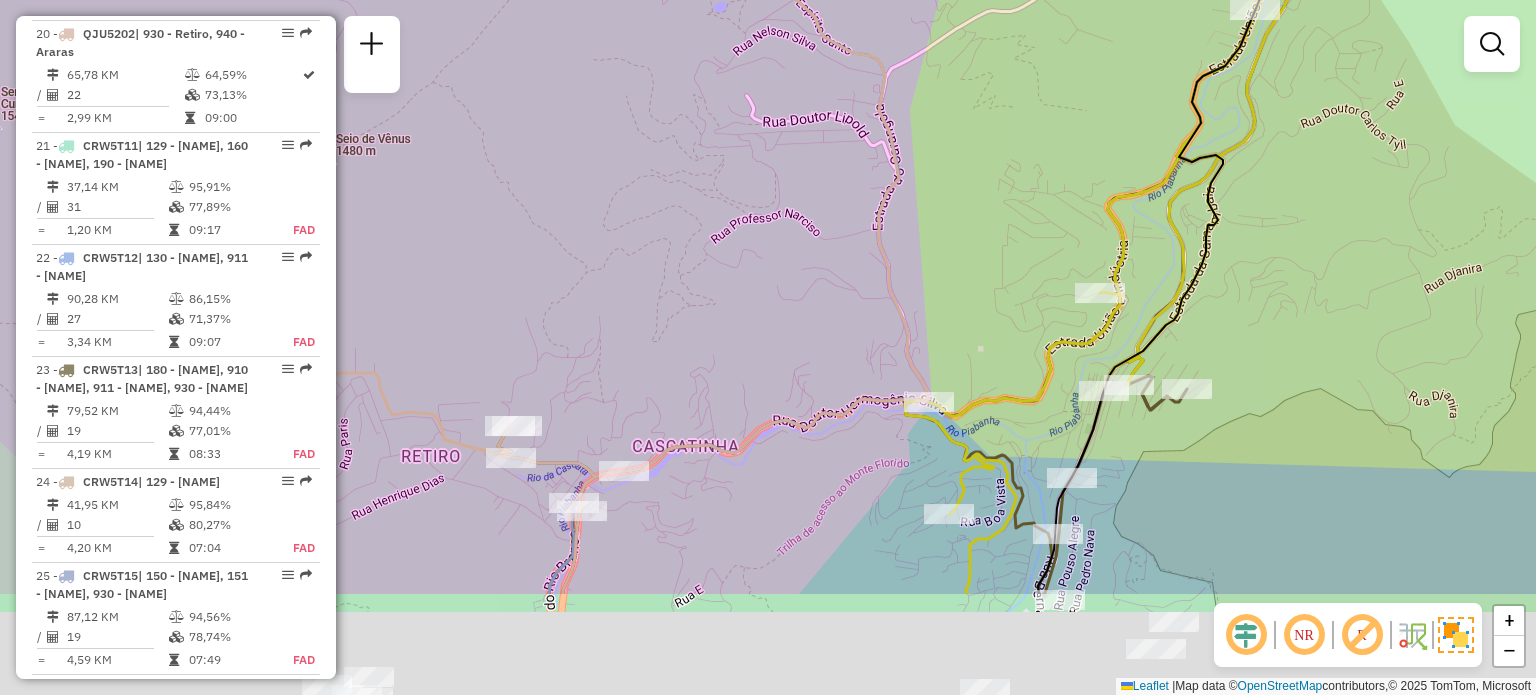 drag, startPoint x: 772, startPoint y: 404, endPoint x: 802, endPoint y: 176, distance: 229.96521 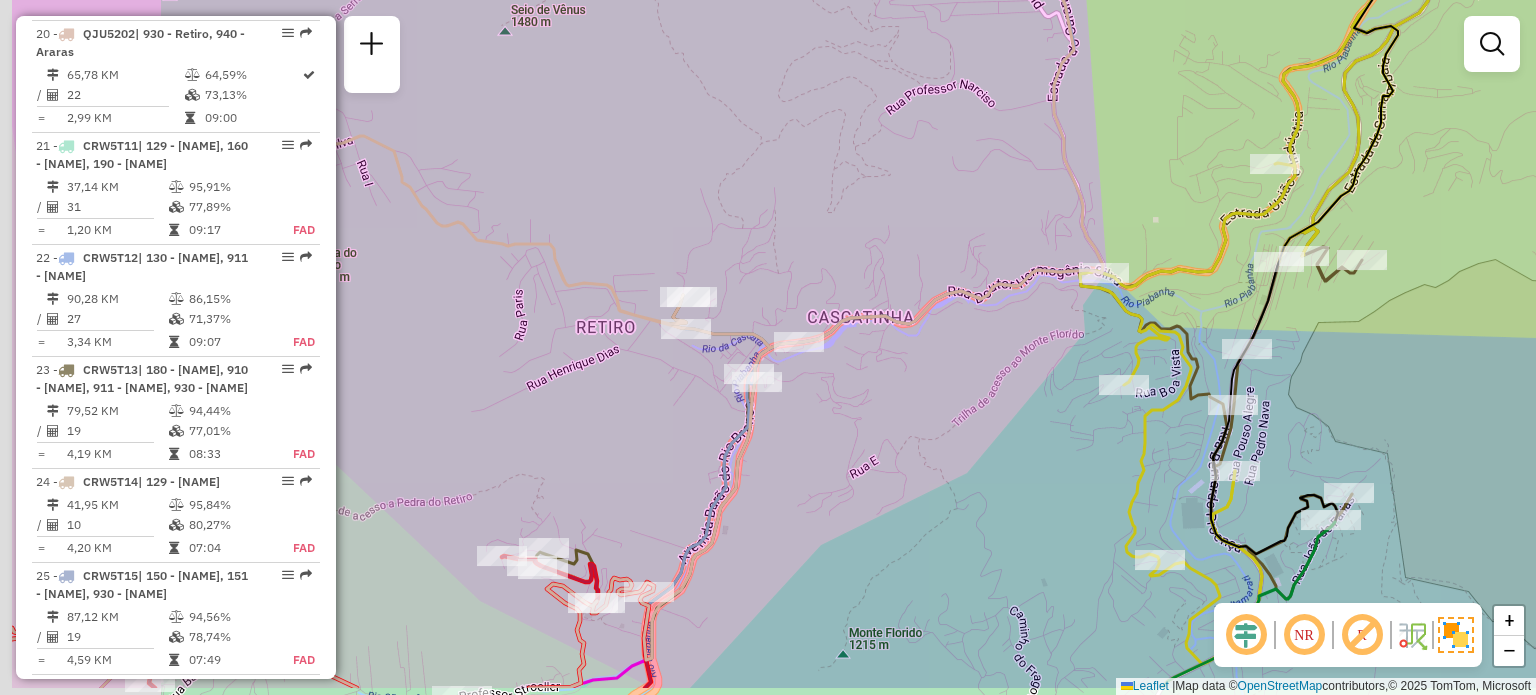 drag, startPoint x: 732, startPoint y: 359, endPoint x: 898, endPoint y: 282, distance: 182.98907 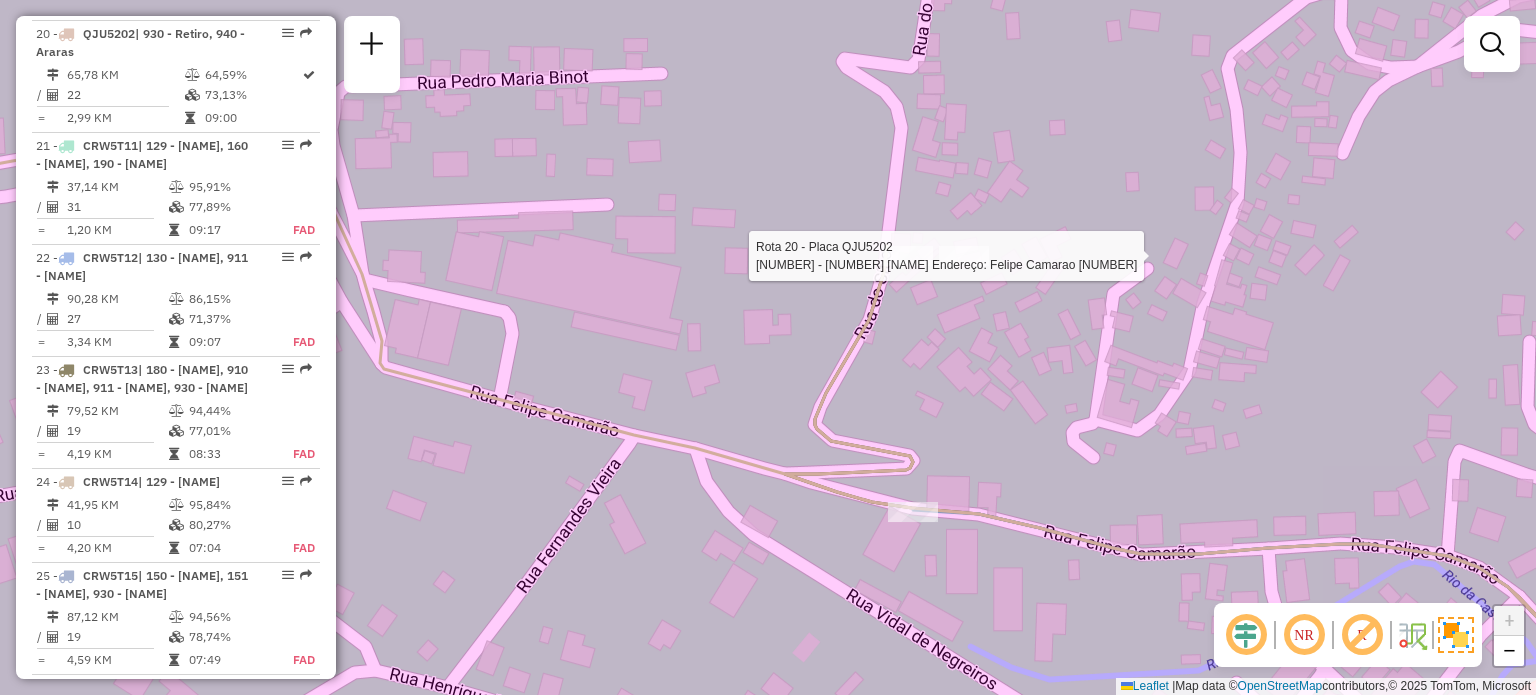 select on "**********" 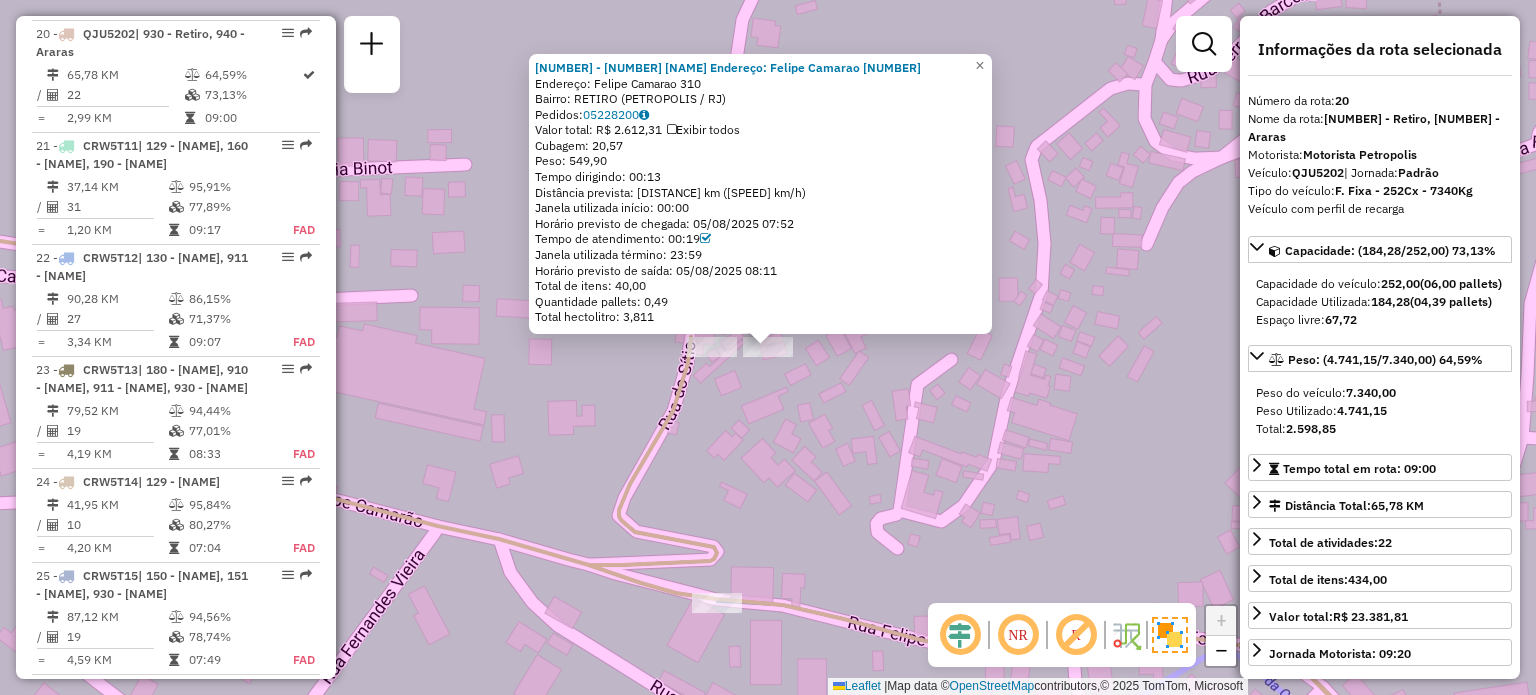 click on "[NUMBER] - [NUMBER] [NAME] Endereço: Felipe Camarao [NUMBER] Bairro: RETIRO ([CITY] / RJ) Pedidos: [ORDER] Valor total: R$ [PRICE] Exibir todos Cubagem: [CUBAGE] Peso: [WEIGHT] Tempo dirigindo: [TIME] Distância prevista: [DISTANCE] km ([SPEED] km/h) Janela utilizada início: [TIME] Horário previsto de chegada: [DATE] [TIME] Tempo de atendimento: [TIME] Janela utilizada término: [TIME] Horário previsto de saída: [DATE] [TIME] Total de itens: [ITEMS] Quantidade pallets: [PALLETS] Total hectolitro: [HECTOLITER] × Janela de atendimento Grade de atendimento Capacidade Transportadoras Veículos Cliente Pedidos Rotas Selecione os dias de semana para filtrar as janelas de atendimento Seg Ter Qua Qui Sex Sáb Dom Informe o período da janela de atendimento: De: Até: Filtrar exatamente a janela do cliente Considerar janela de atendimento padrão Selecione os dias de semana para filtrar as grades de atendimento Seg Ter Qua Qui Sex Sáb Dom Peso mínimo: De: De:" 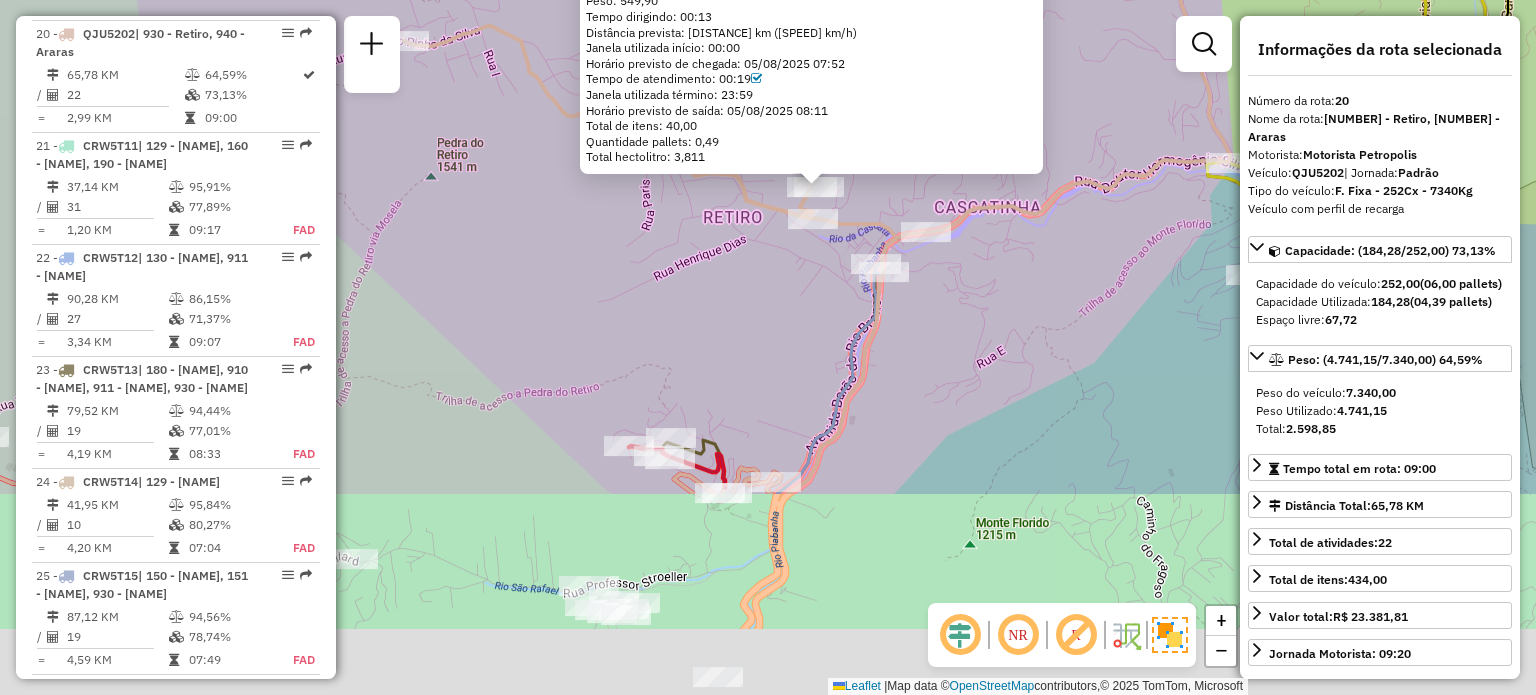drag, startPoint x: 530, startPoint y: 463, endPoint x: 633, endPoint y: 230, distance: 254.75085 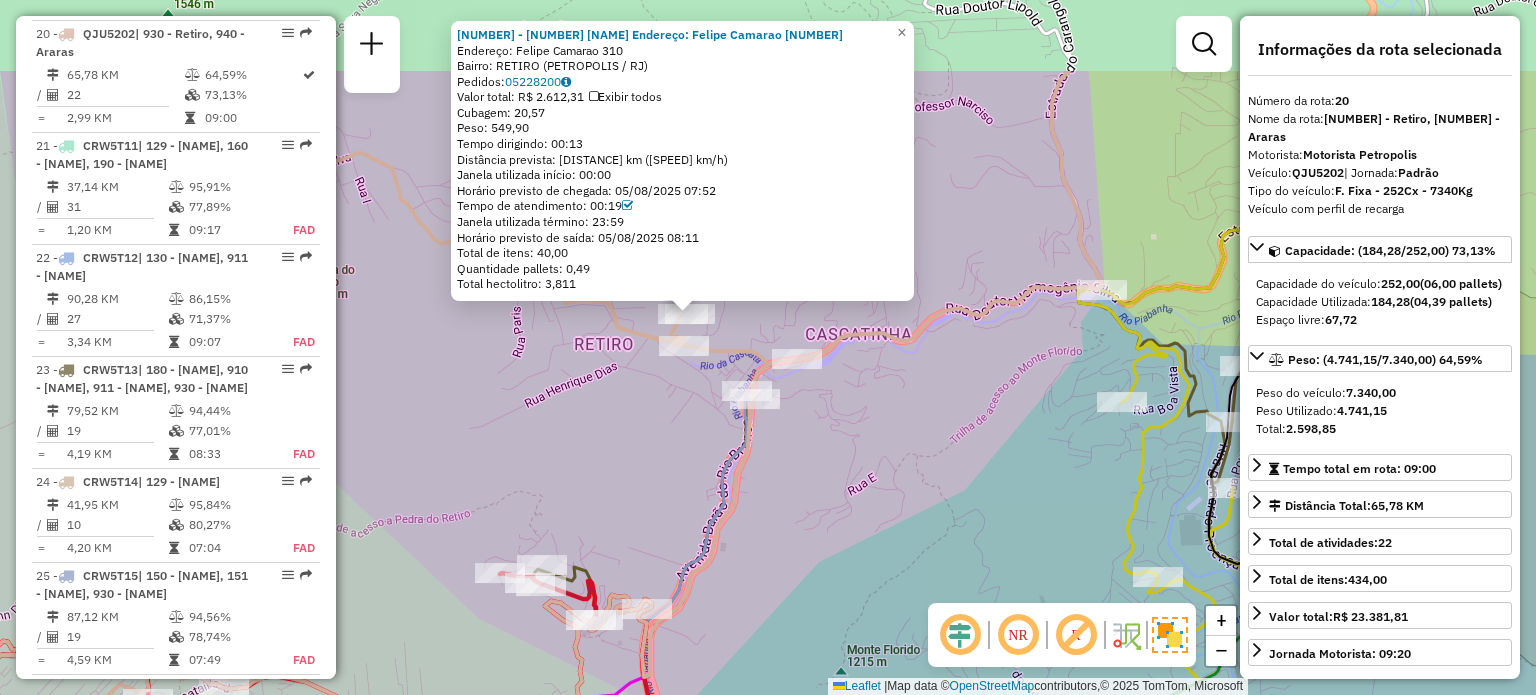 drag, startPoint x: 774, startPoint y: 363, endPoint x: 660, endPoint y: 450, distance: 143.40501 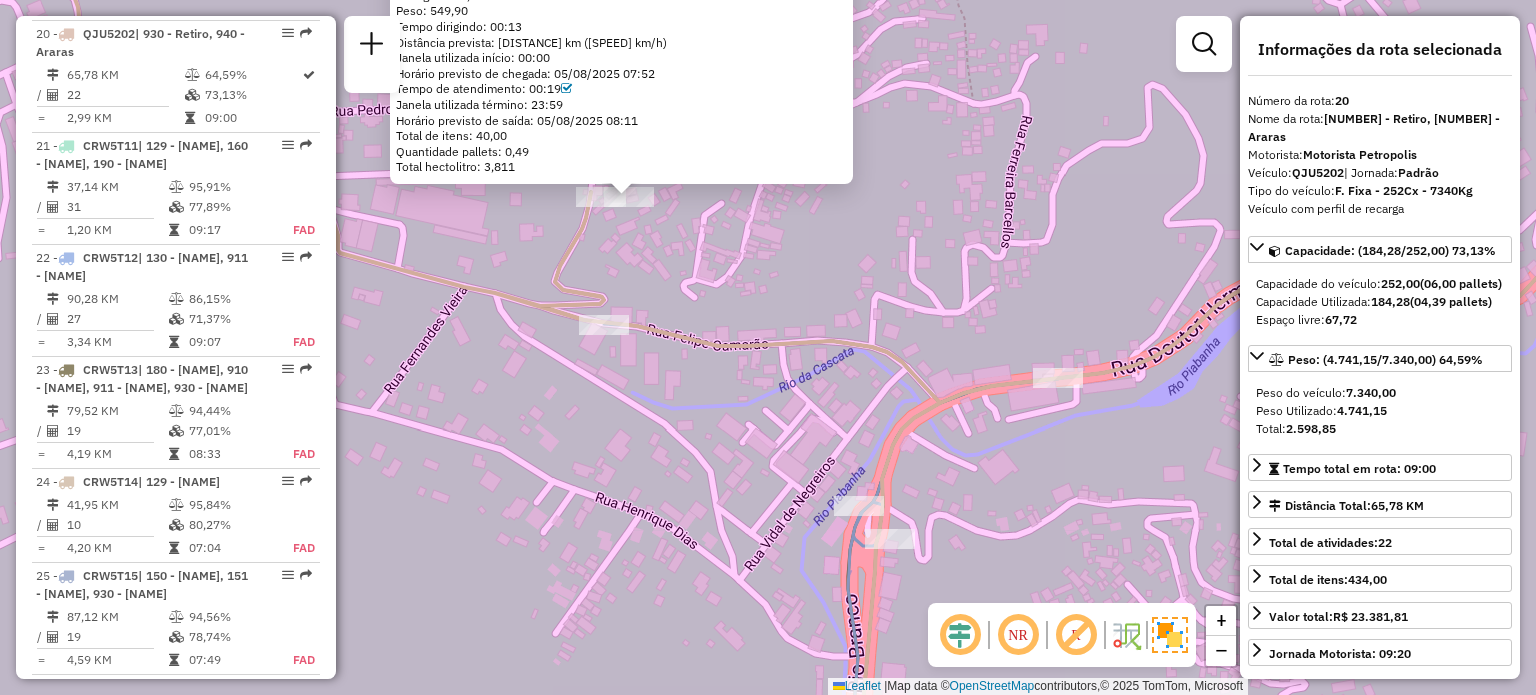 drag, startPoint x: 628, startPoint y: 192, endPoint x: 544, endPoint y: 256, distance: 105.60303 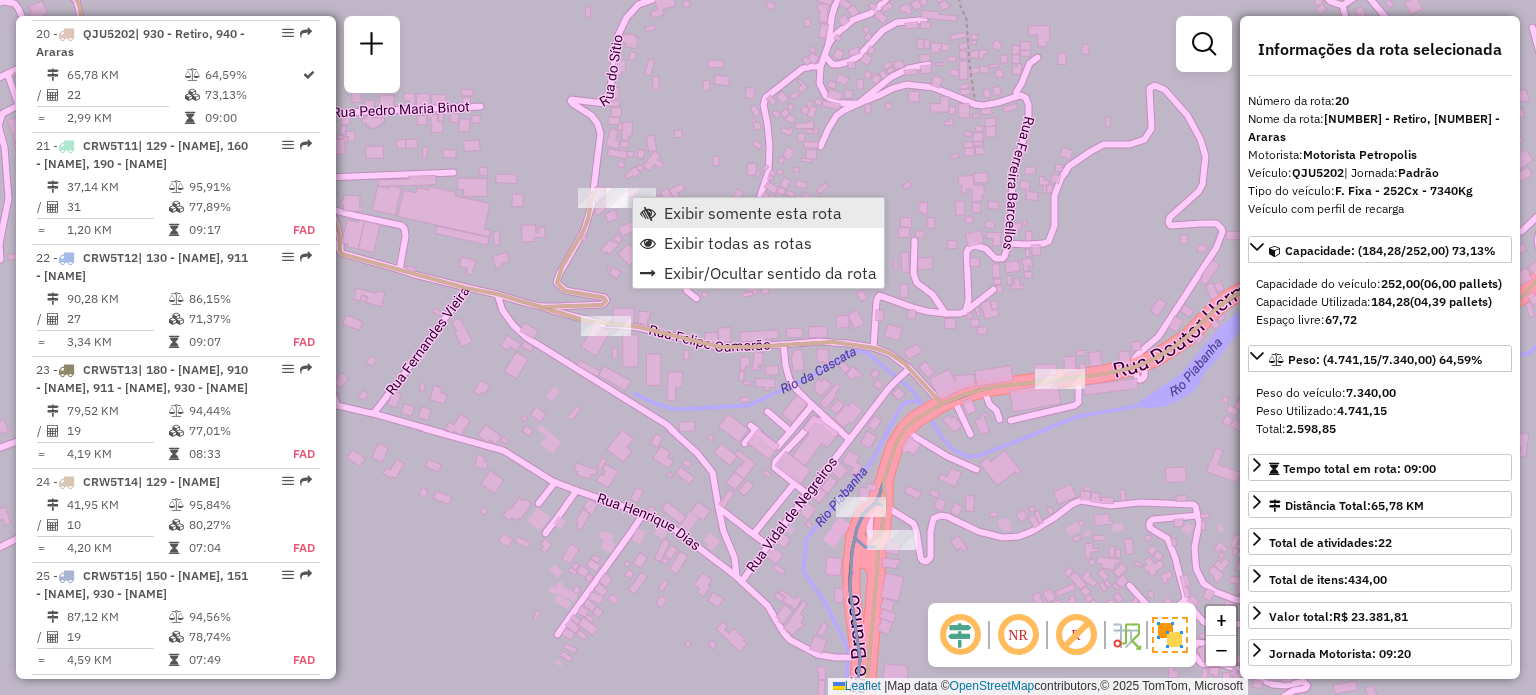 click on "Exibir somente esta rota" at bounding box center (753, 213) 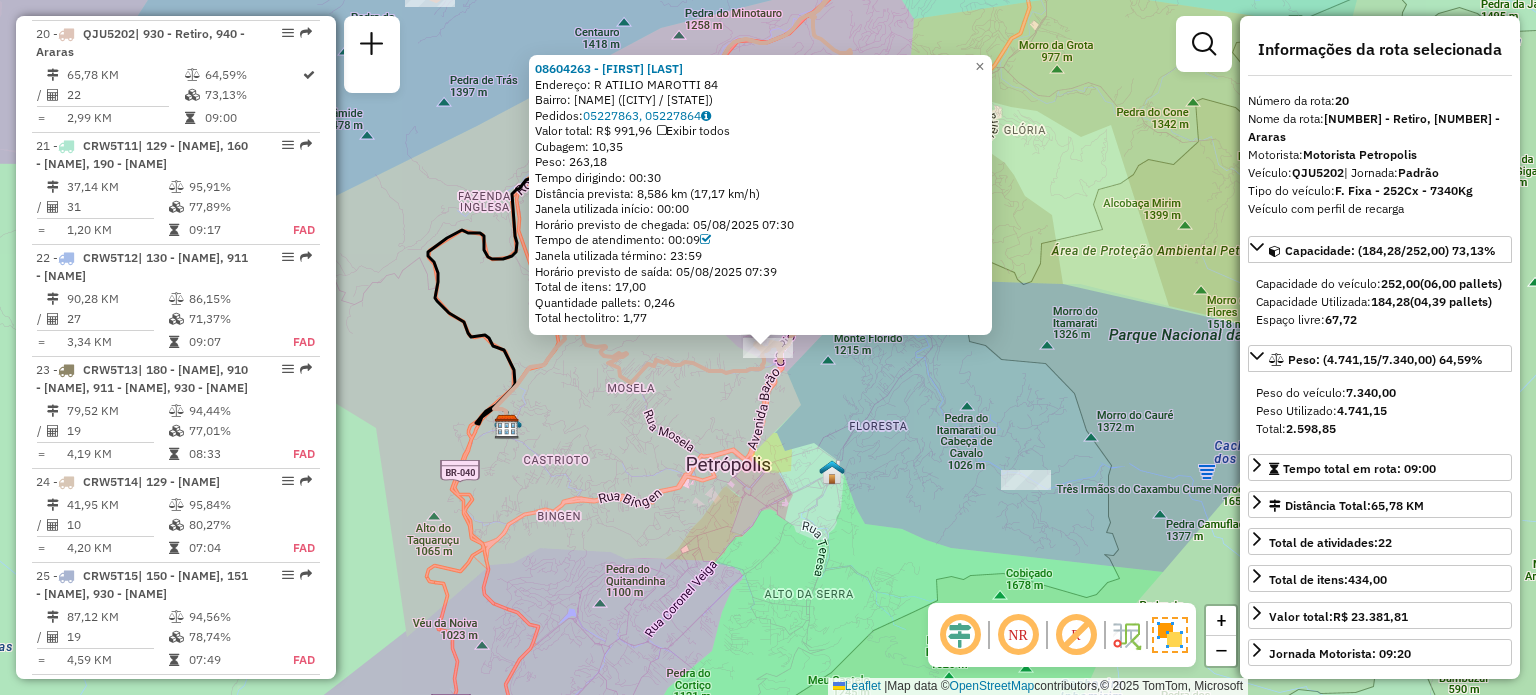 click 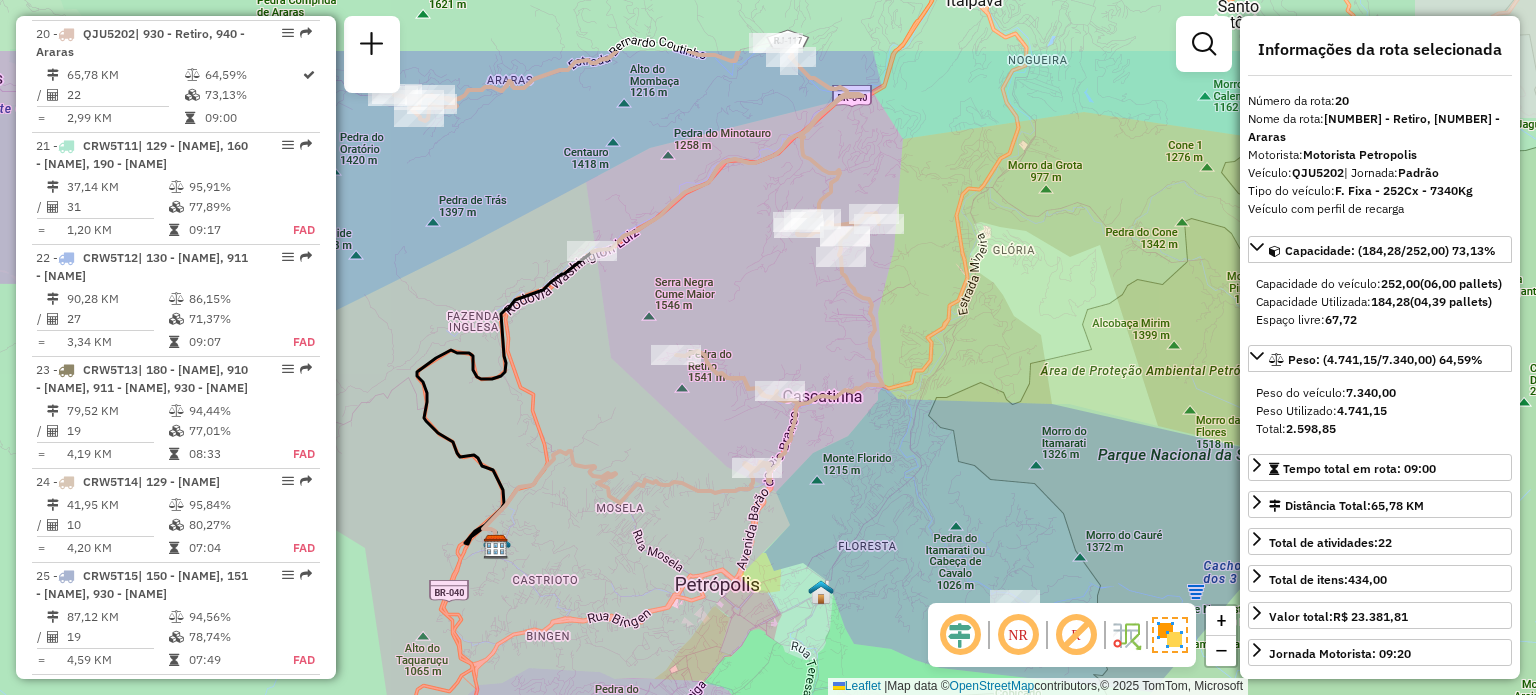drag, startPoint x: 927, startPoint y: 221, endPoint x: 731, endPoint y: 409, distance: 271.58792 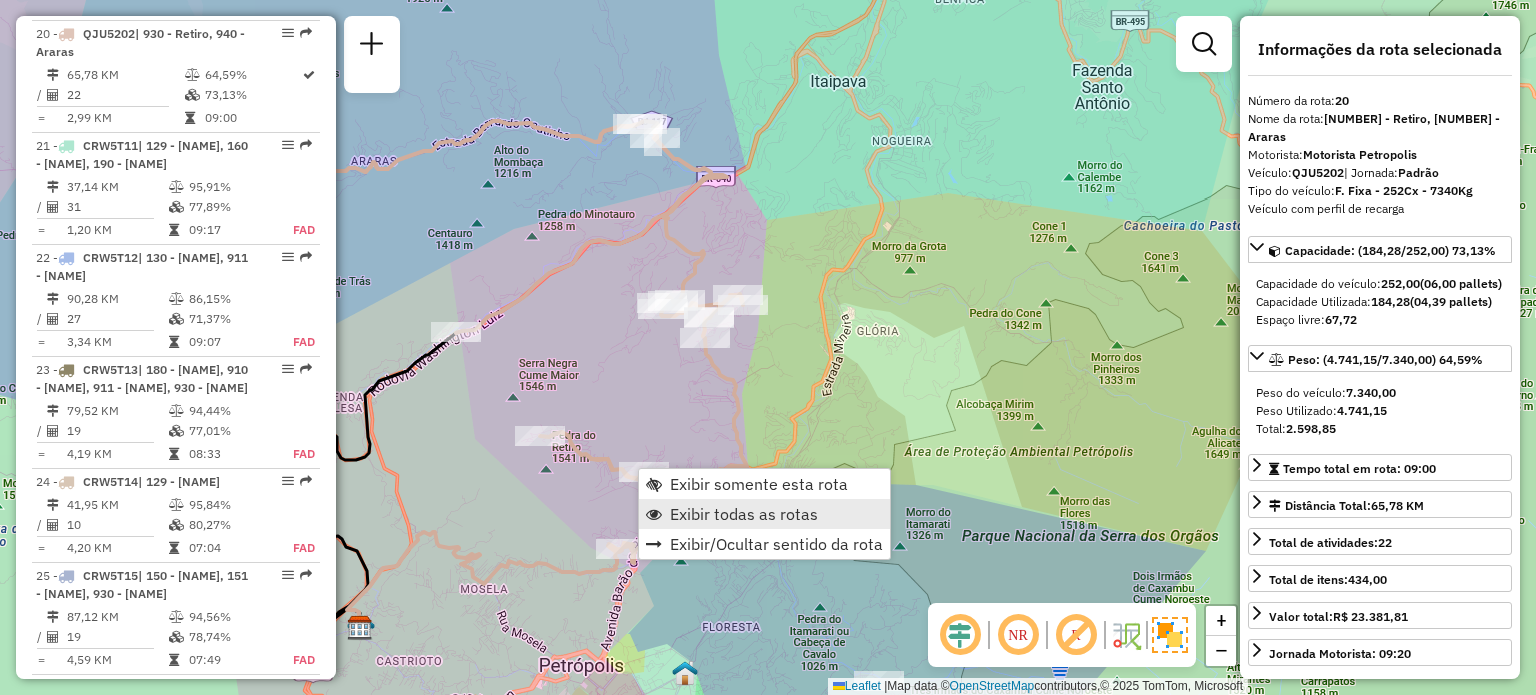 click on "Exibir todas as rotas" at bounding box center [744, 514] 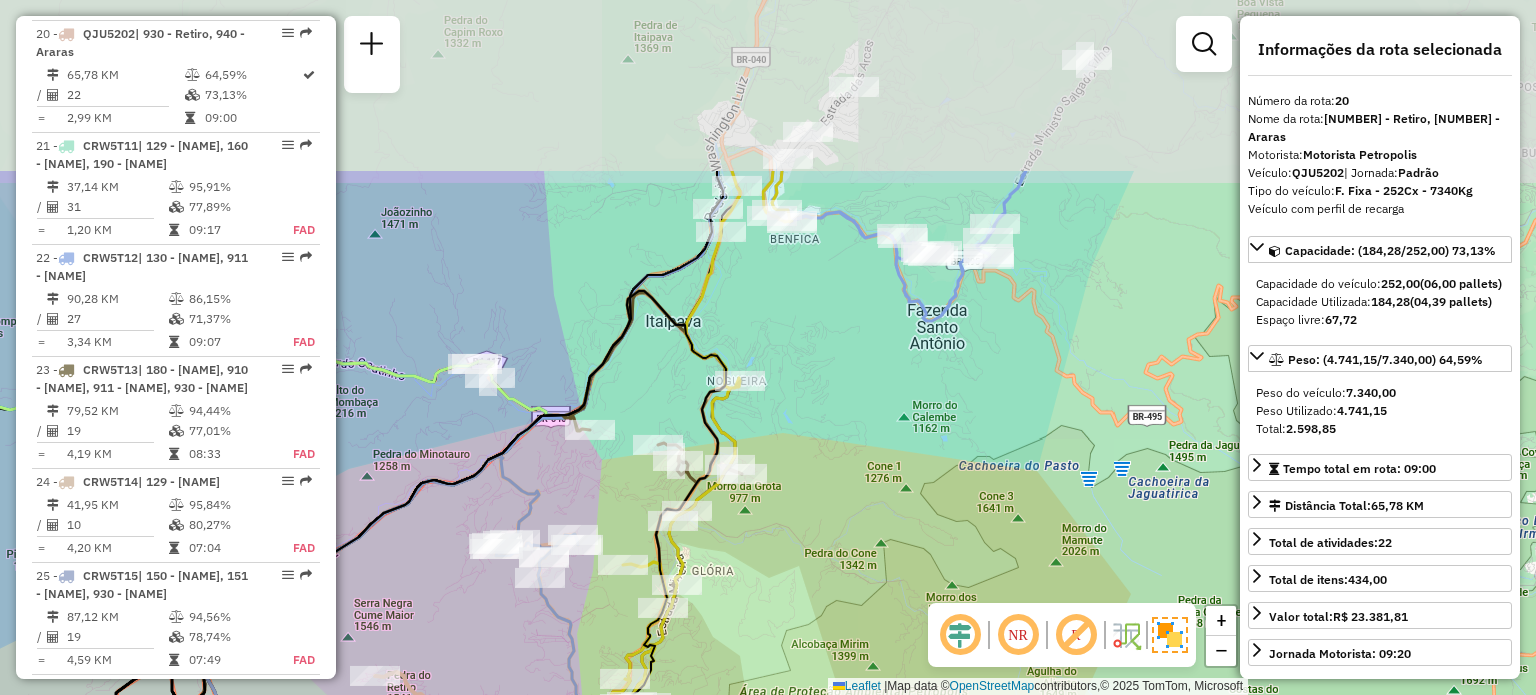 drag, startPoint x: 934, startPoint y: 370, endPoint x: 724, endPoint y: 515, distance: 255.196 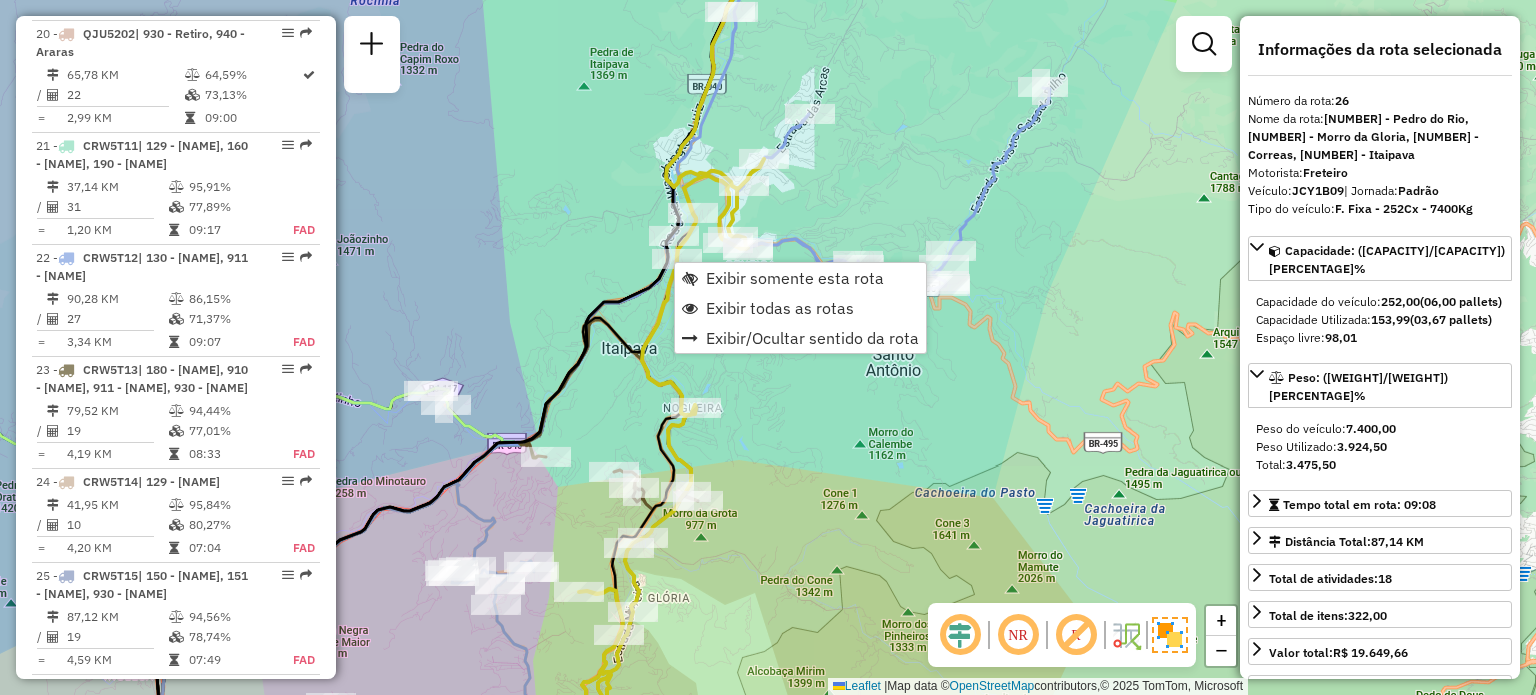 scroll, scrollTop: 3704, scrollLeft: 0, axis: vertical 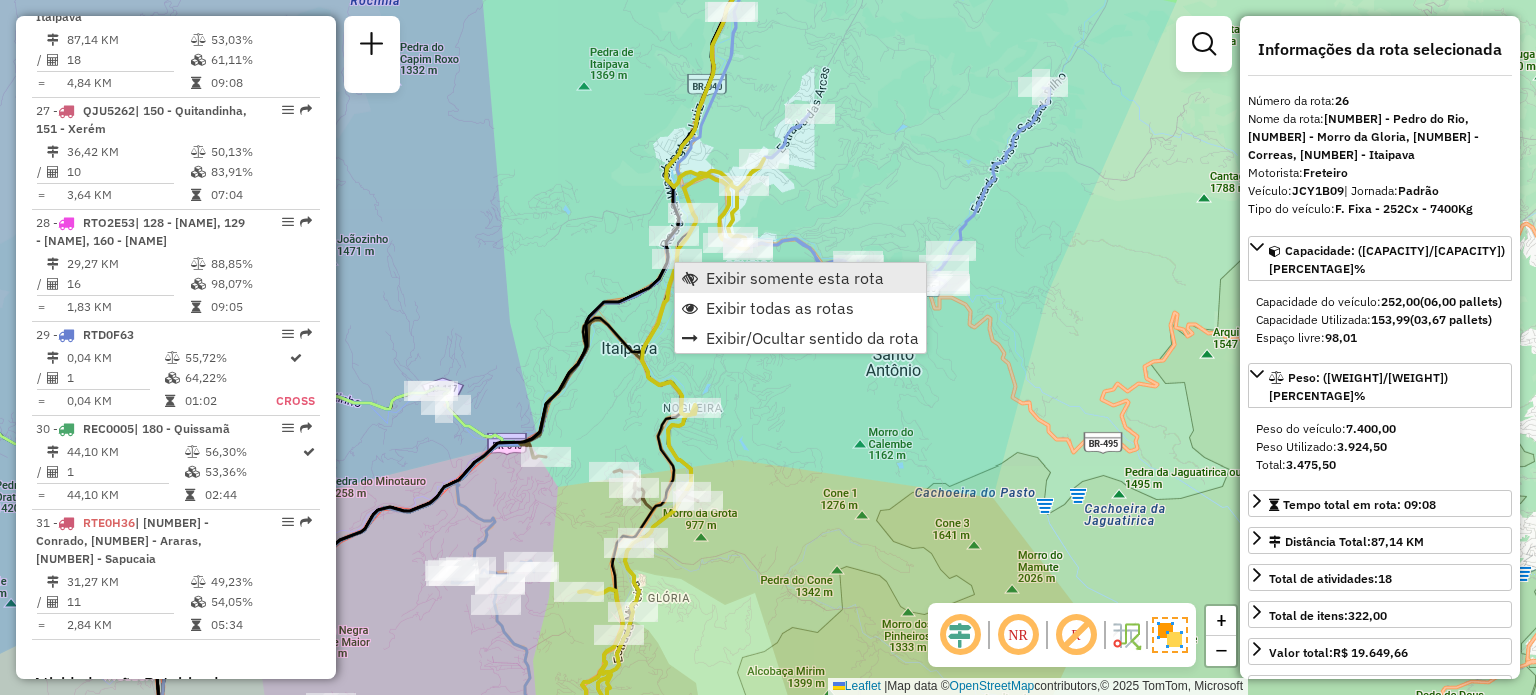 click on "Exibir somente esta rota" at bounding box center [800, 278] 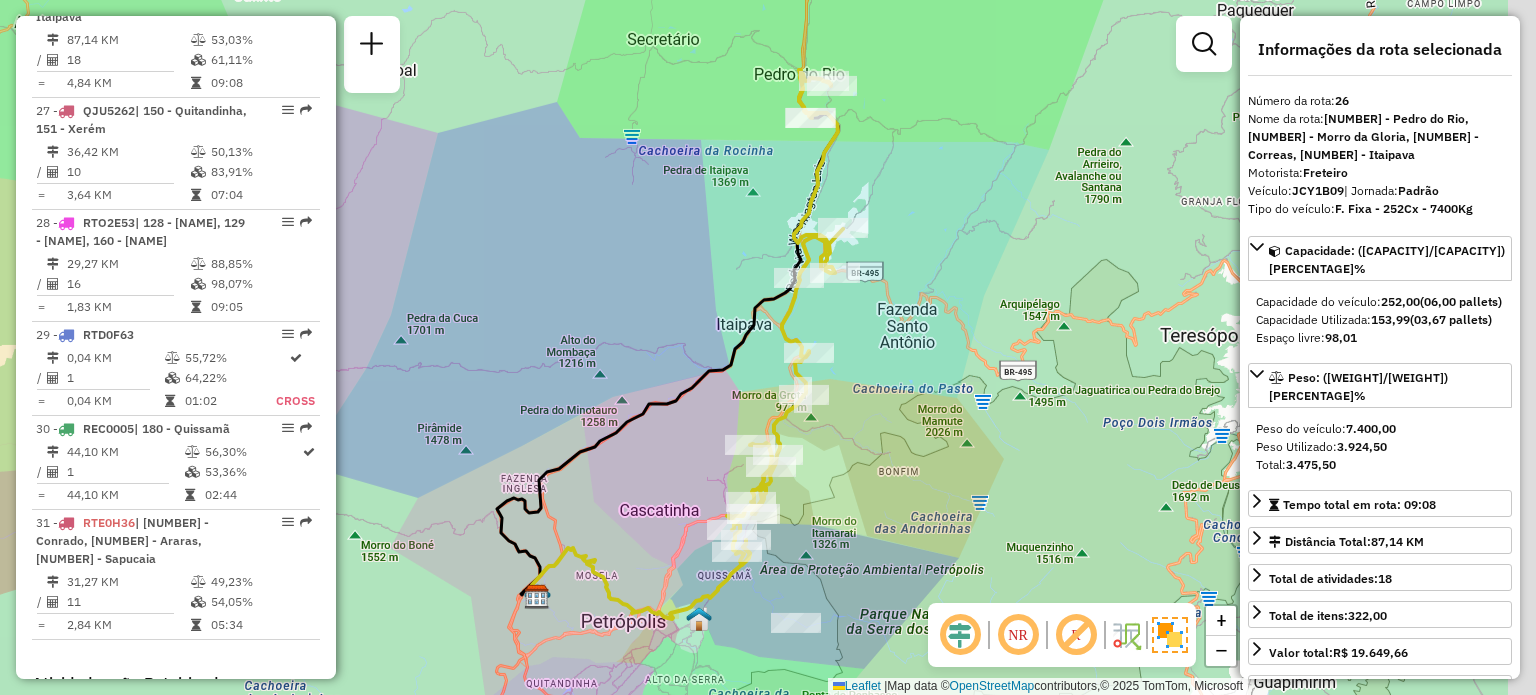 drag, startPoint x: 824, startPoint y: 407, endPoint x: 695, endPoint y: 387, distance: 130.54118 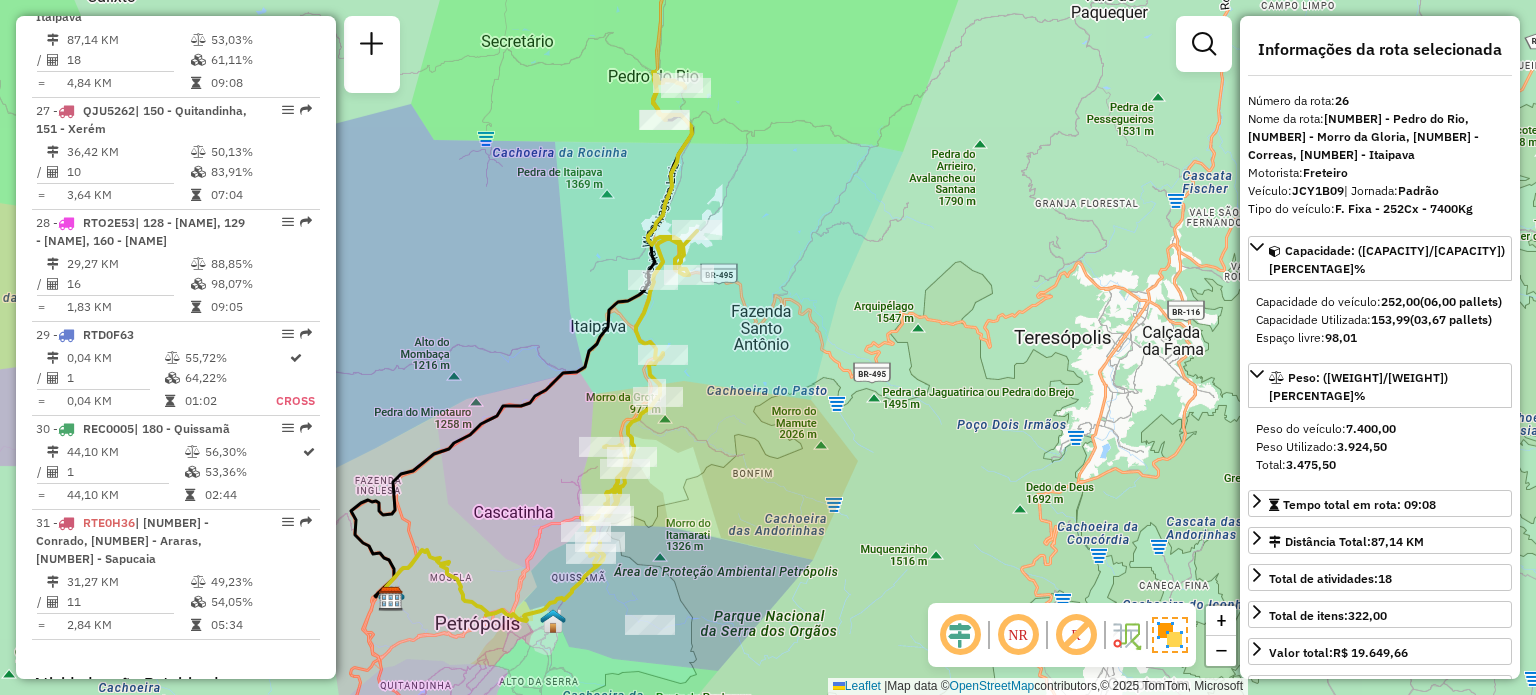 drag, startPoint x: 884, startPoint y: 437, endPoint x: 769, endPoint y: 455, distance: 116.40017 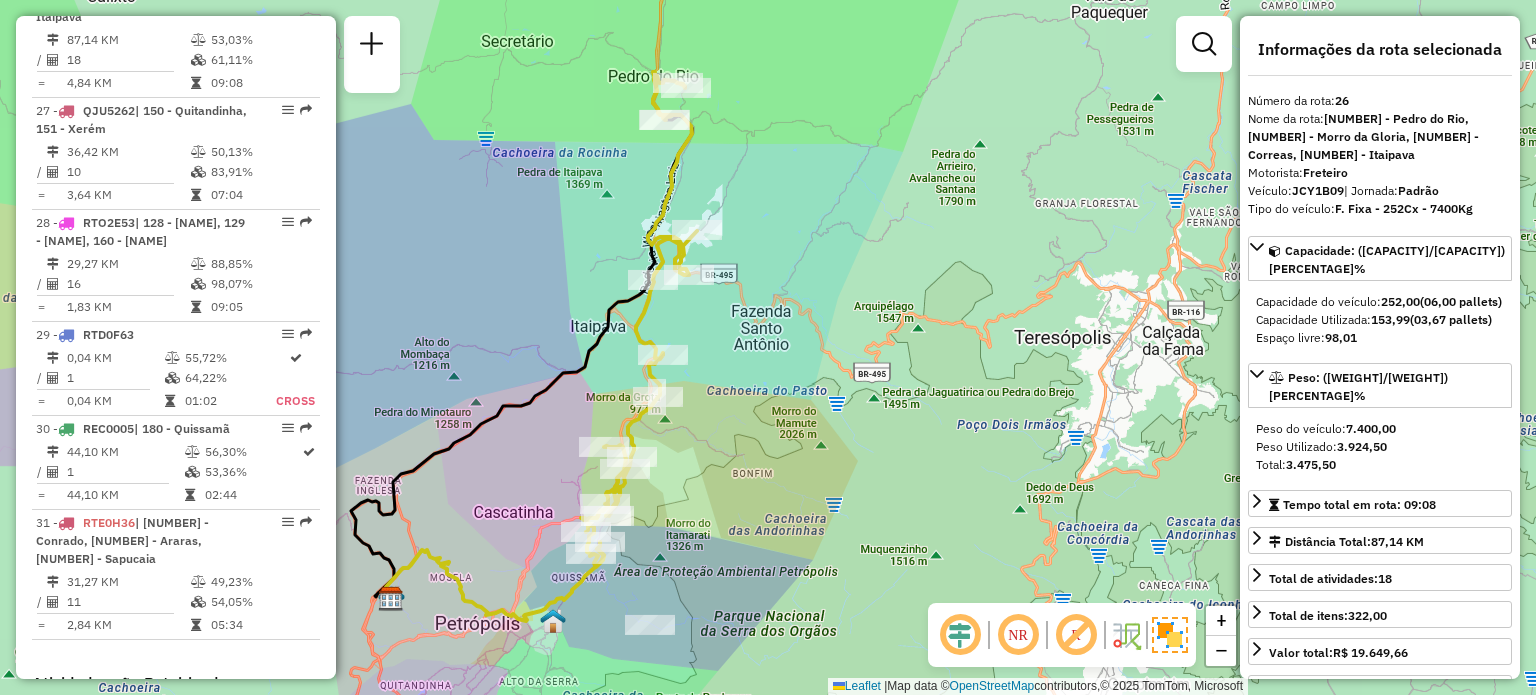 click on "Janela de atendimento Grade de atendimento Capacidade Transportadoras Veículos Cliente Pedidos  Rotas Selecione os dias de semana para filtrar as janelas de atendimento  Seg   Ter   Qua   Qui   Sex   Sáb   Dom  Informe o período da janela de atendimento: De: Até:  Filtrar exatamente a janela do cliente  Considerar janela de atendimento padrão  Selecione os dias de semana para filtrar as grades de atendimento  Seg   Ter   Qua   Qui   Sex   Sáb   Dom   Considerar clientes sem dia de atendimento cadastrado  Clientes fora do dia de atendimento selecionado Filtrar as atividades entre os valores definidos abaixo:  Peso mínimo:   Peso máximo:   Cubagem mínima:   Cubagem máxima:   De:   Até:  Filtrar as atividades entre o tempo de atendimento definido abaixo:  De:   Até:   Considerar capacidade total dos clientes não roteirizados Transportadora: Selecione um ou mais itens Tipo de veículo: Selecione um ou mais itens Veículo: Selecione um ou mais itens Motorista: Selecione um ou mais itens Nome: Rótulo:" 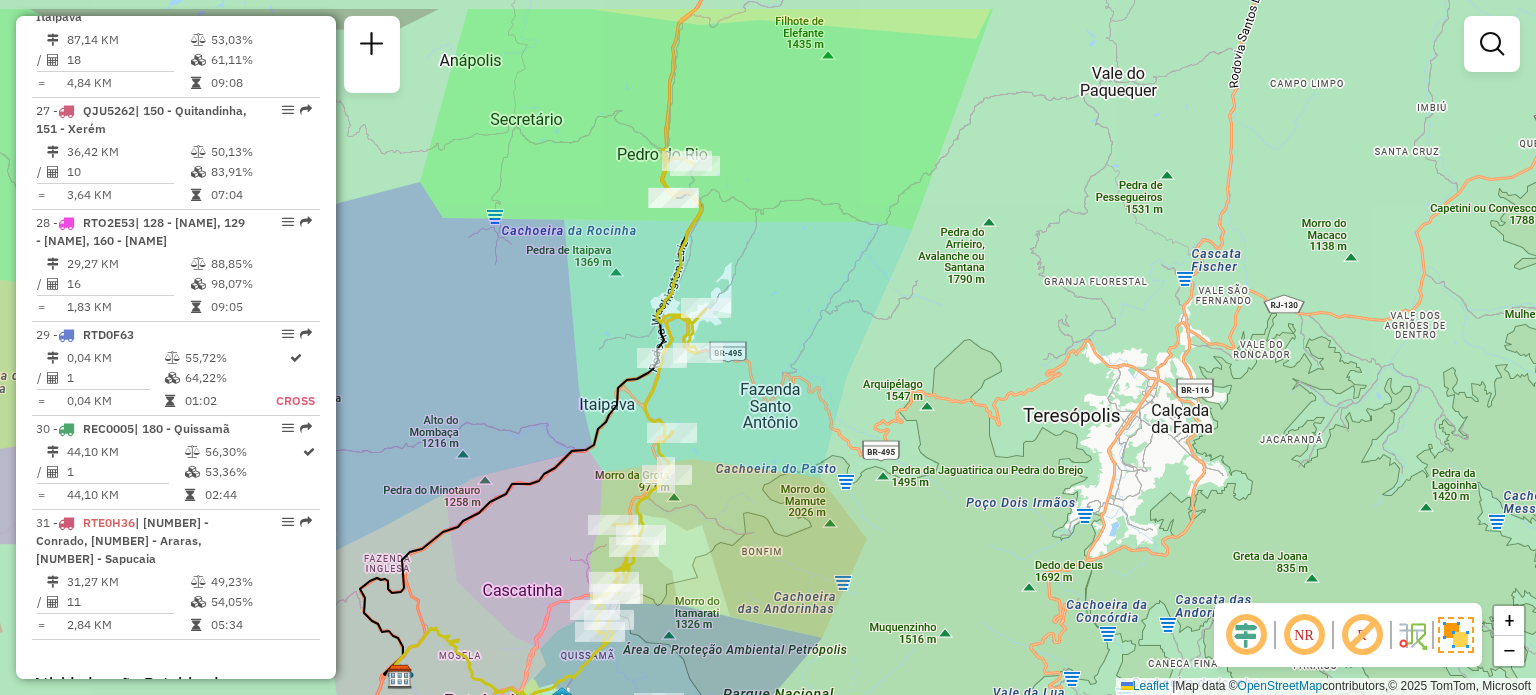 drag, startPoint x: 768, startPoint y: 396, endPoint x: 773, endPoint y: 466, distance: 70.178345 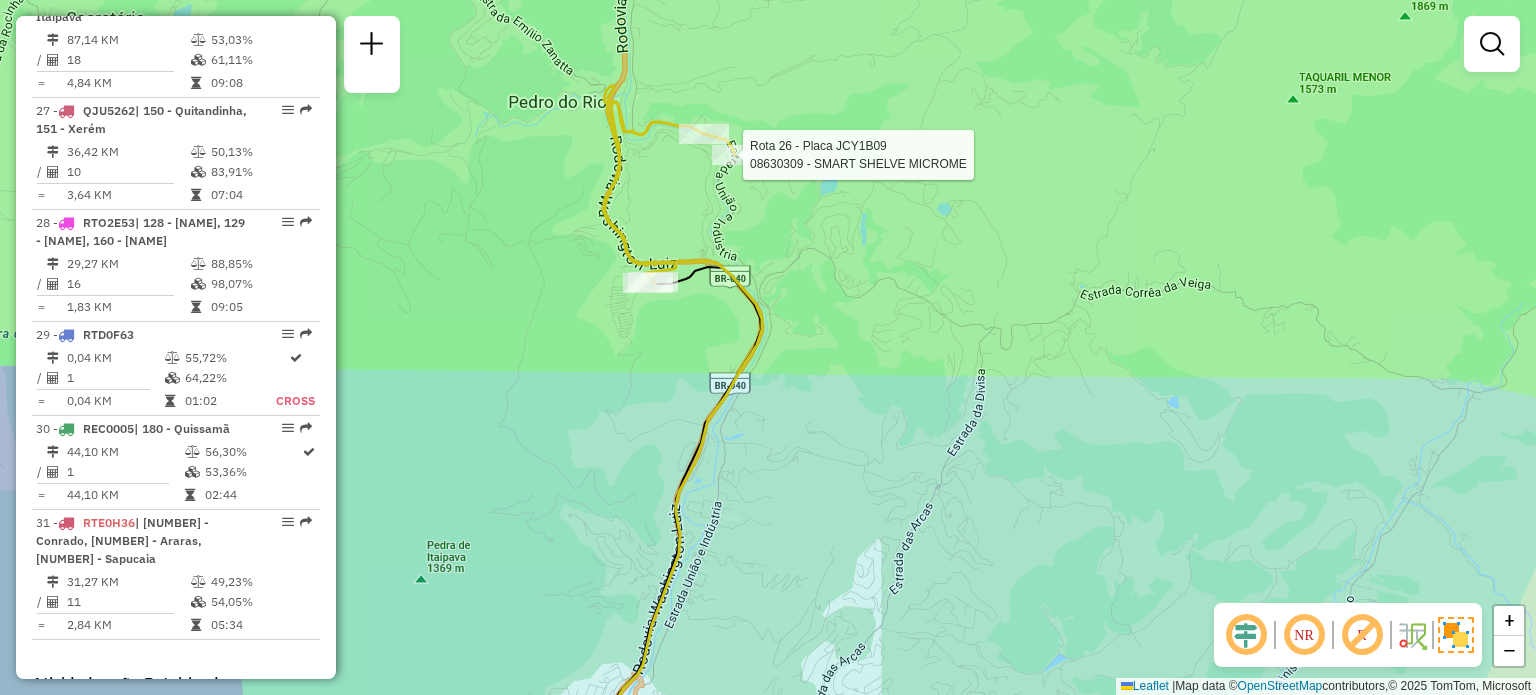 select on "**********" 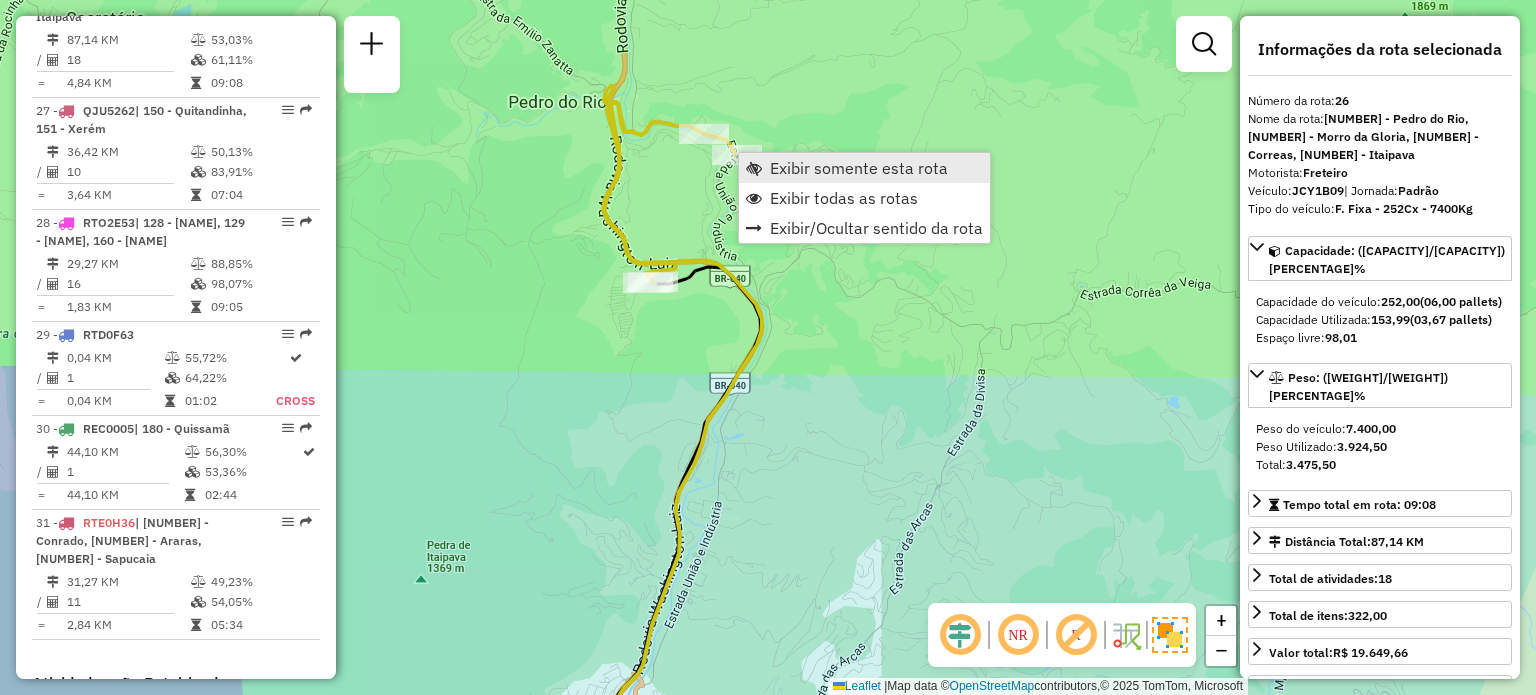 click on "Exibir somente esta rota" at bounding box center [859, 168] 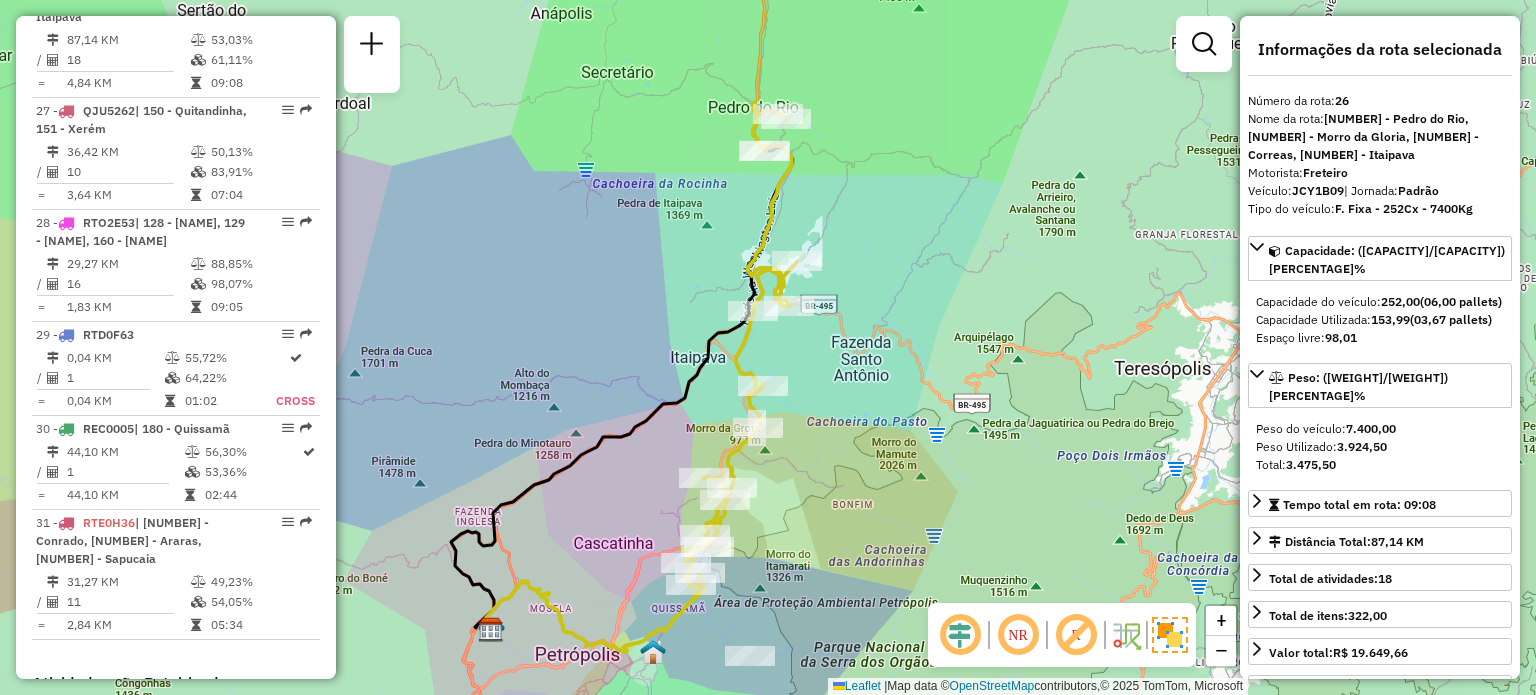 drag, startPoint x: 852, startPoint y: 334, endPoint x: 708, endPoint y: 363, distance: 146.89111 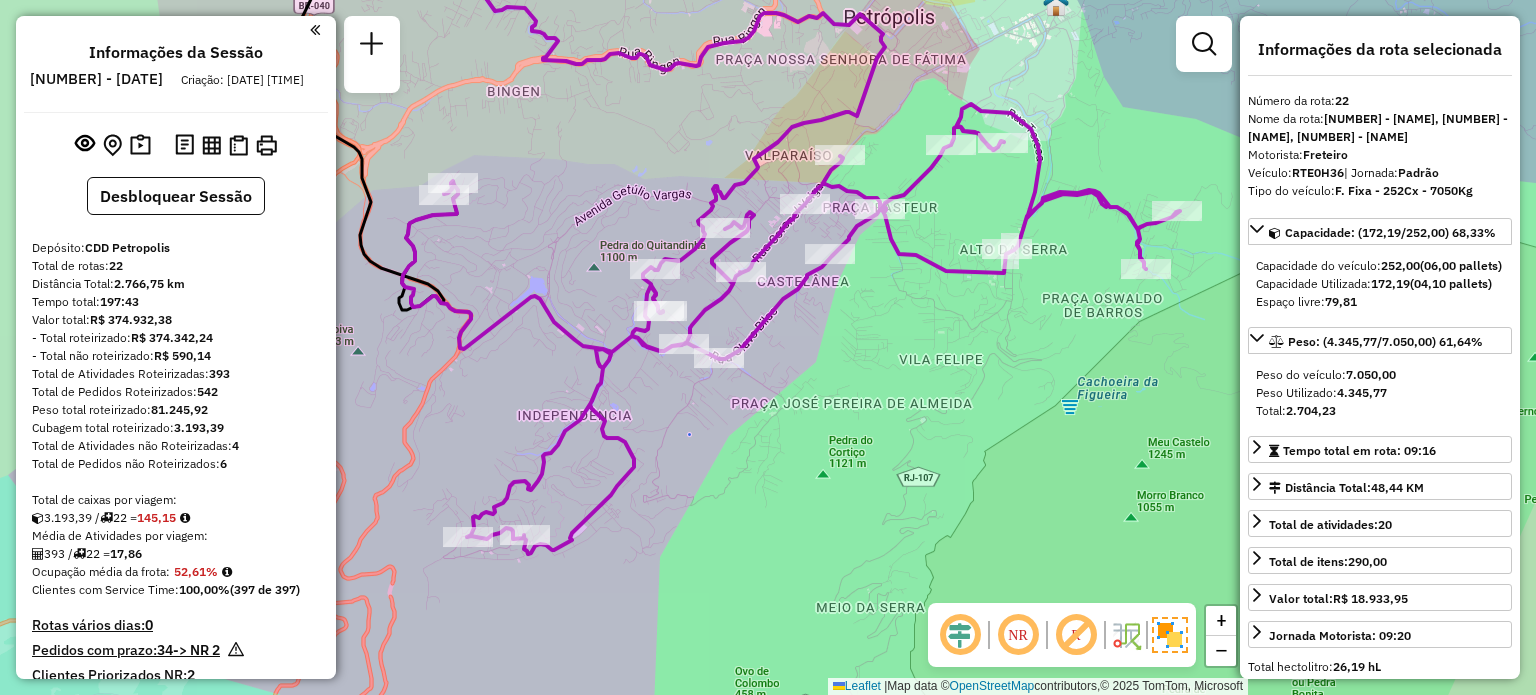 select on "**********" 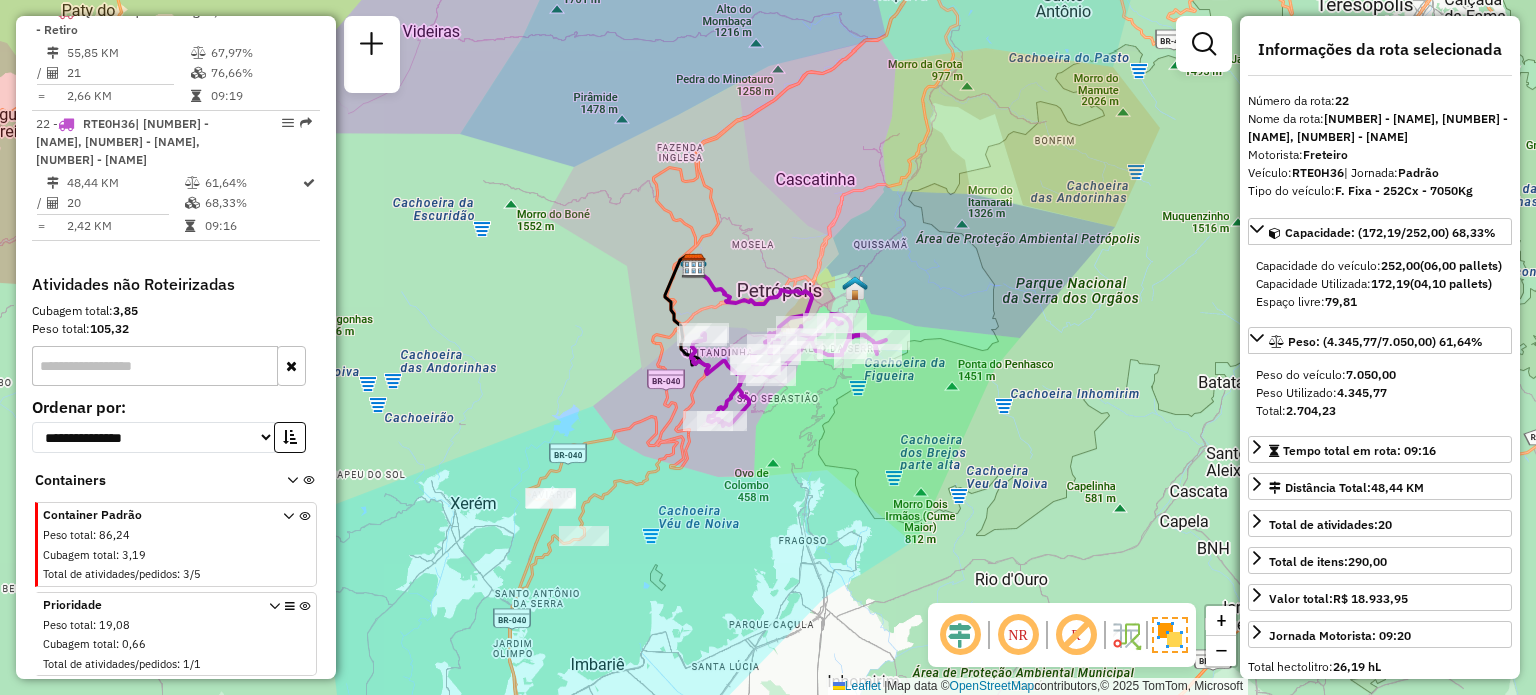 drag, startPoint x: 724, startPoint y: 384, endPoint x: 434, endPoint y: 23, distance: 463.05615 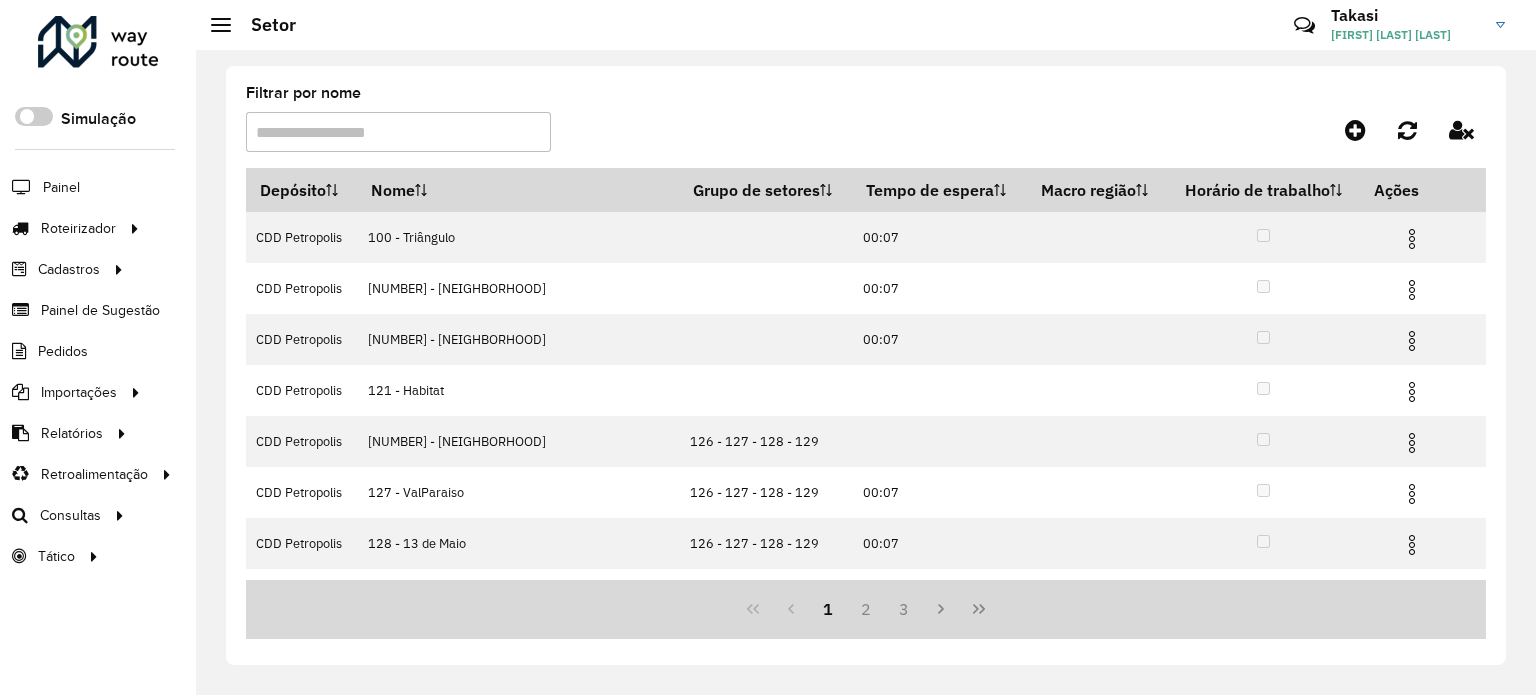 scroll, scrollTop: 0, scrollLeft: 0, axis: both 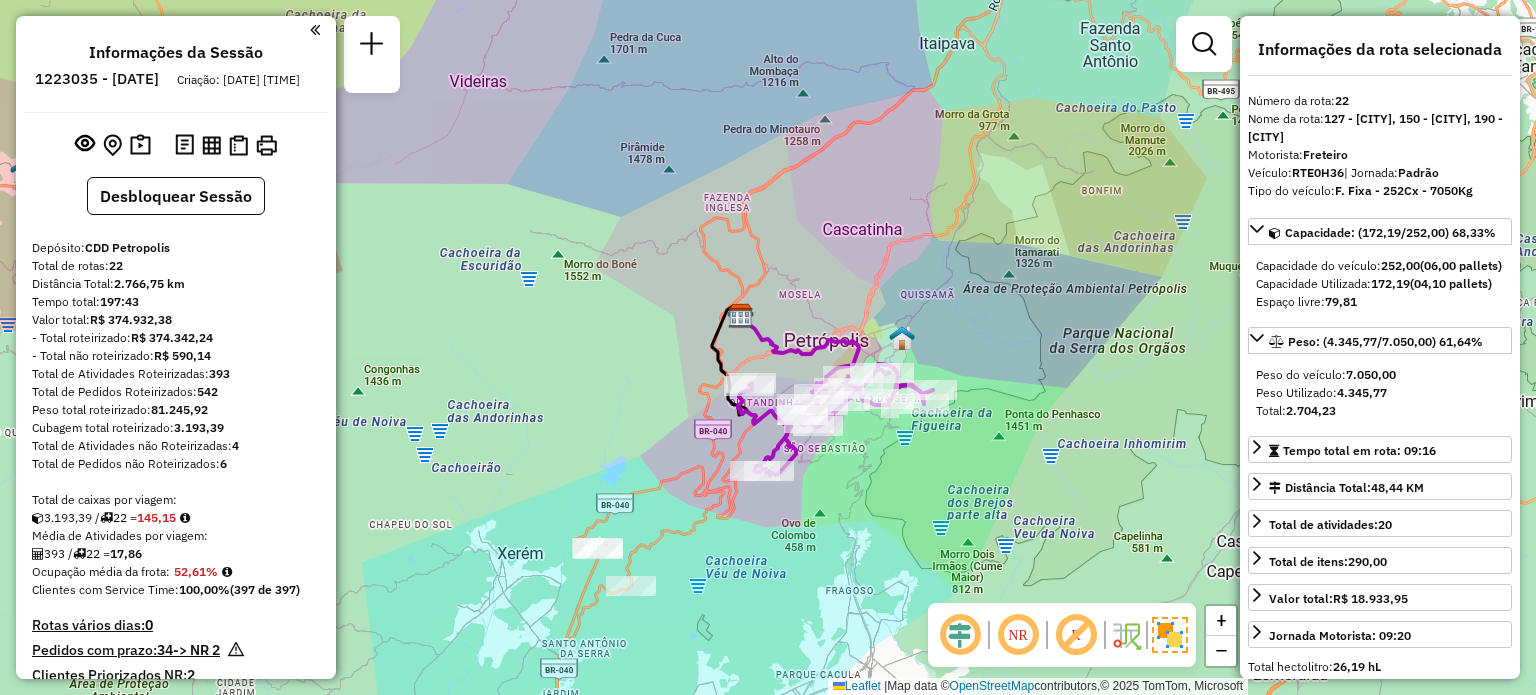 select on "**********" 